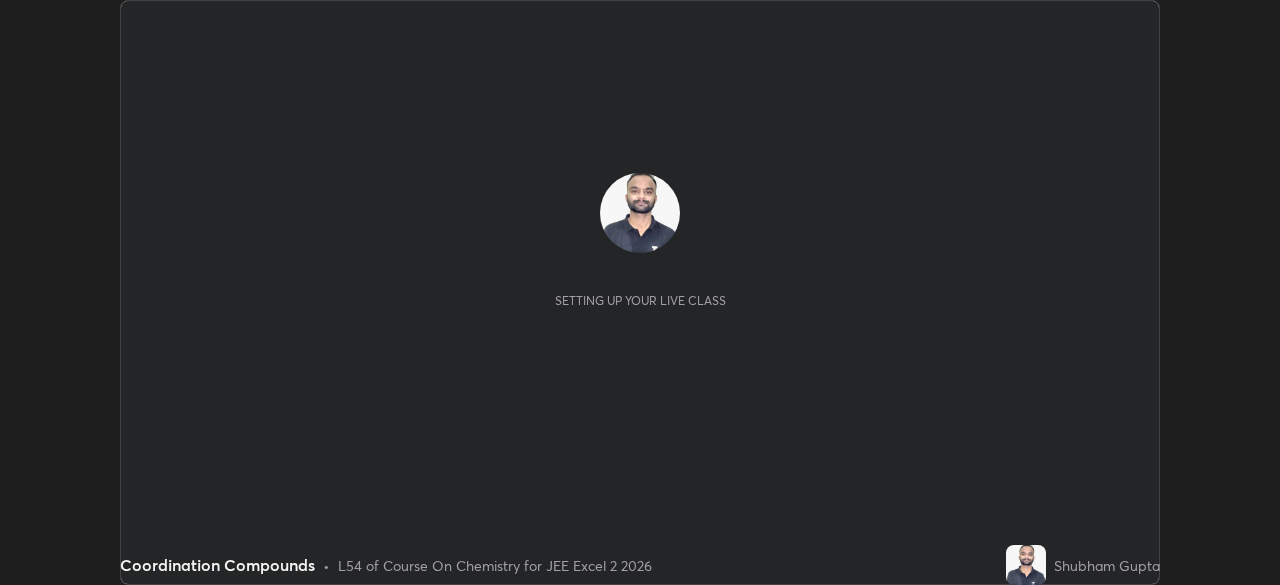 scroll, scrollTop: 0, scrollLeft: 0, axis: both 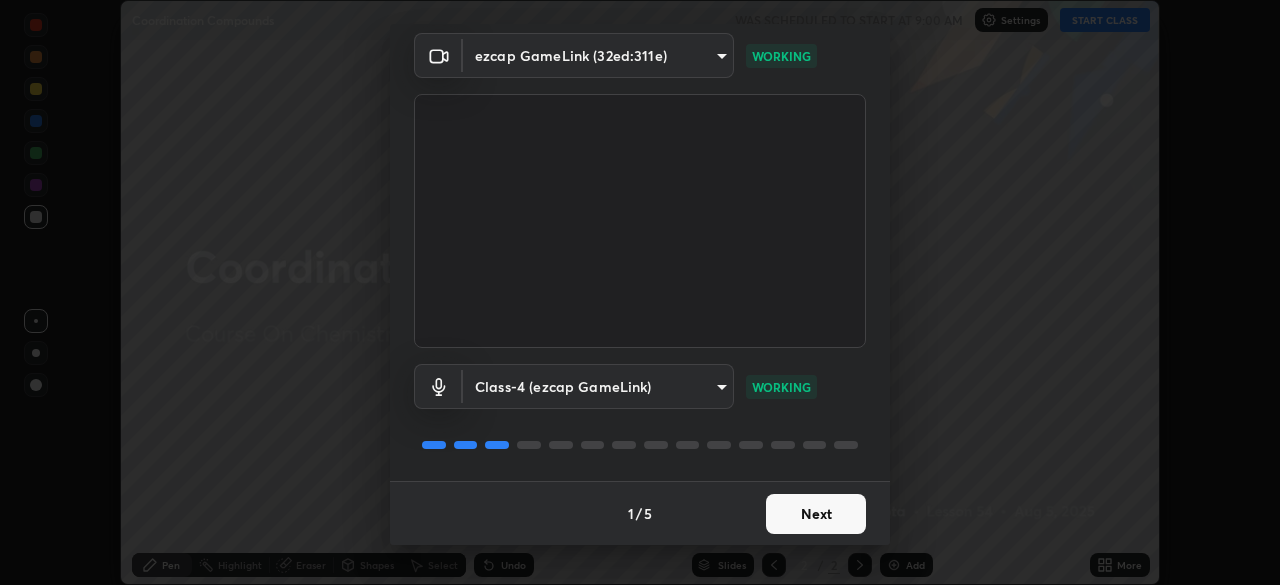 click on "Next" at bounding box center [816, 514] 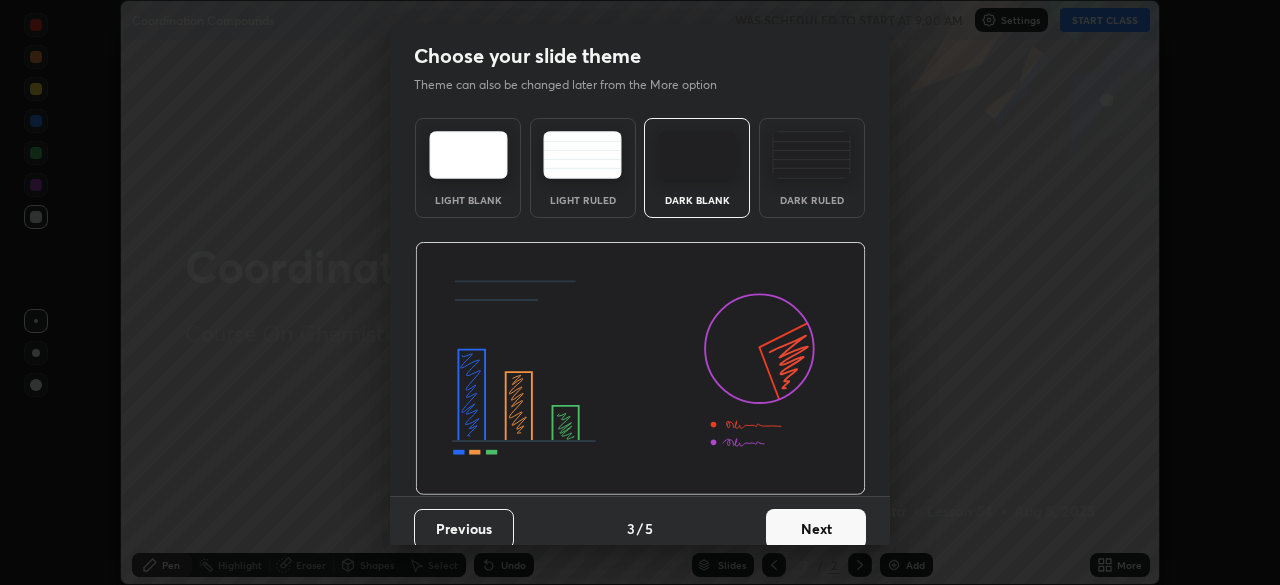 click on "Next" at bounding box center (816, 529) 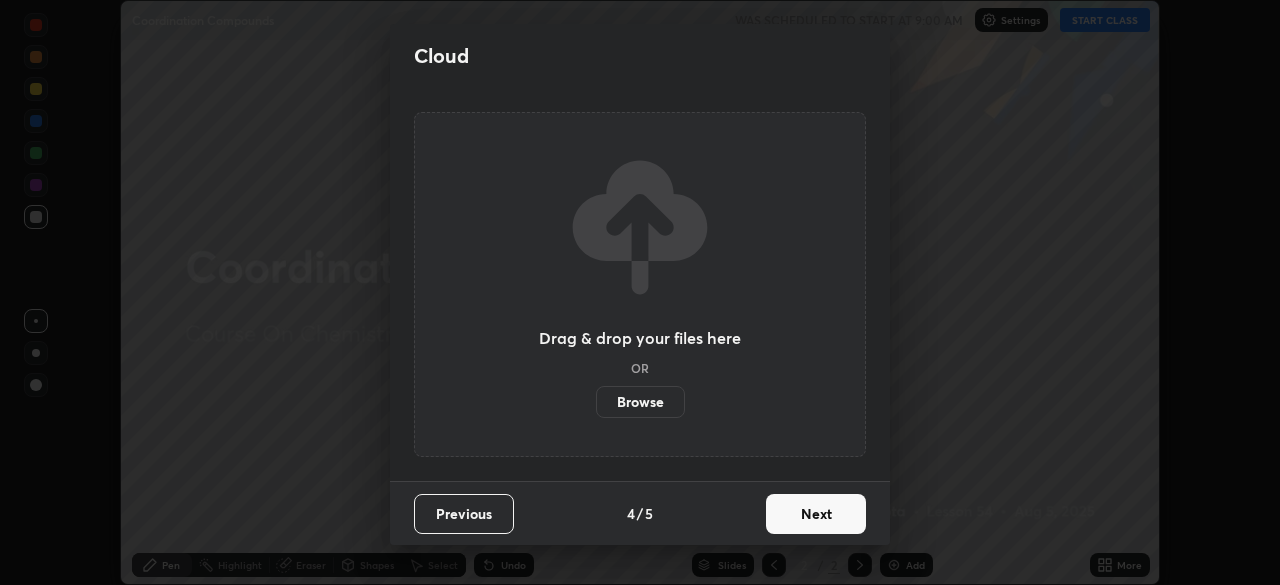 click on "Next" at bounding box center (816, 514) 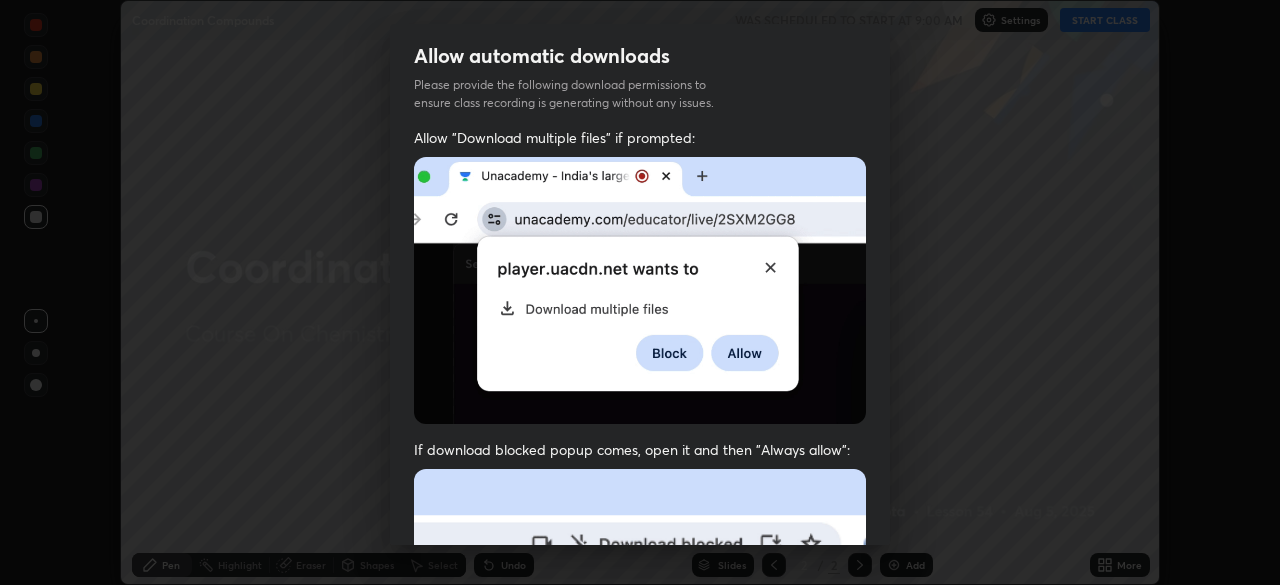 click on "Previous 5 / 5 Done" at bounding box center (640, 1002) 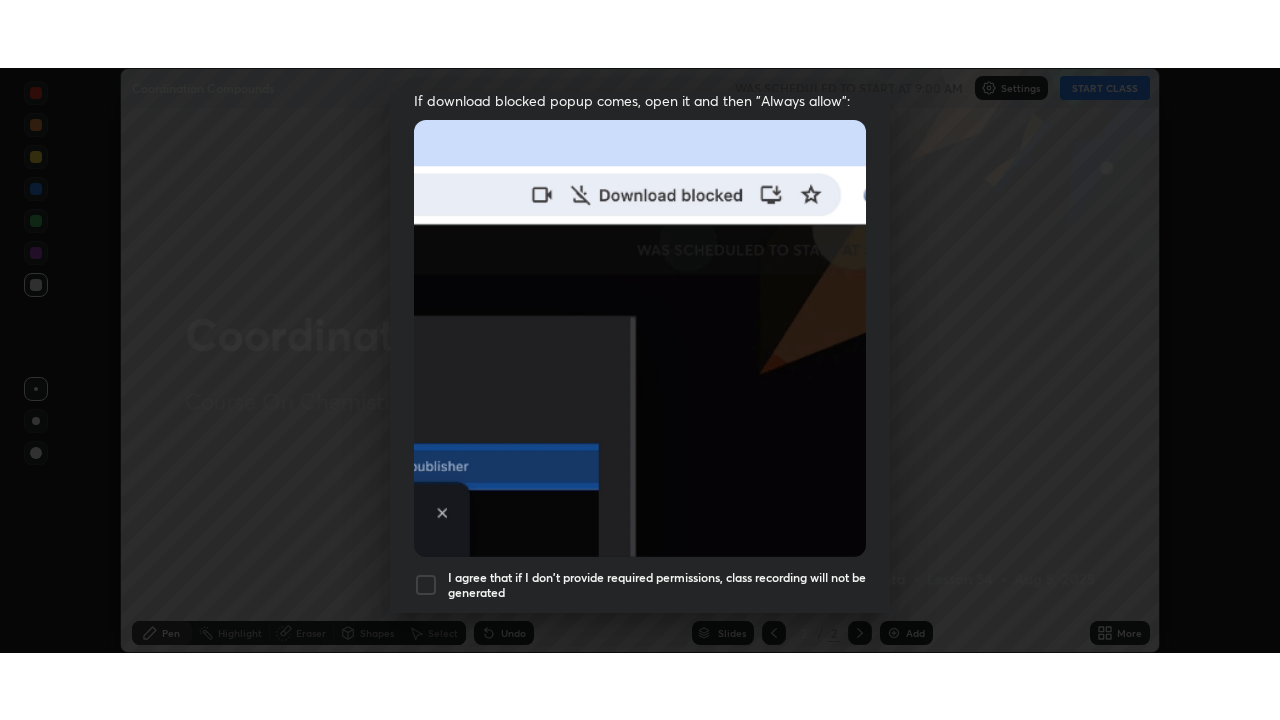 scroll, scrollTop: 479, scrollLeft: 0, axis: vertical 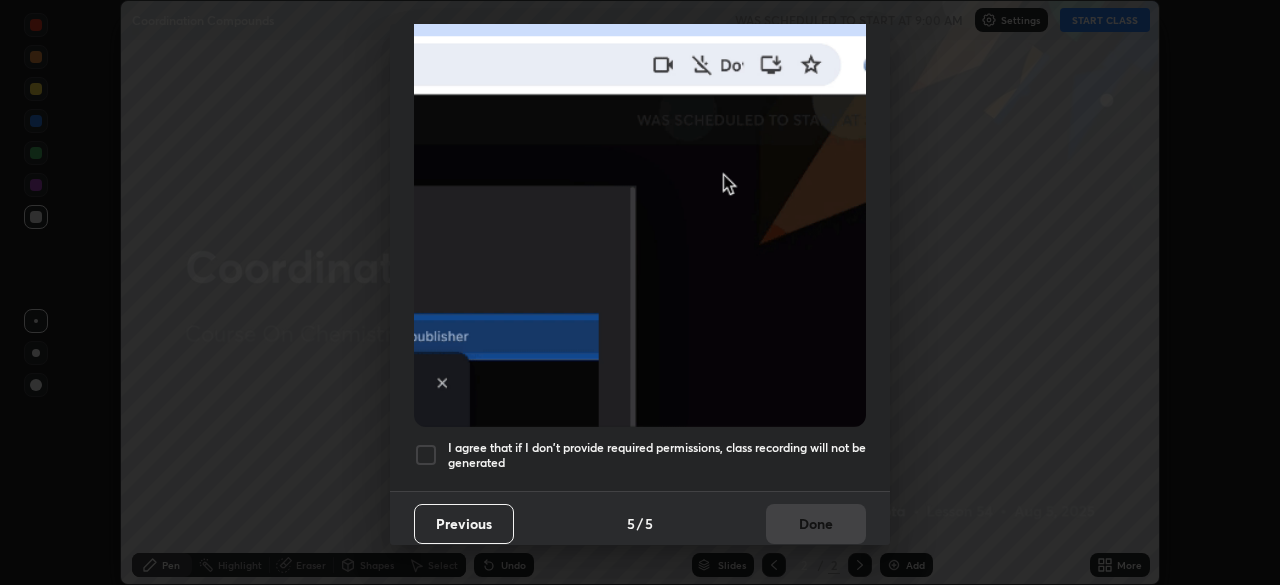 click at bounding box center (426, 455) 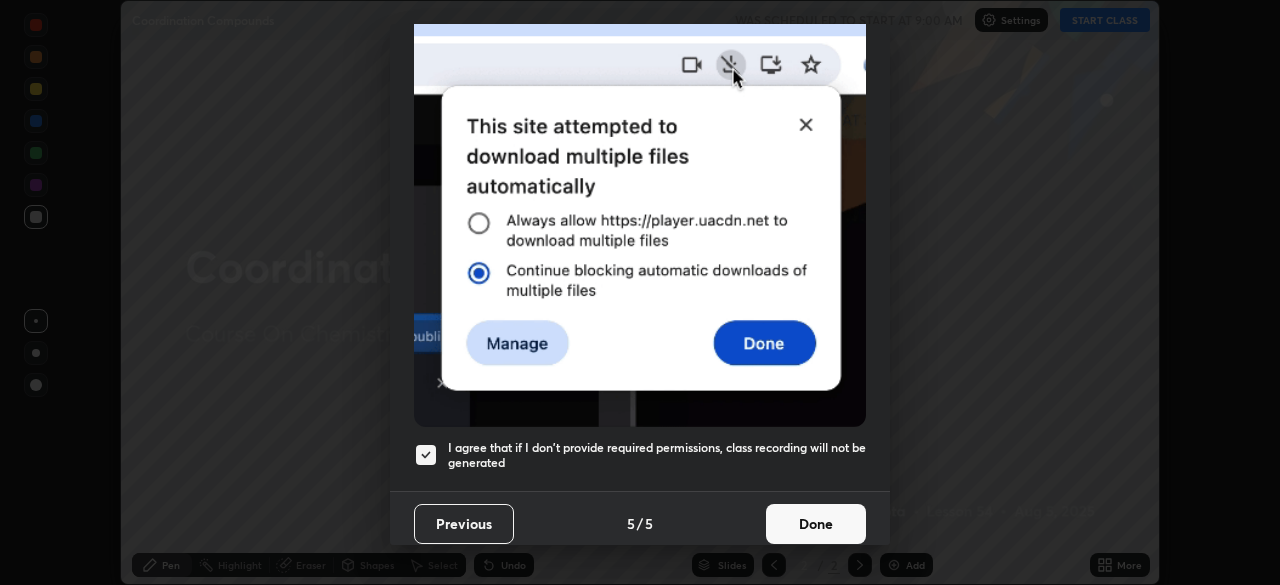 click on "Done" at bounding box center (816, 524) 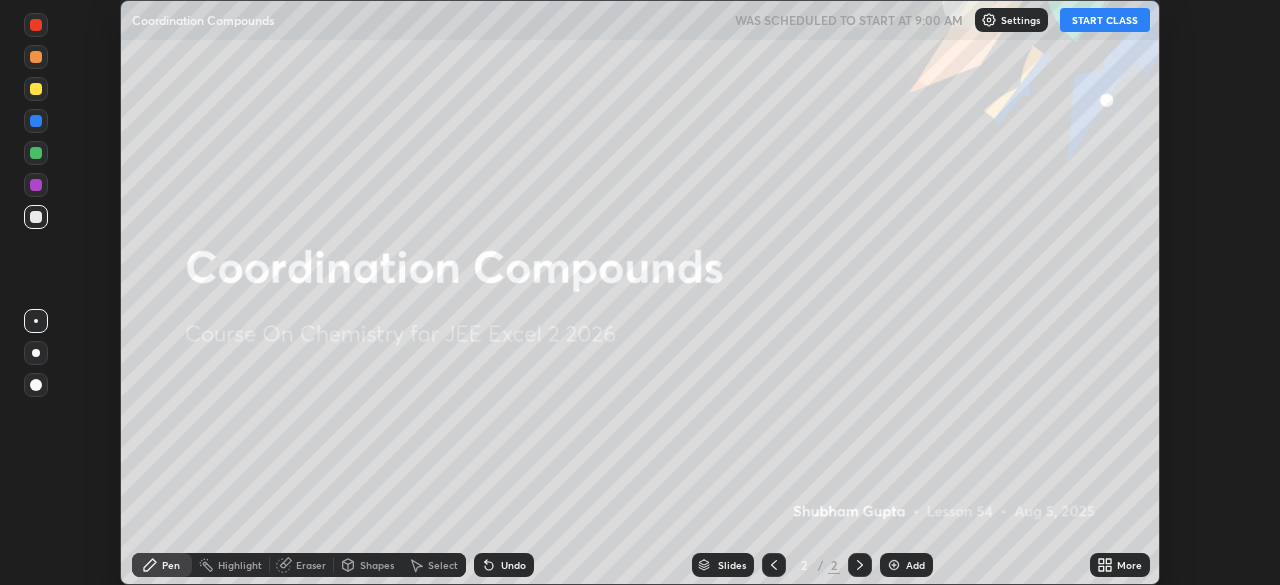 click on "START CLASS" at bounding box center [1105, 20] 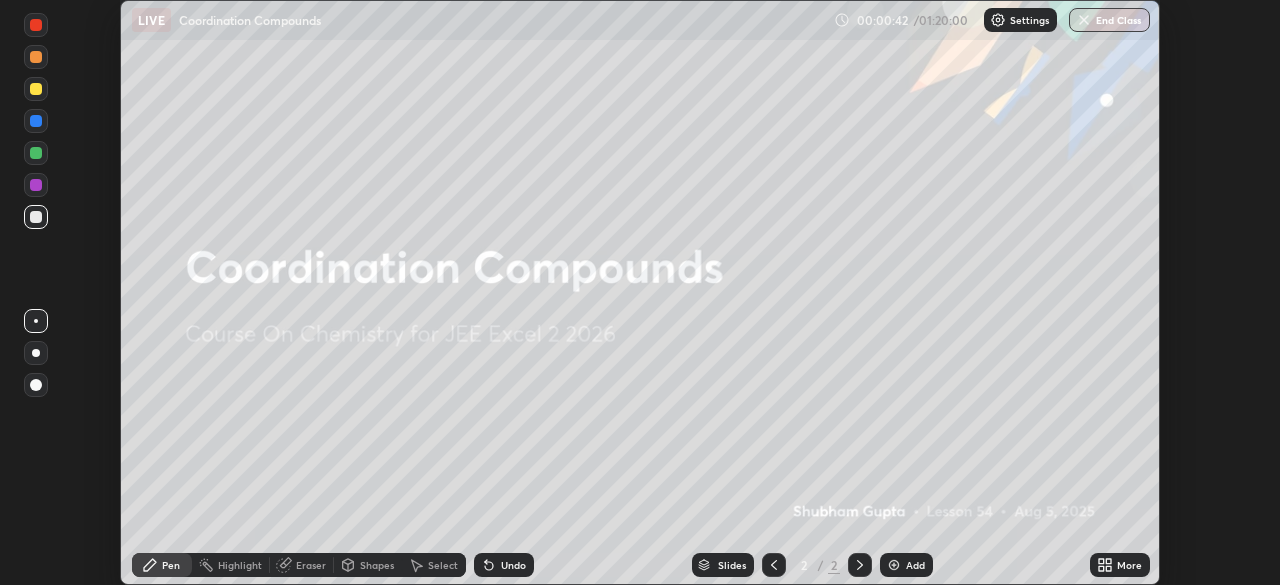 click at bounding box center [894, 565] 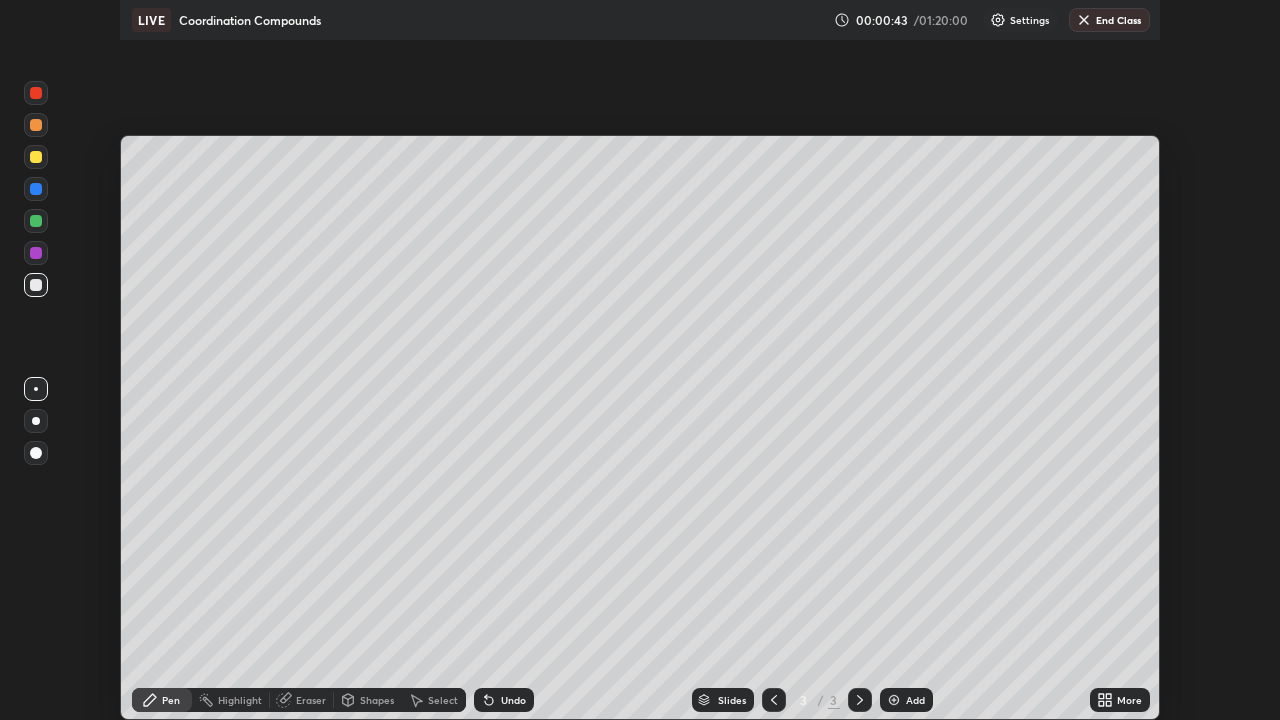 scroll, scrollTop: 99280, scrollLeft: 98720, axis: both 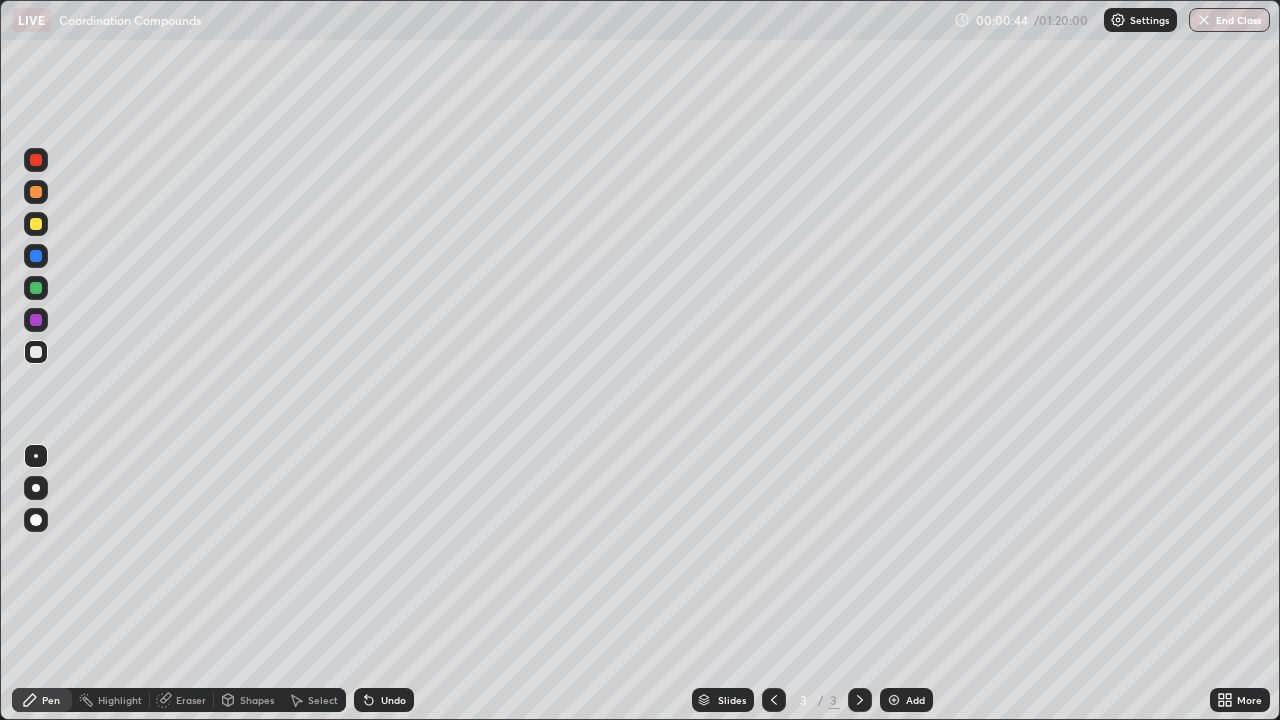 click at bounding box center (36, 456) 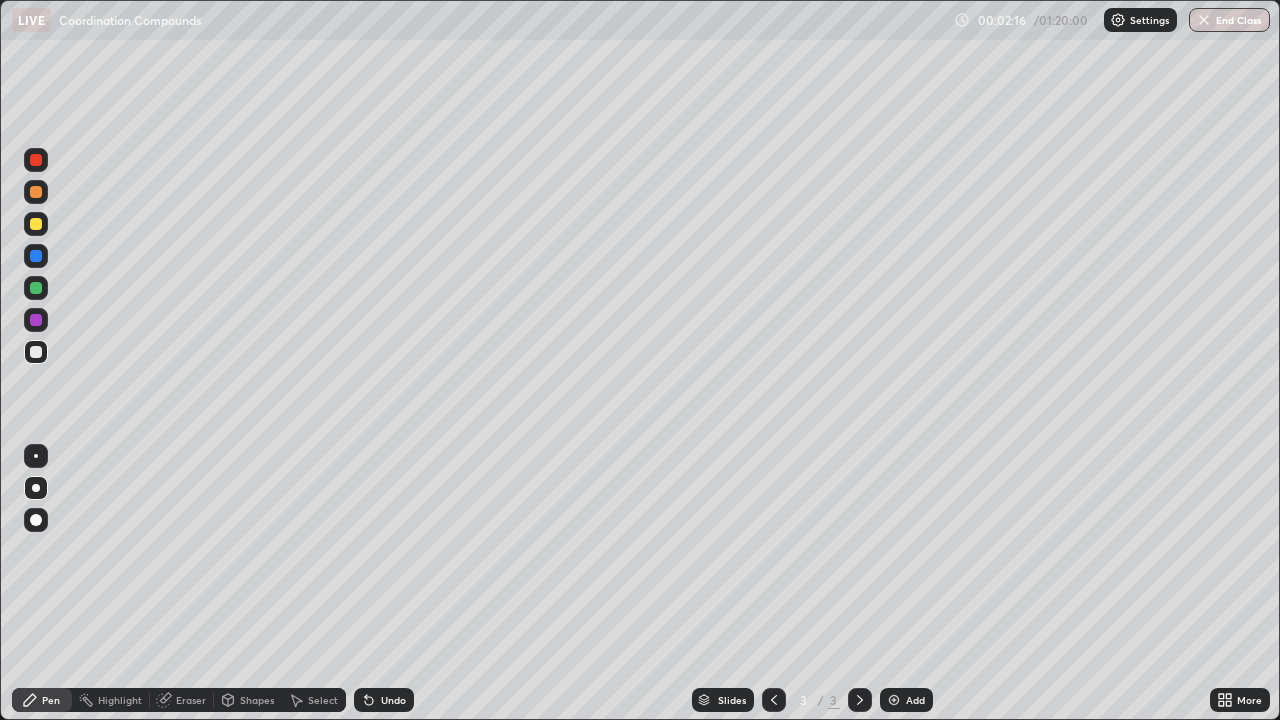 click at bounding box center [36, 224] 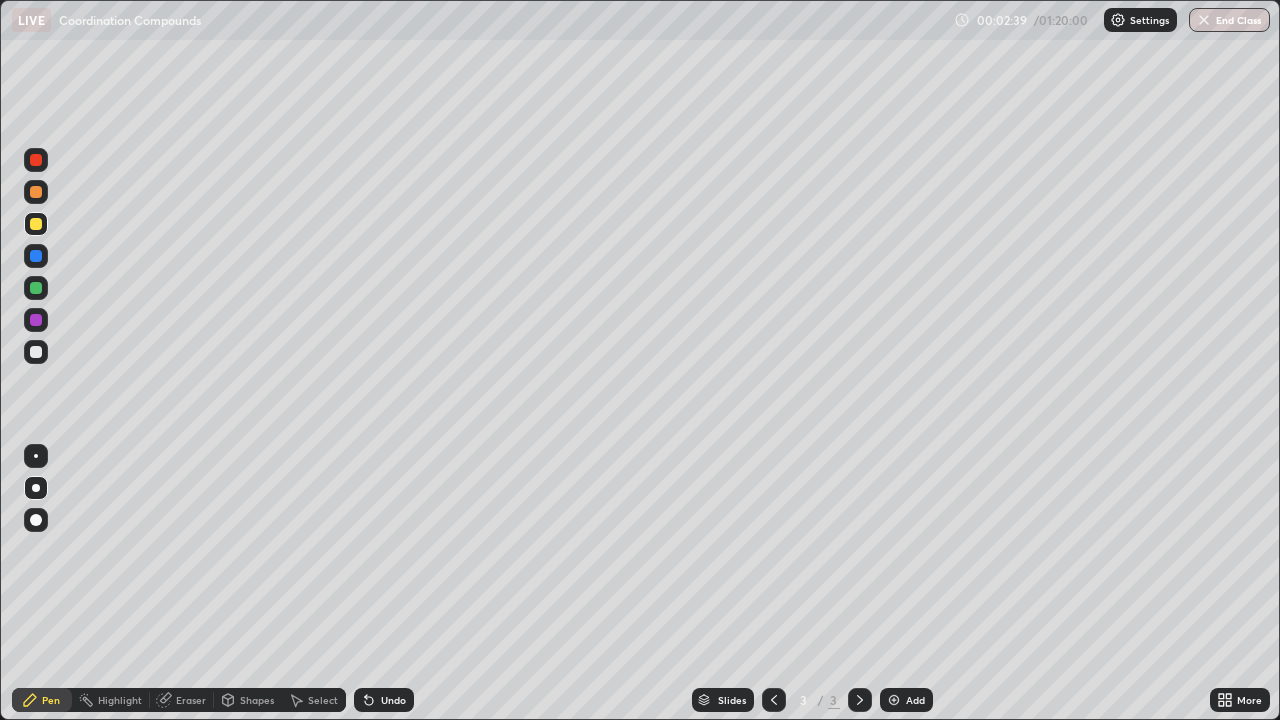 click at bounding box center [36, 288] 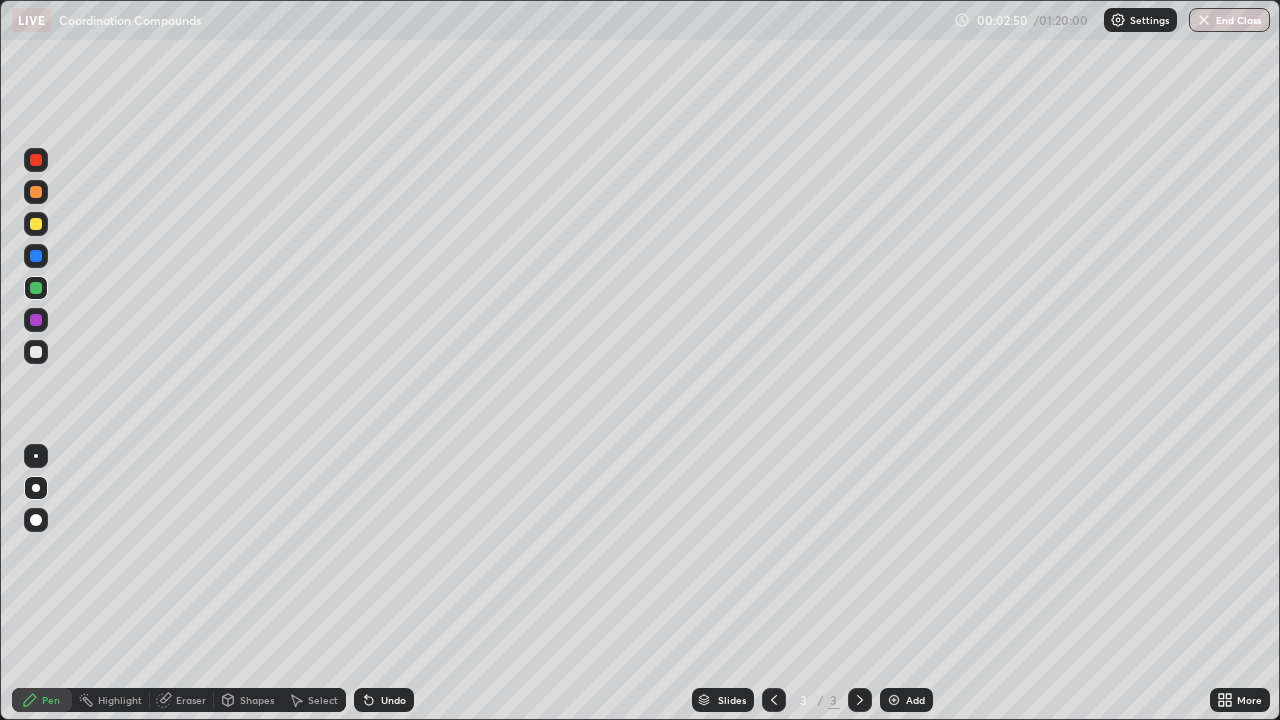 click on "Add" at bounding box center (906, 700) 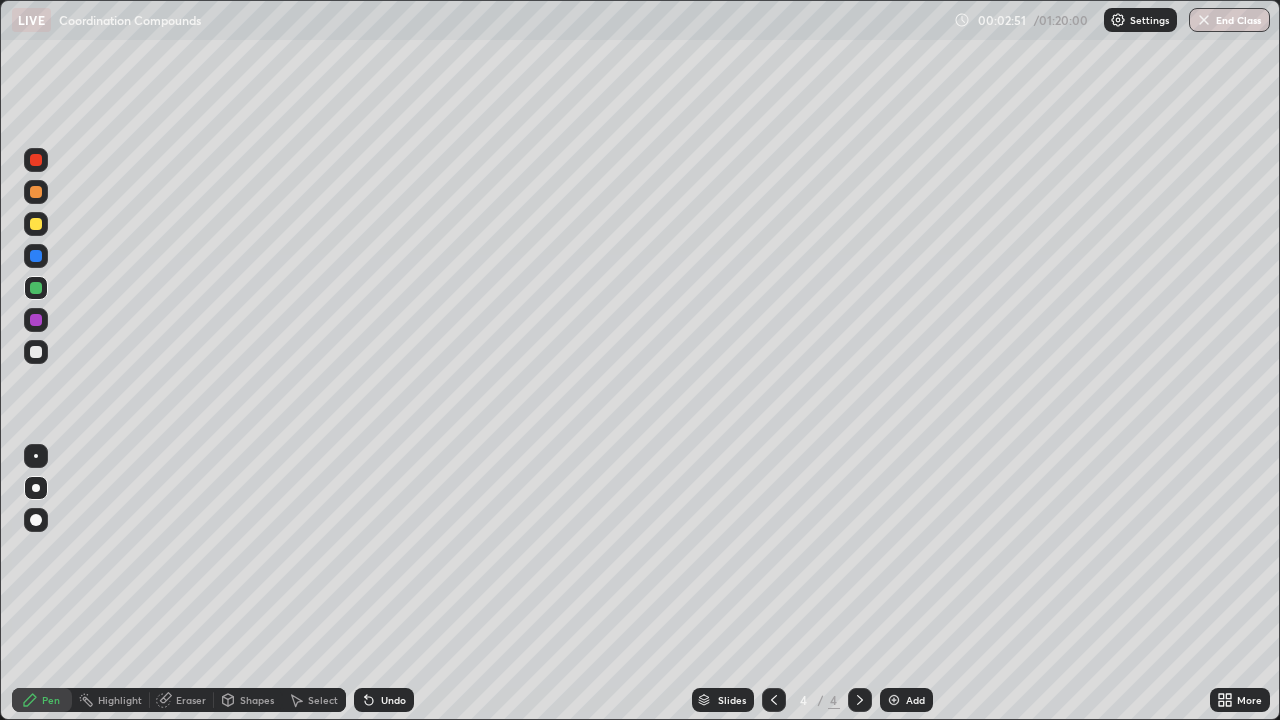 click at bounding box center (36, 352) 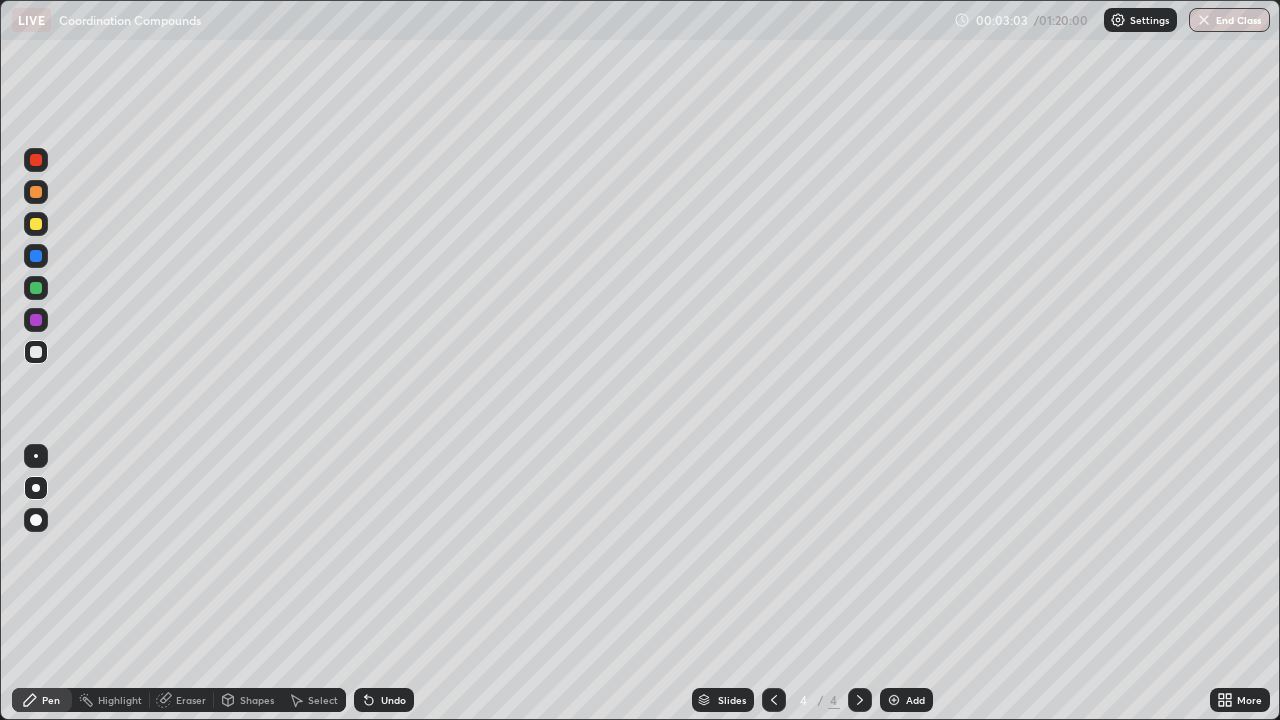 click 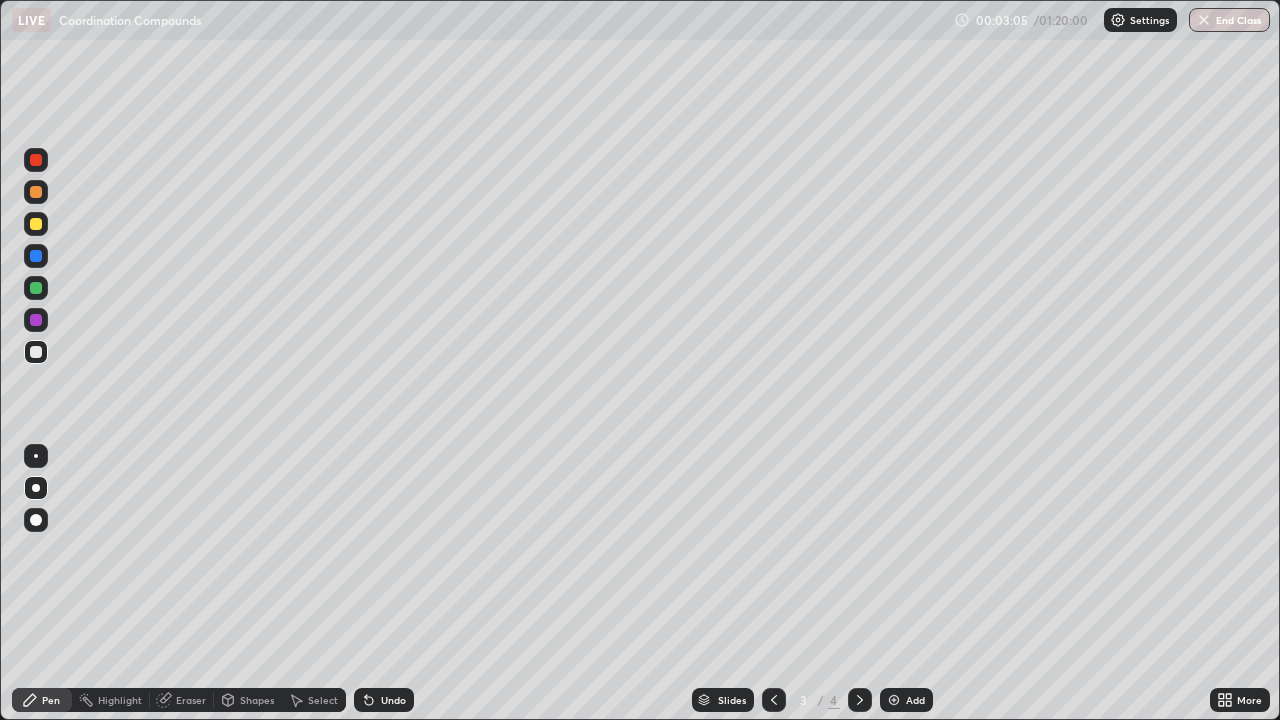 click at bounding box center [36, 352] 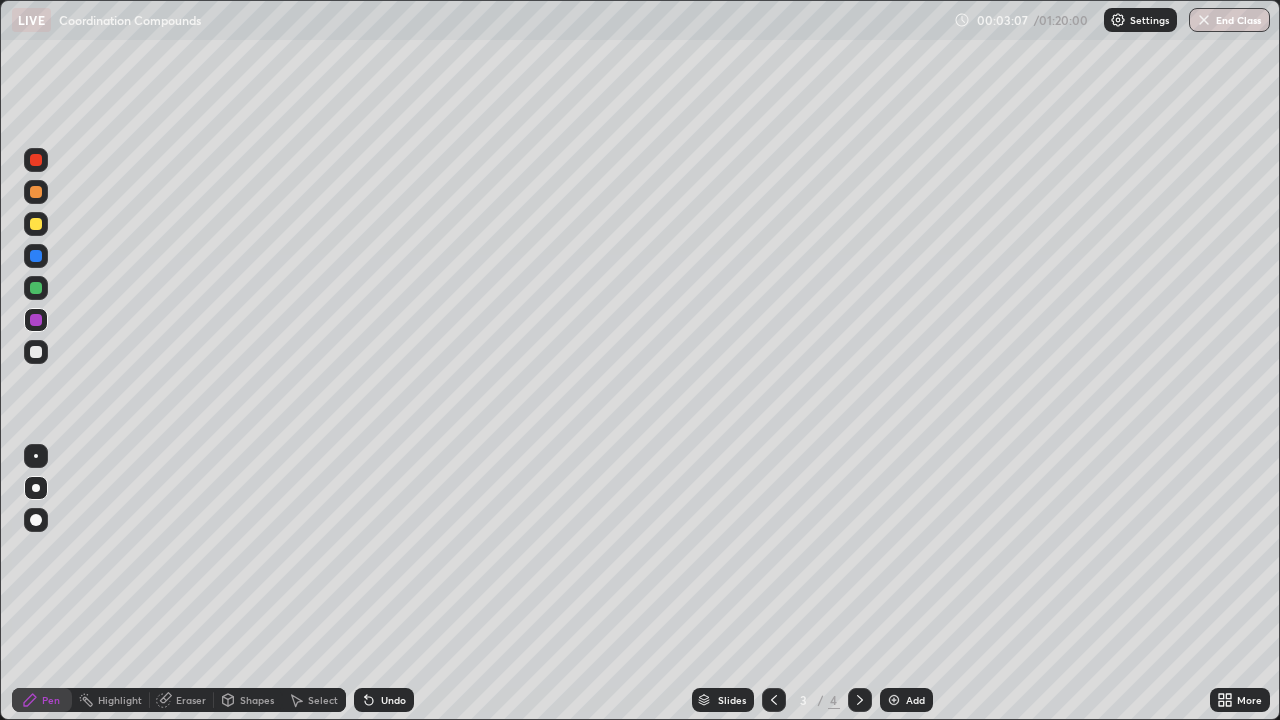 click at bounding box center (36, 352) 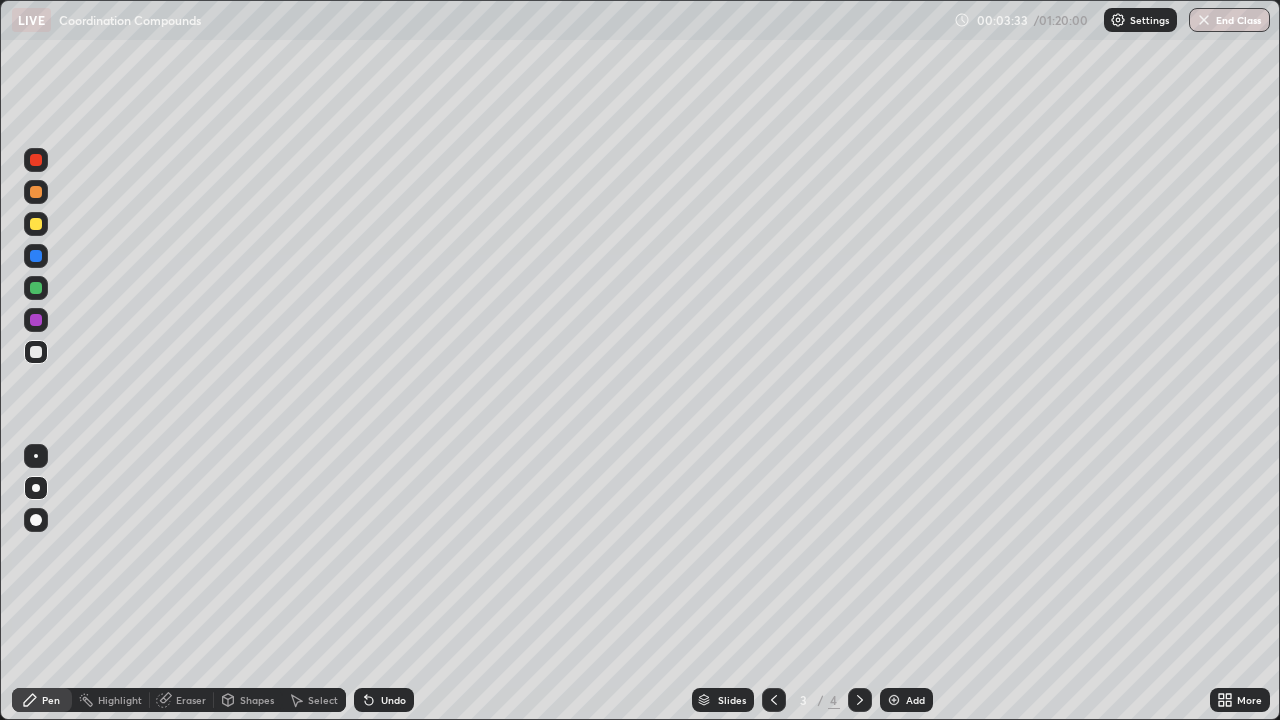 click at bounding box center [36, 224] 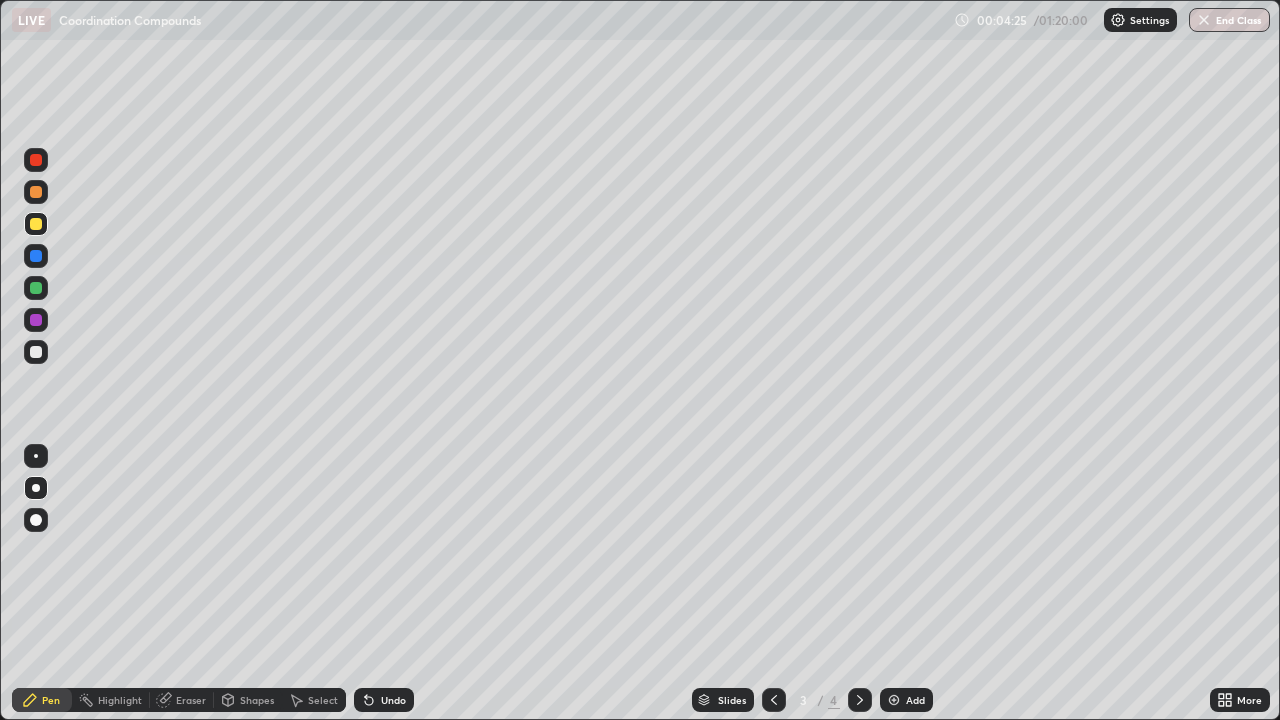 click at bounding box center [36, 256] 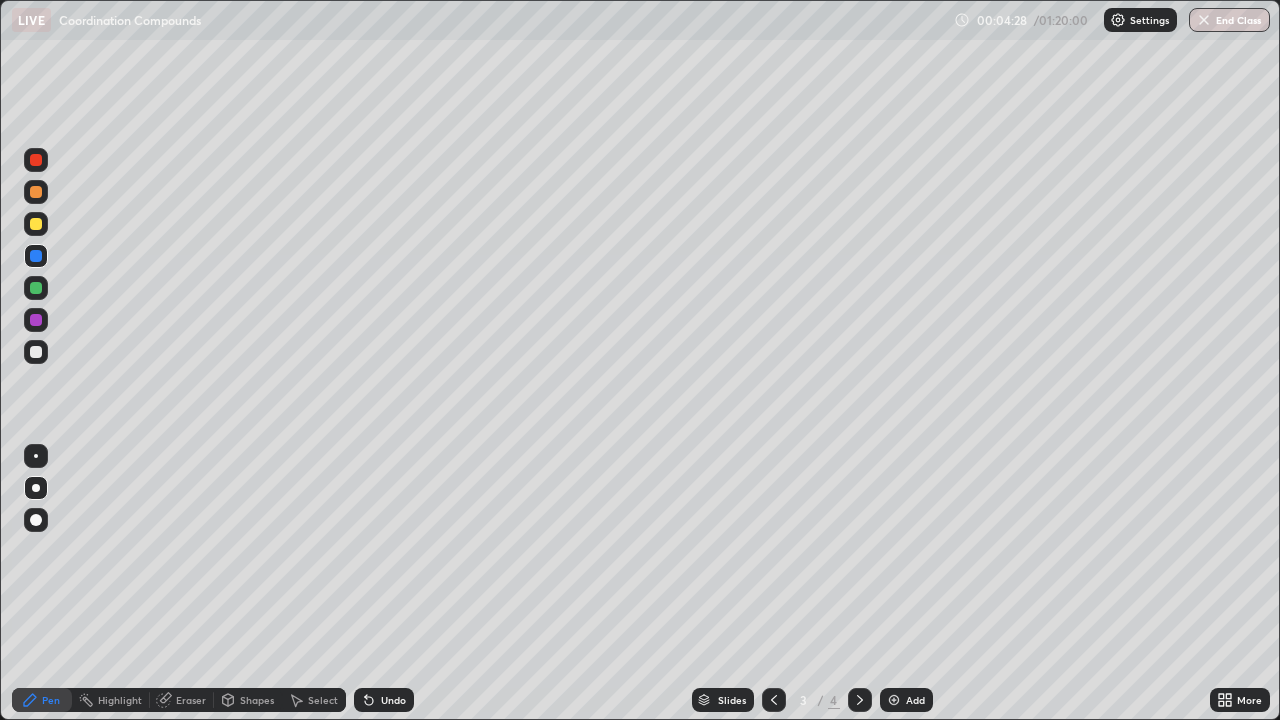 click at bounding box center [36, 224] 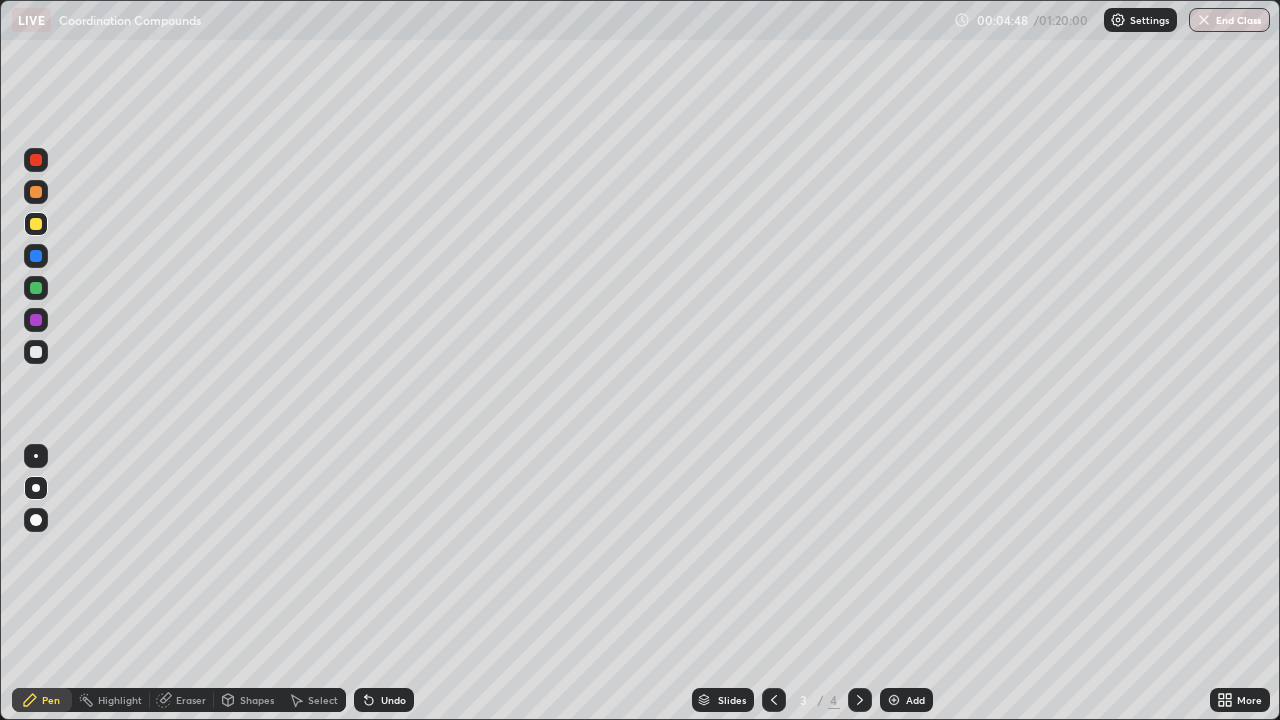 click at bounding box center [36, 256] 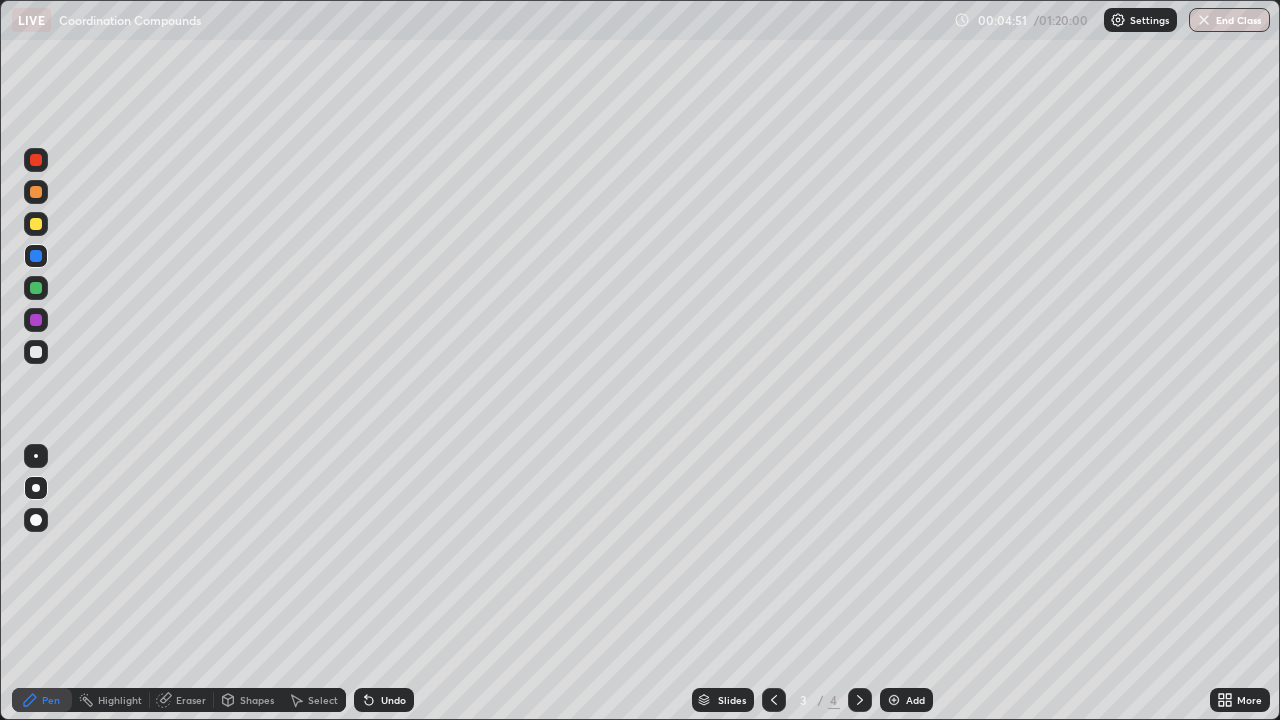 click at bounding box center [36, 160] 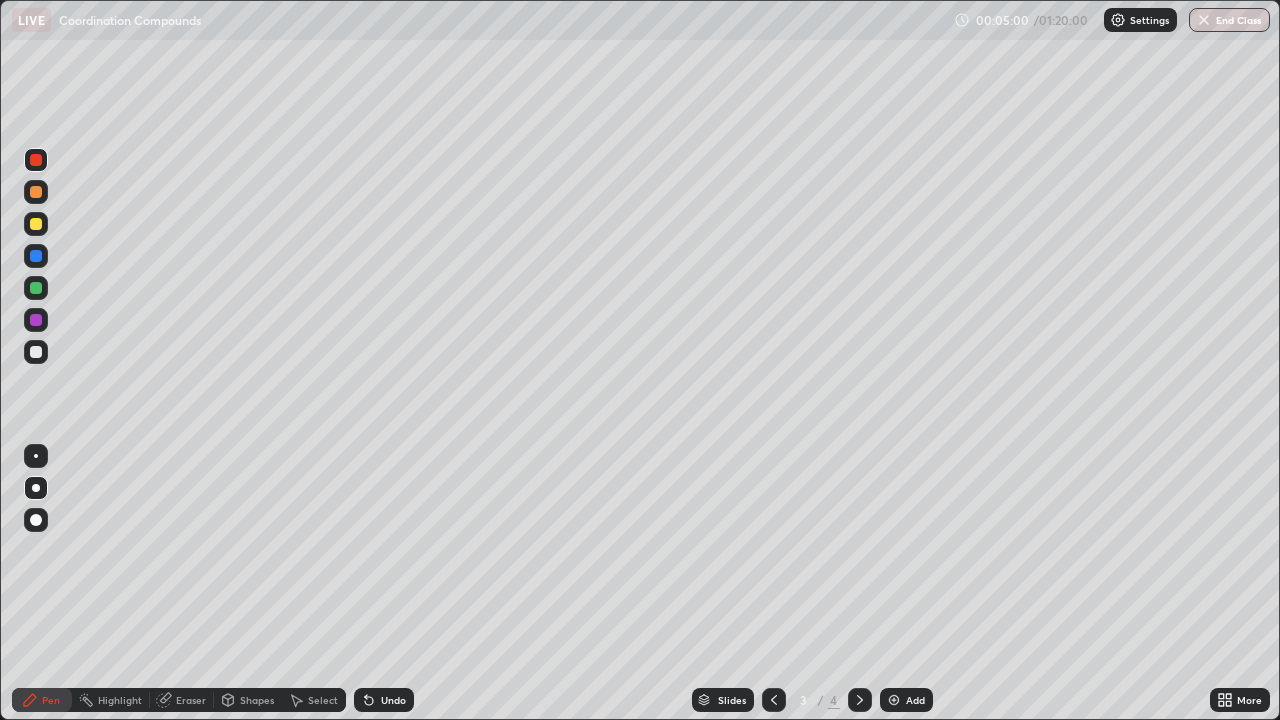 click at bounding box center [36, 160] 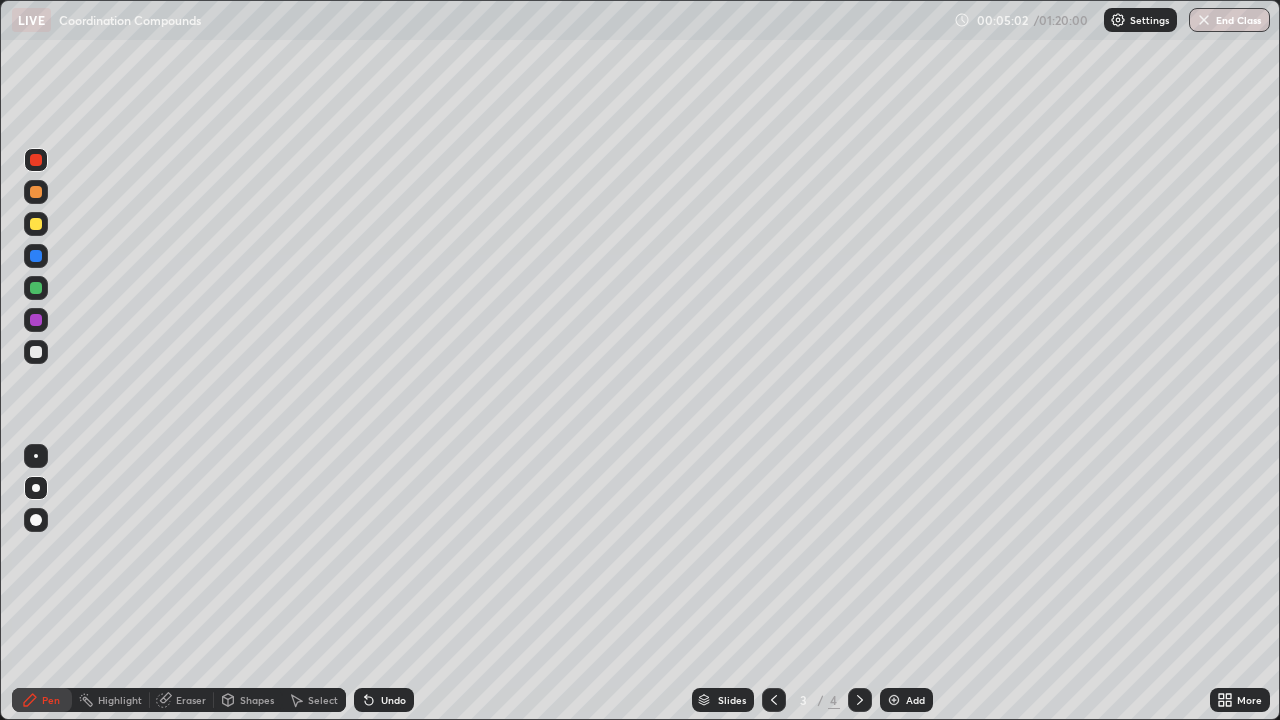 click at bounding box center (36, 288) 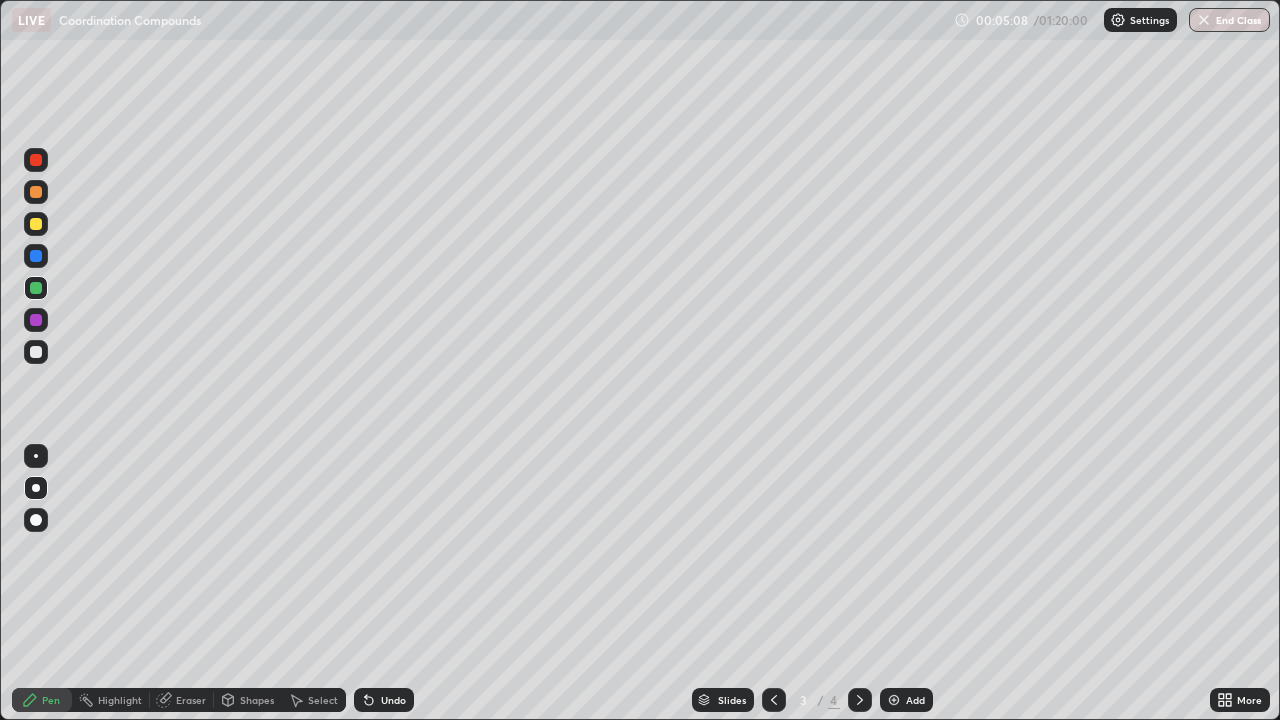 click at bounding box center [36, 160] 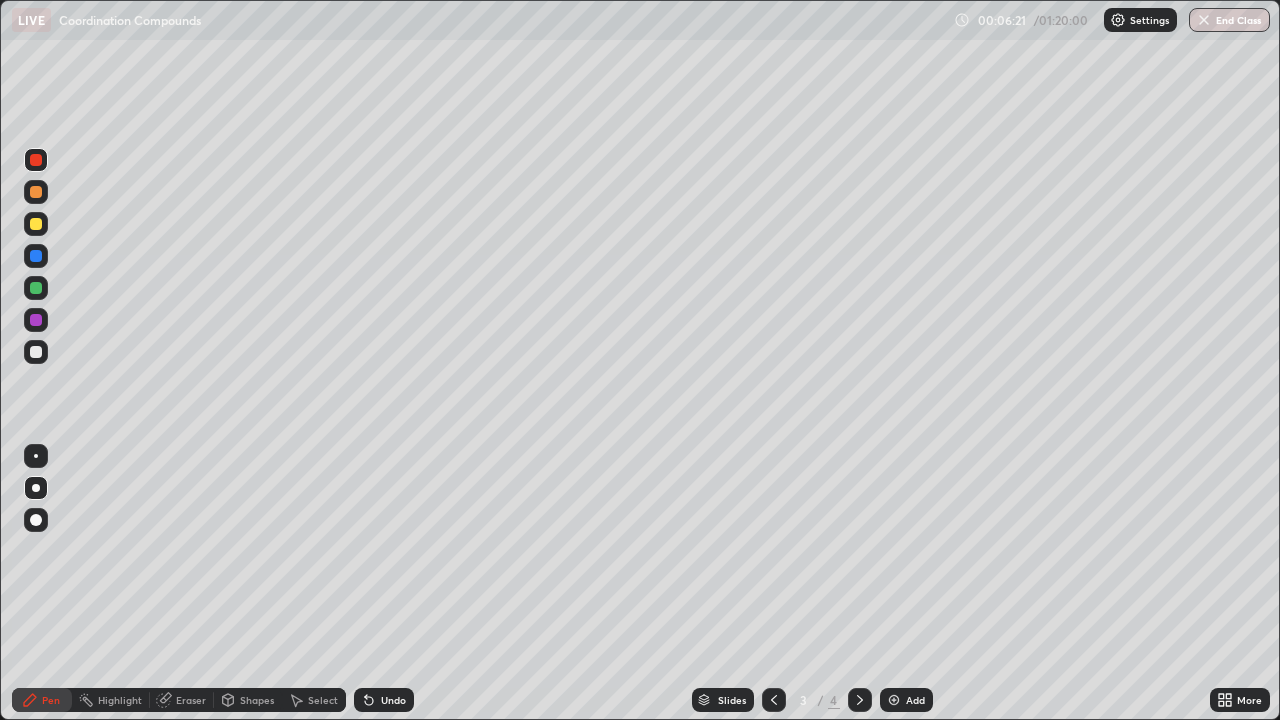 click at bounding box center (860, 700) 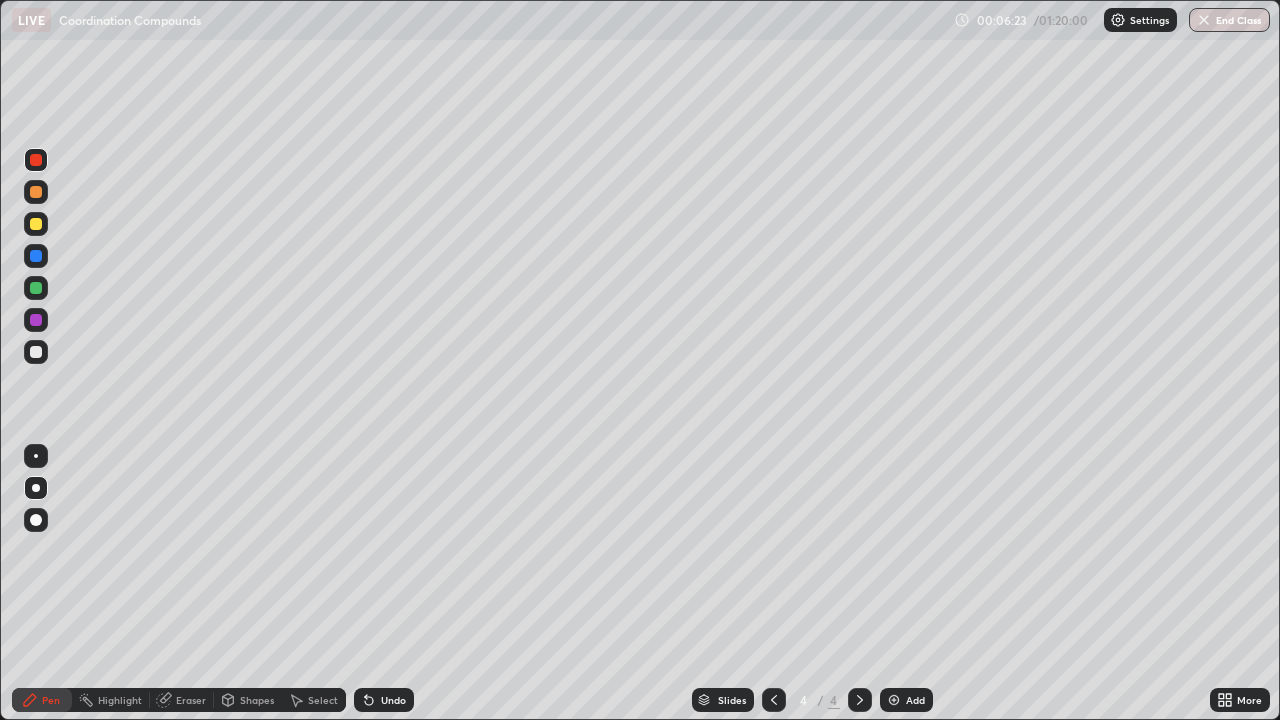 click at bounding box center [36, 352] 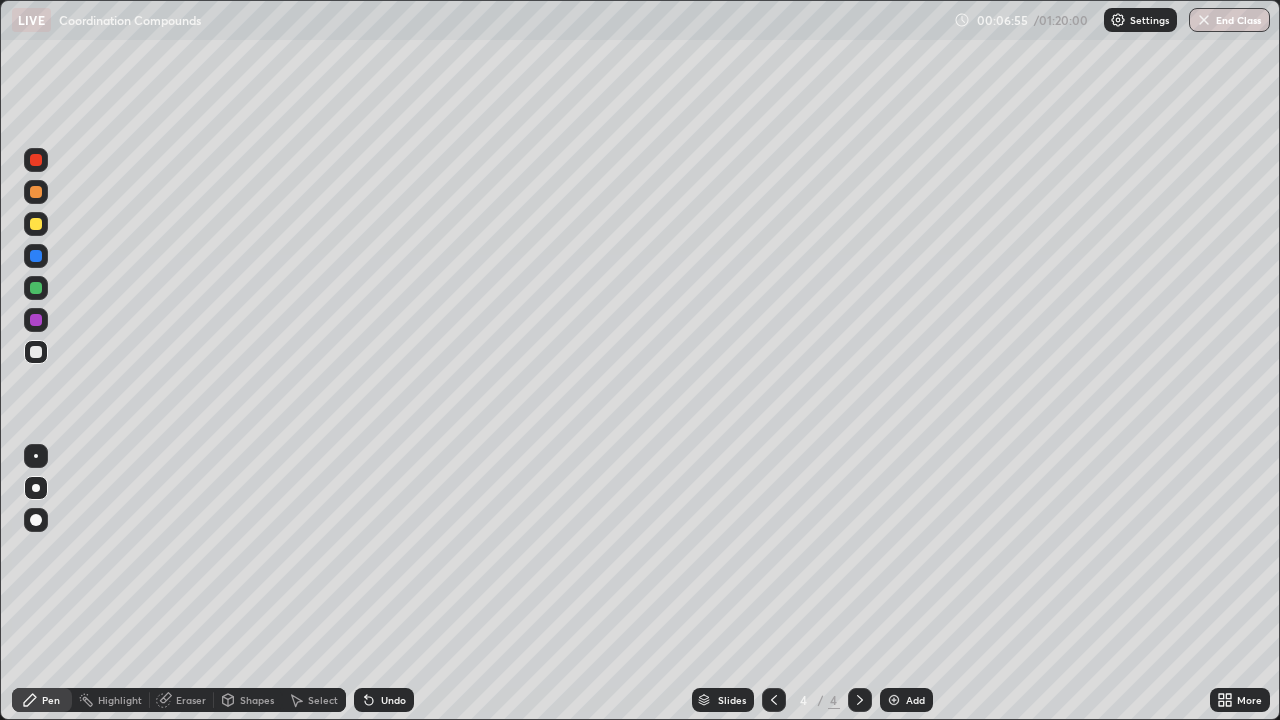 click at bounding box center [36, 224] 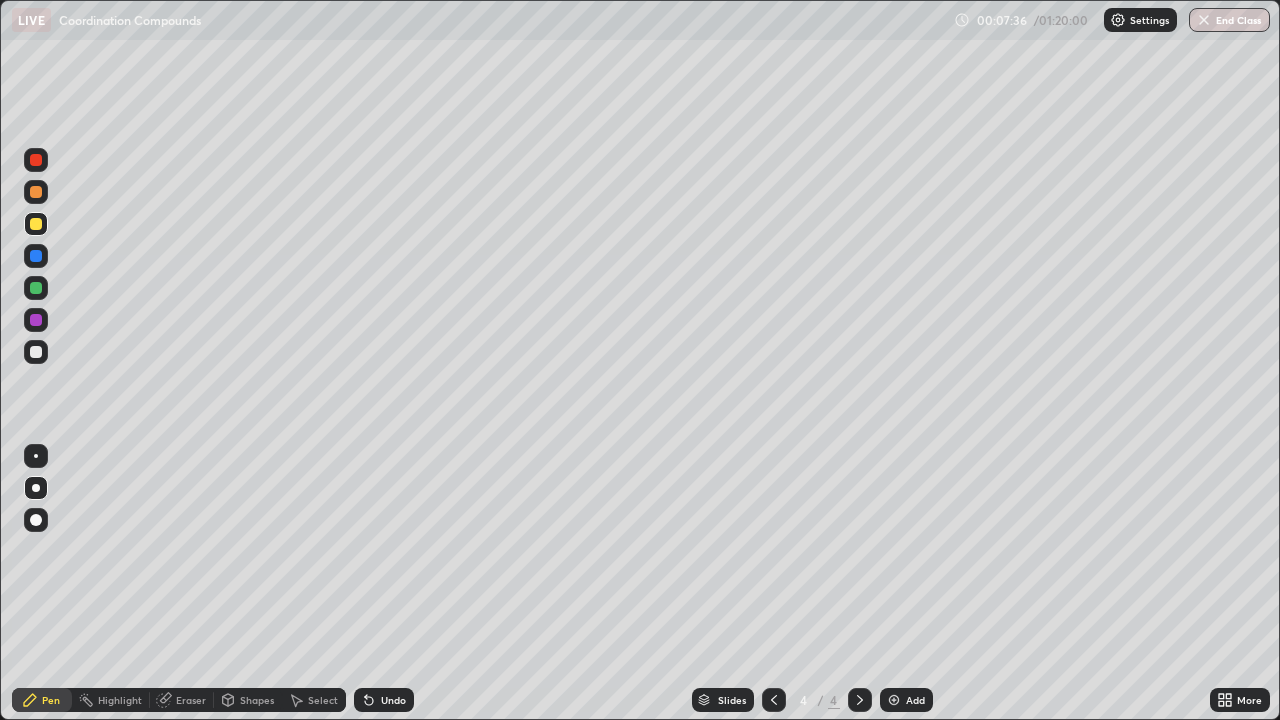 click at bounding box center (36, 352) 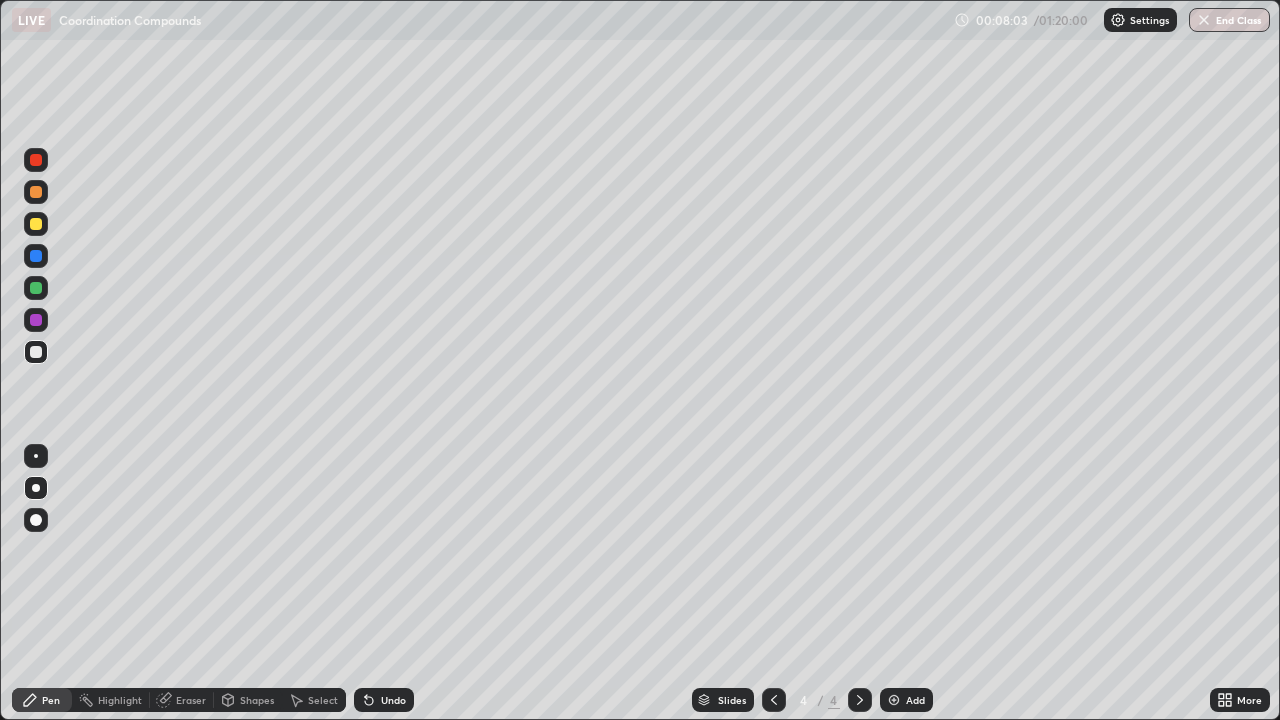 click at bounding box center (36, 320) 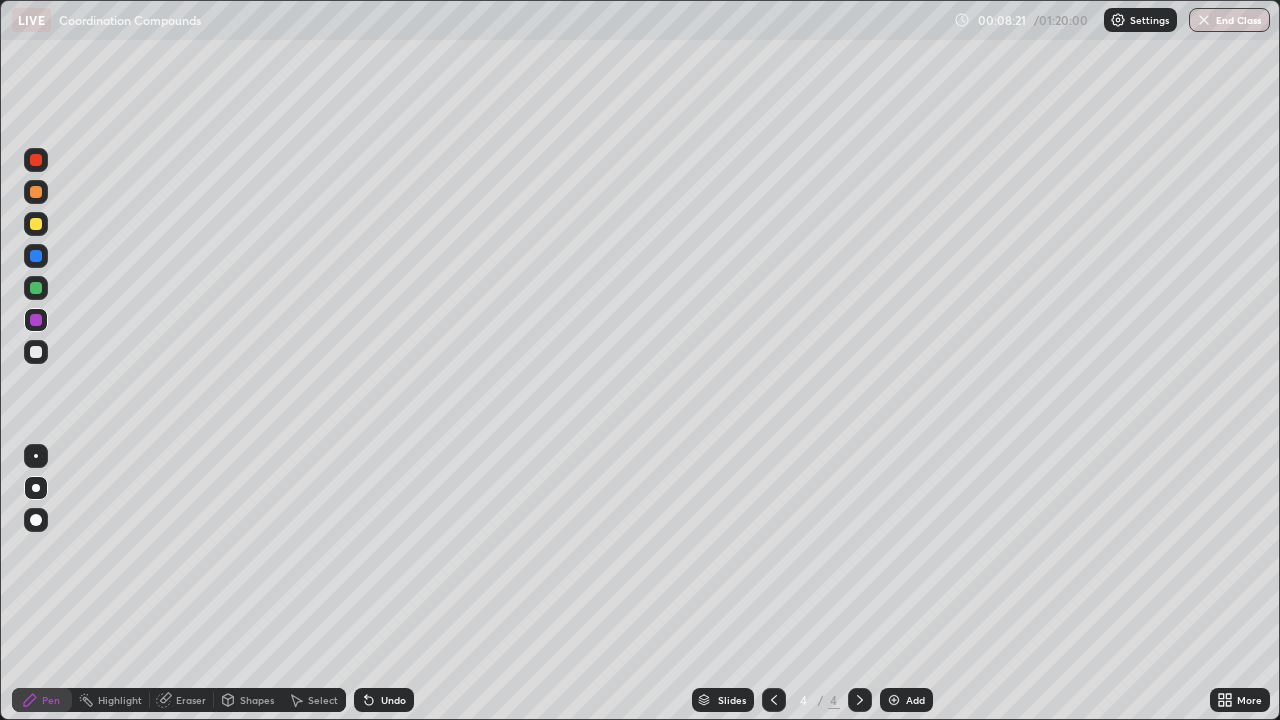 click at bounding box center (36, 352) 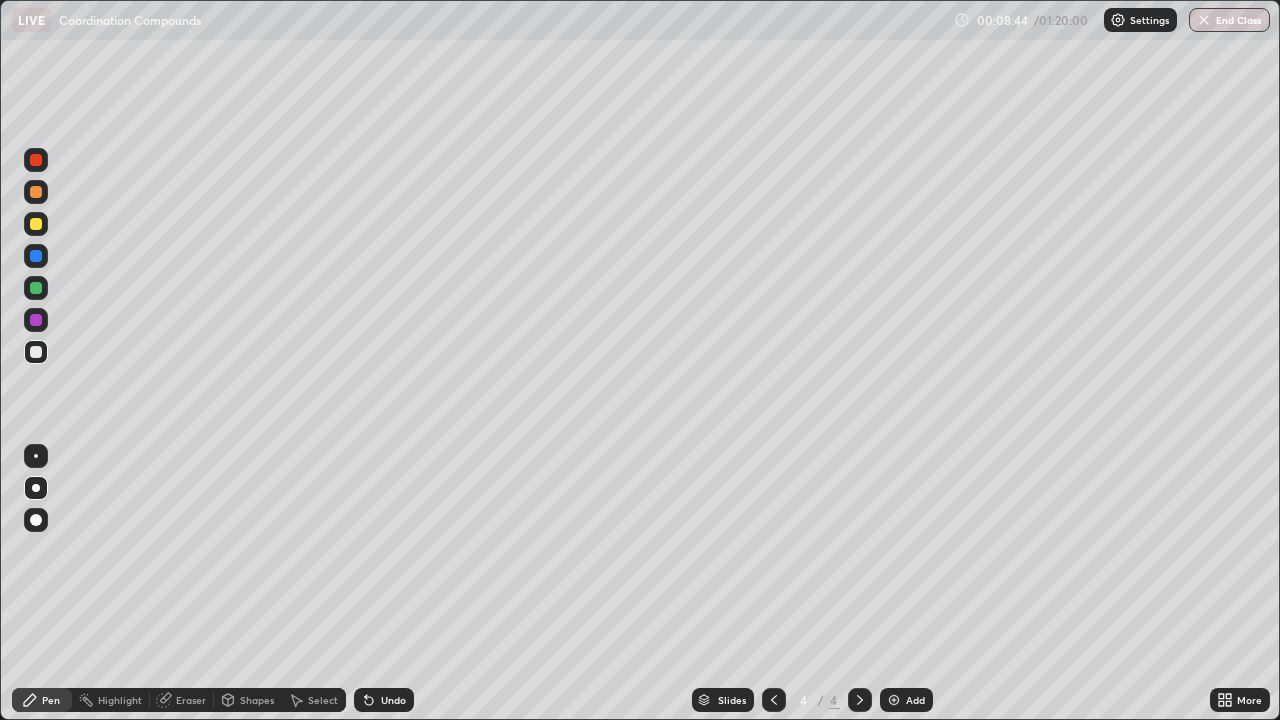 click at bounding box center (36, 224) 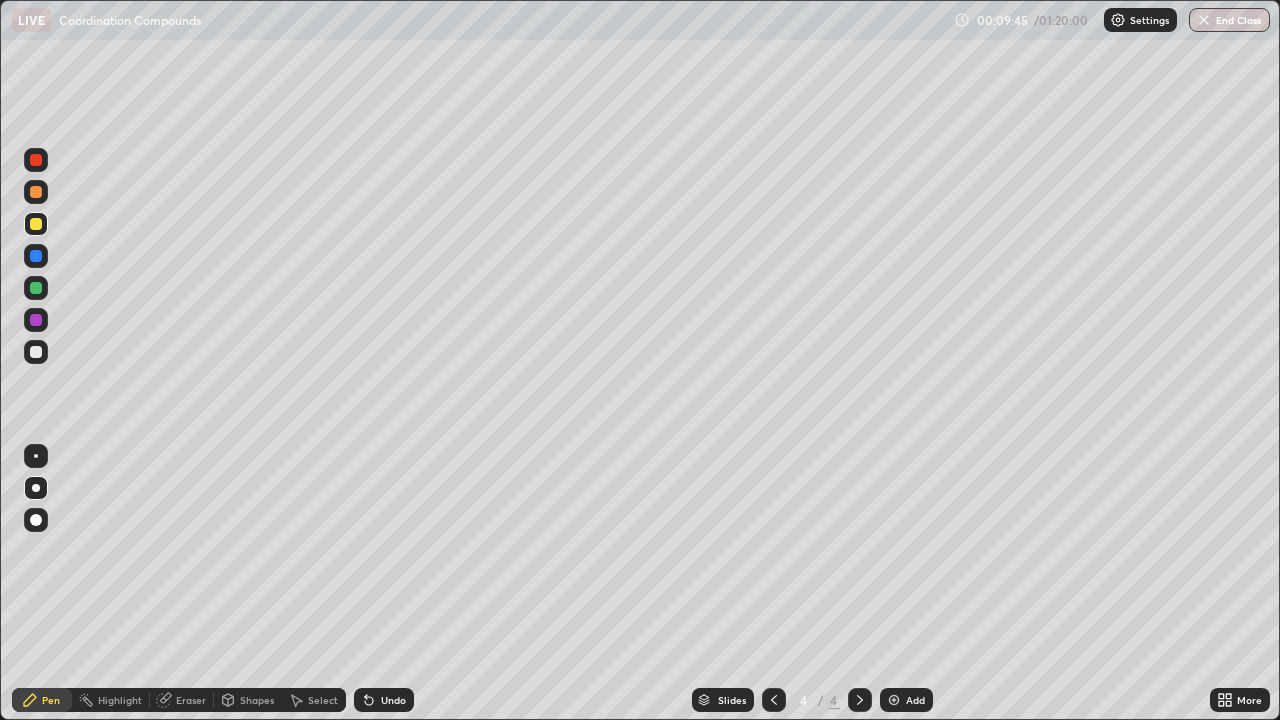 click at bounding box center (36, 352) 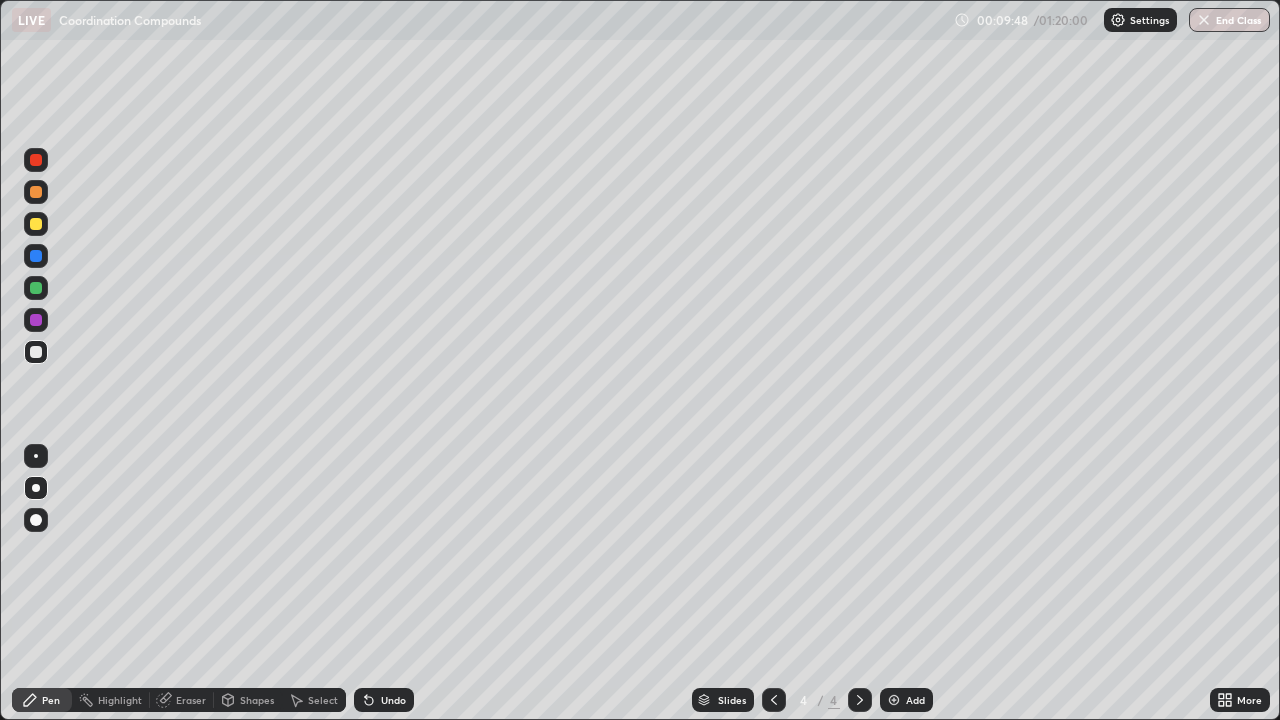 click at bounding box center (36, 224) 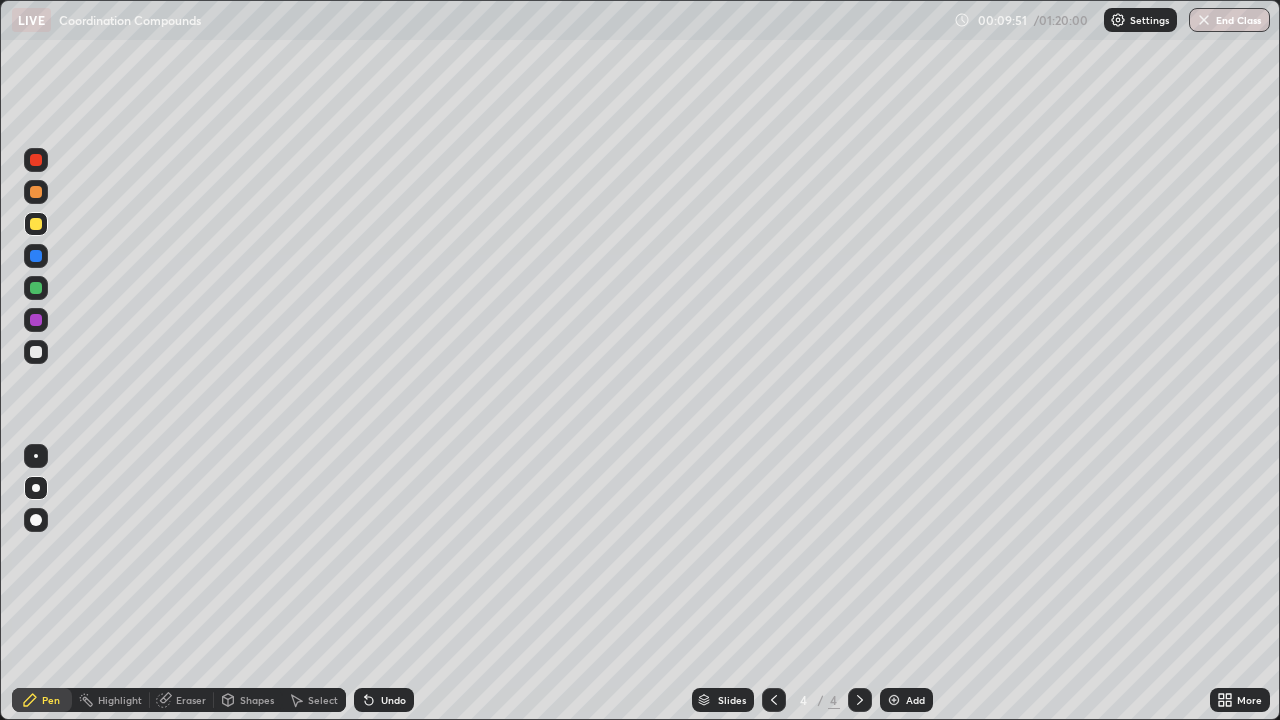 click at bounding box center (36, 352) 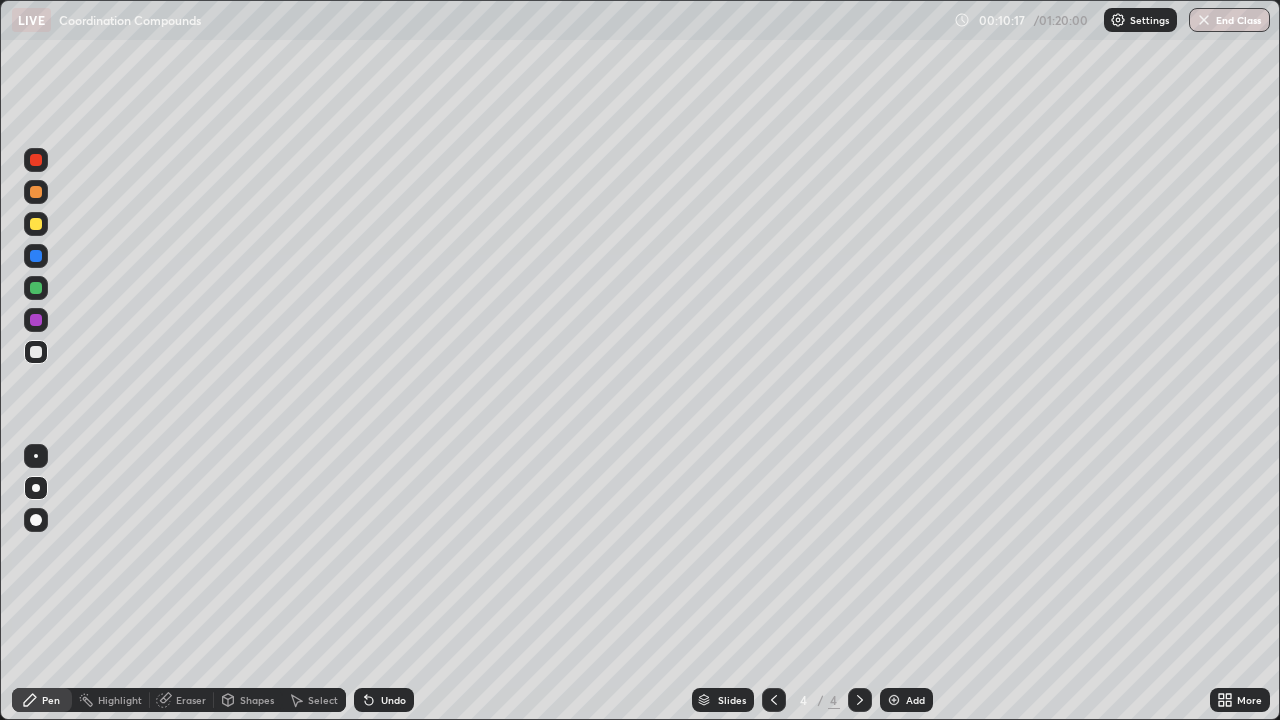click at bounding box center [36, 320] 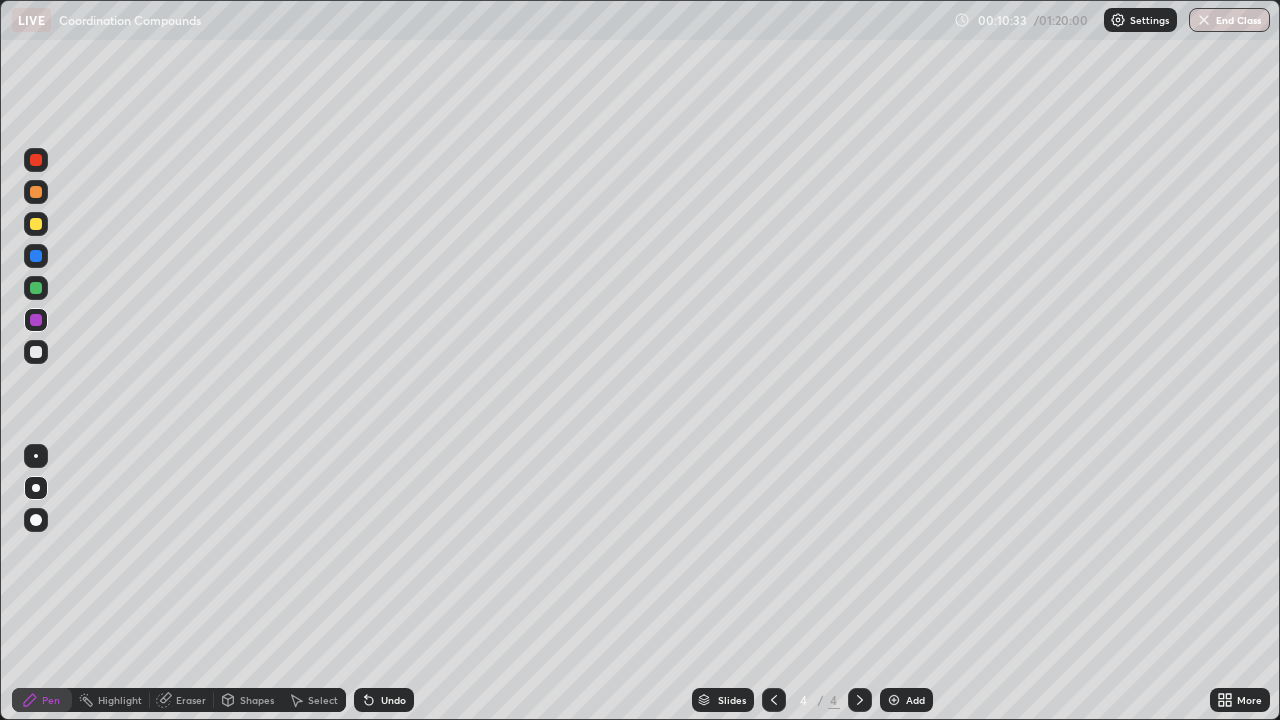 click on "Add" at bounding box center [915, 700] 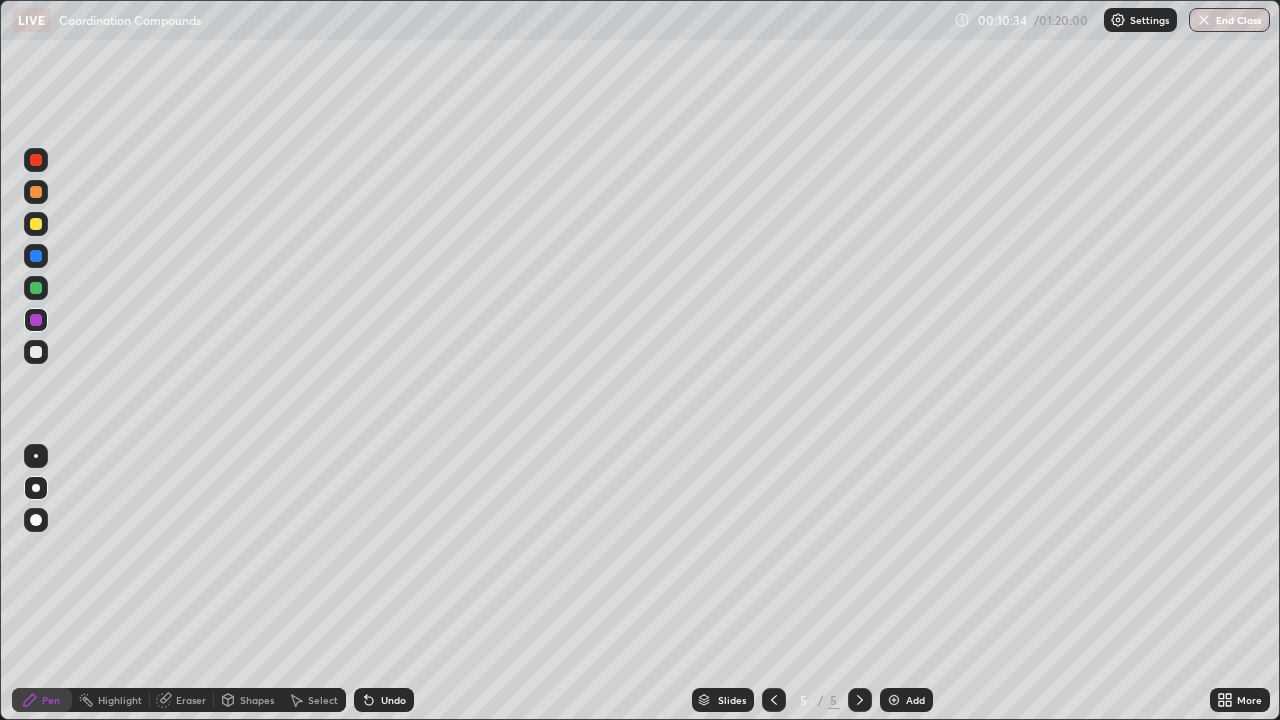 click at bounding box center [36, 352] 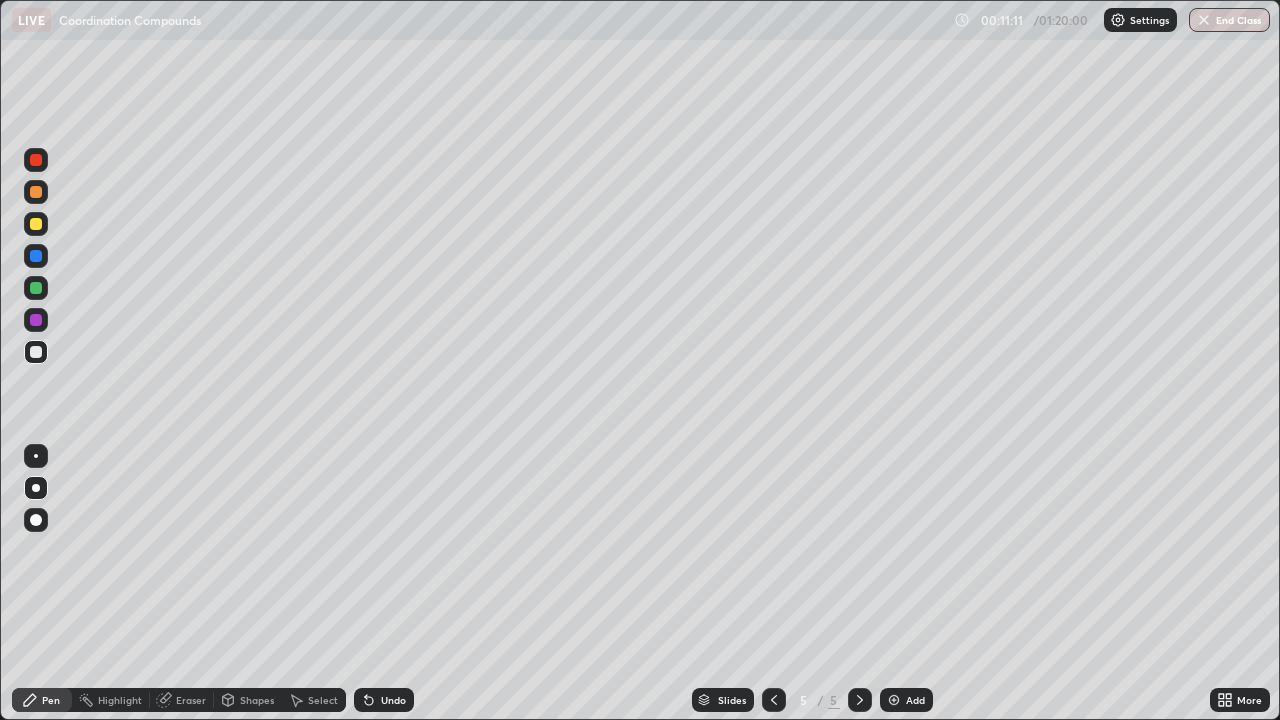 click at bounding box center (36, 224) 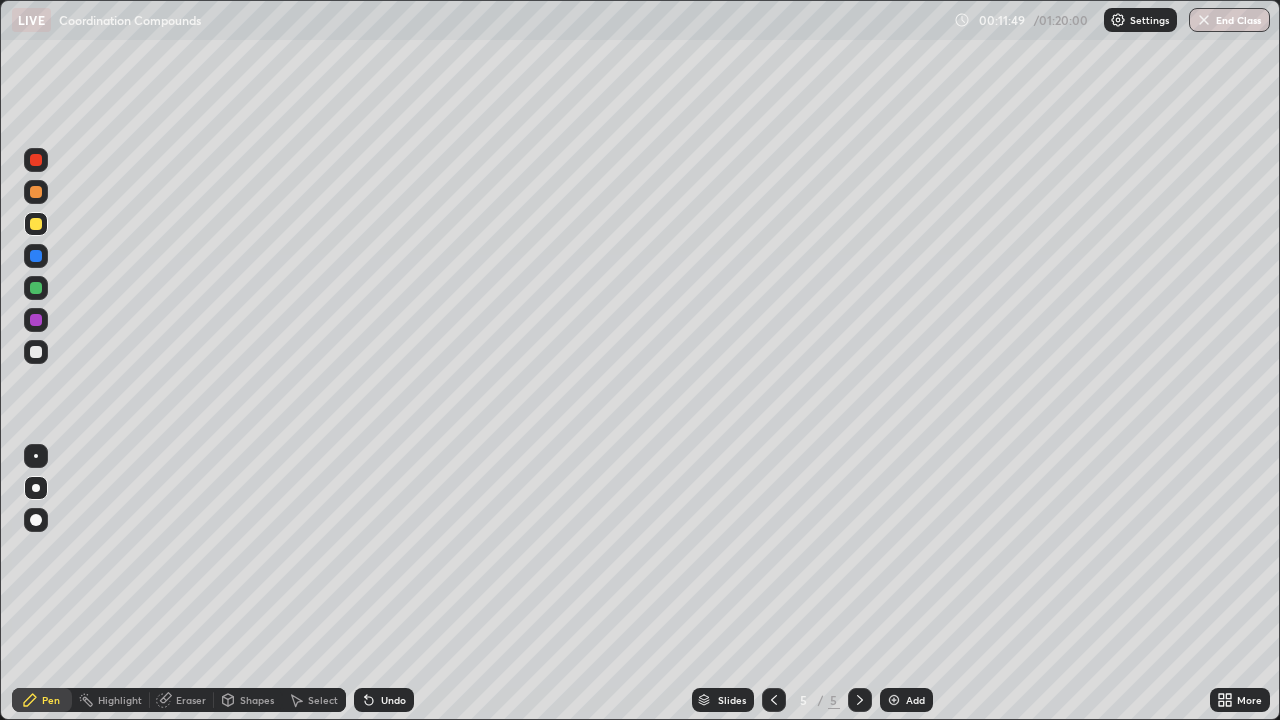 click at bounding box center [36, 320] 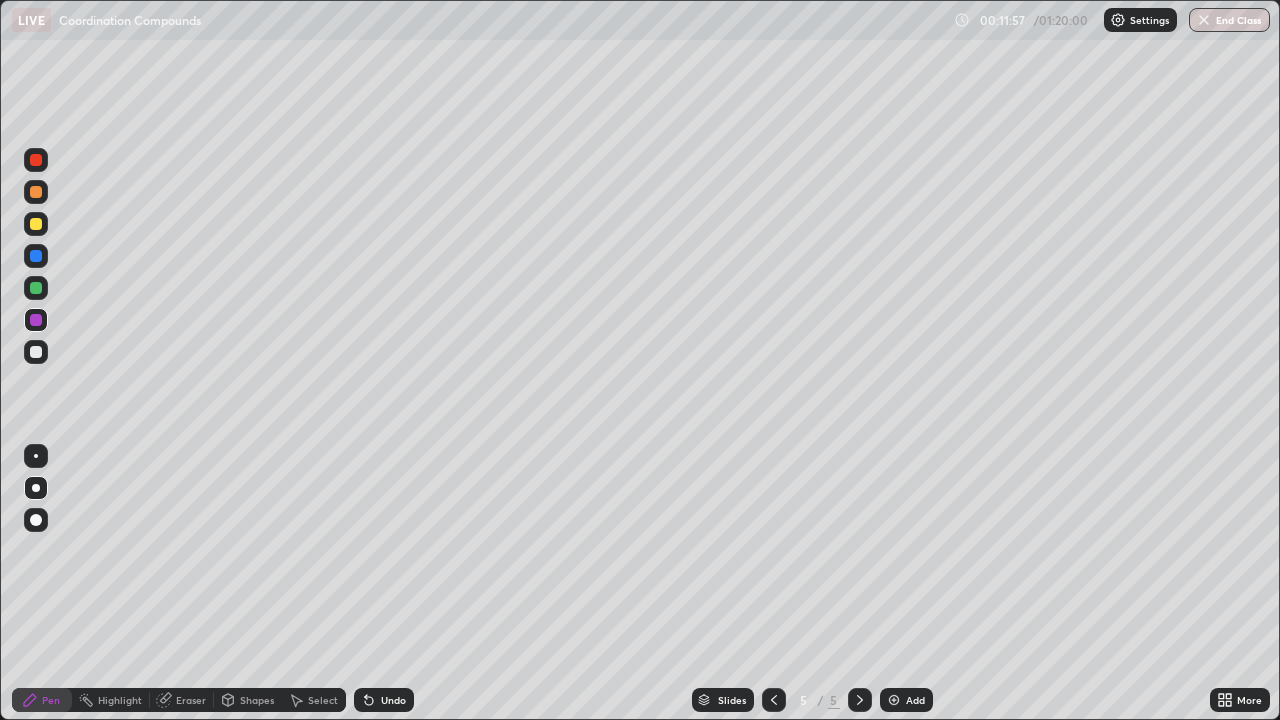 click at bounding box center [36, 352] 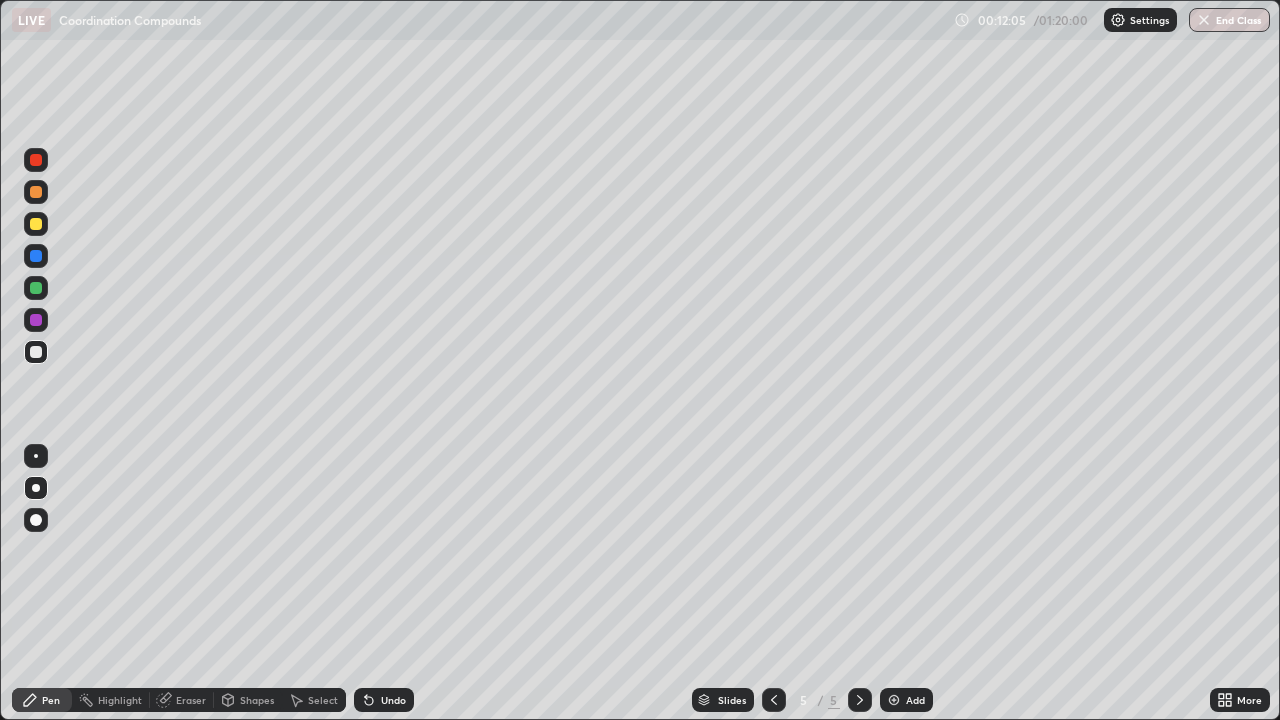 click at bounding box center [36, 352] 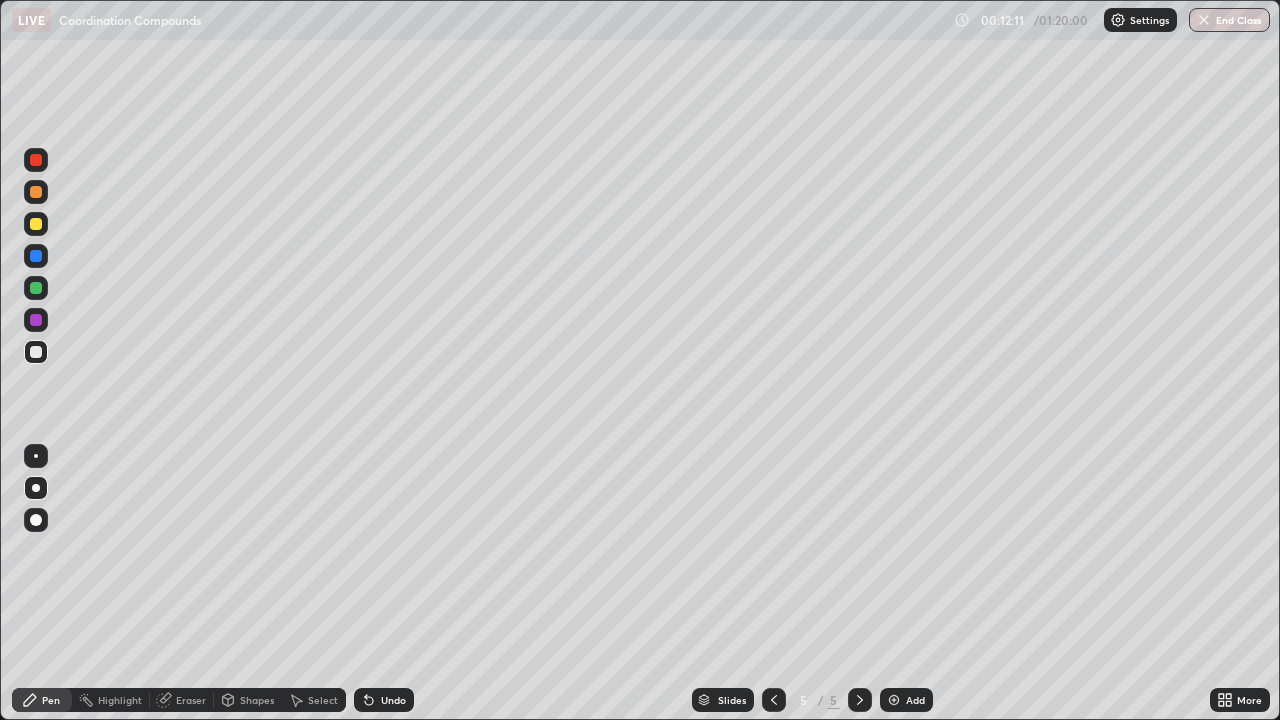 click at bounding box center (36, 320) 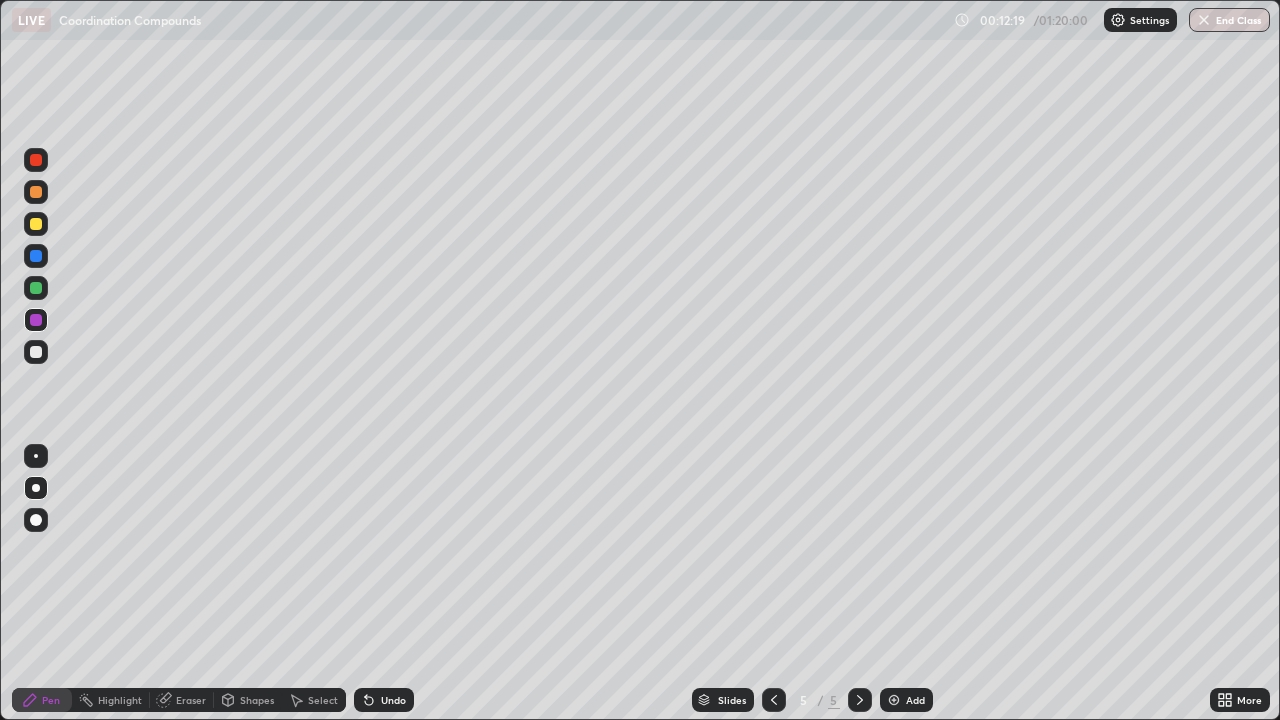 click at bounding box center (36, 352) 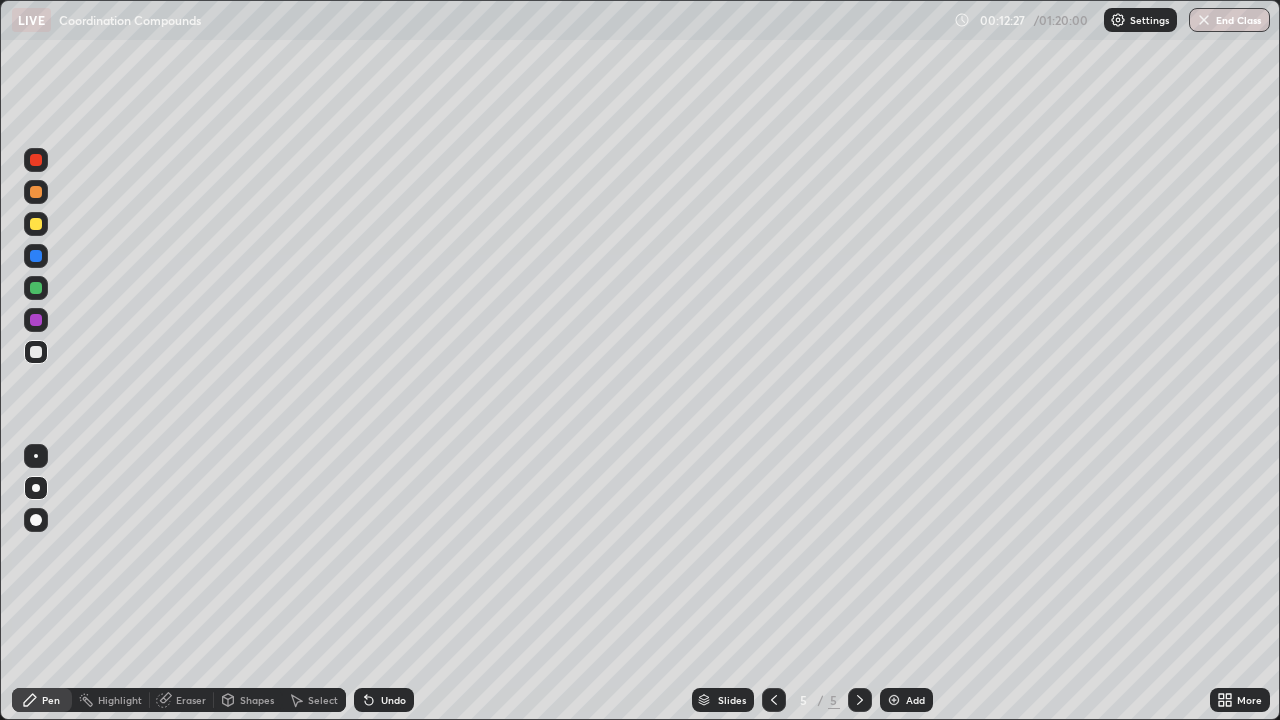 click at bounding box center (36, 352) 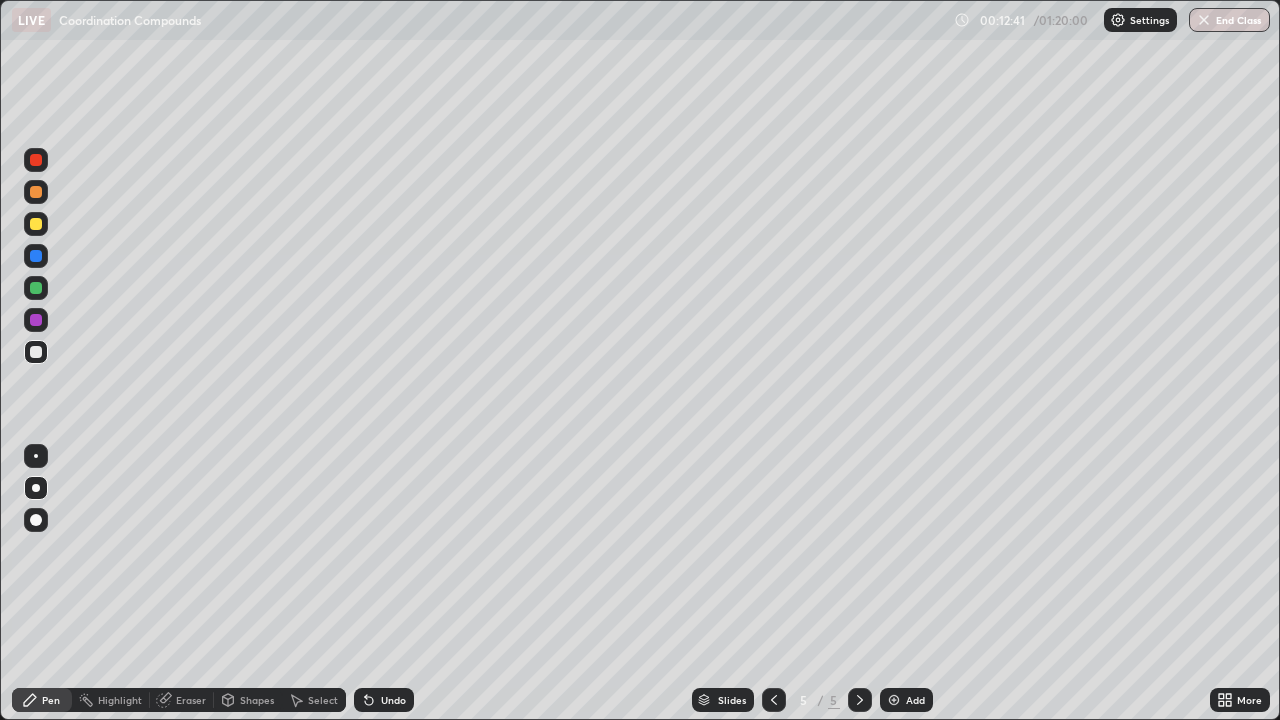 click at bounding box center (774, 700) 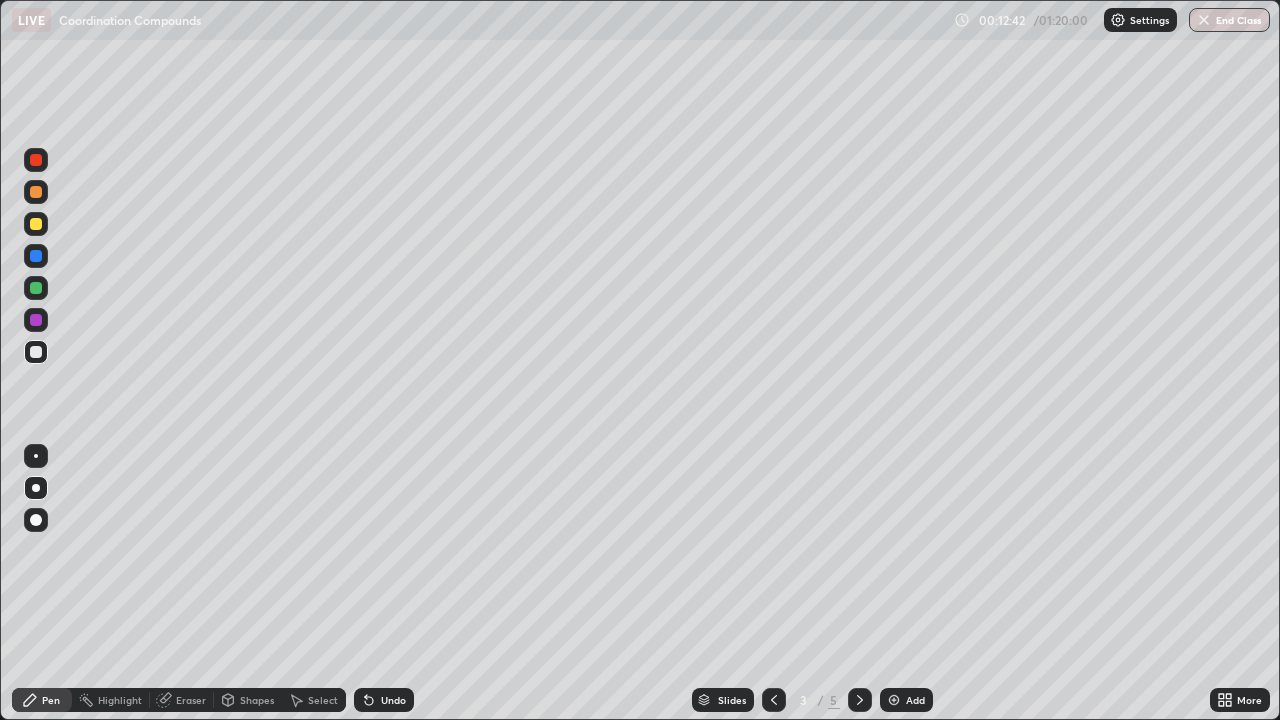 click at bounding box center (774, 700) 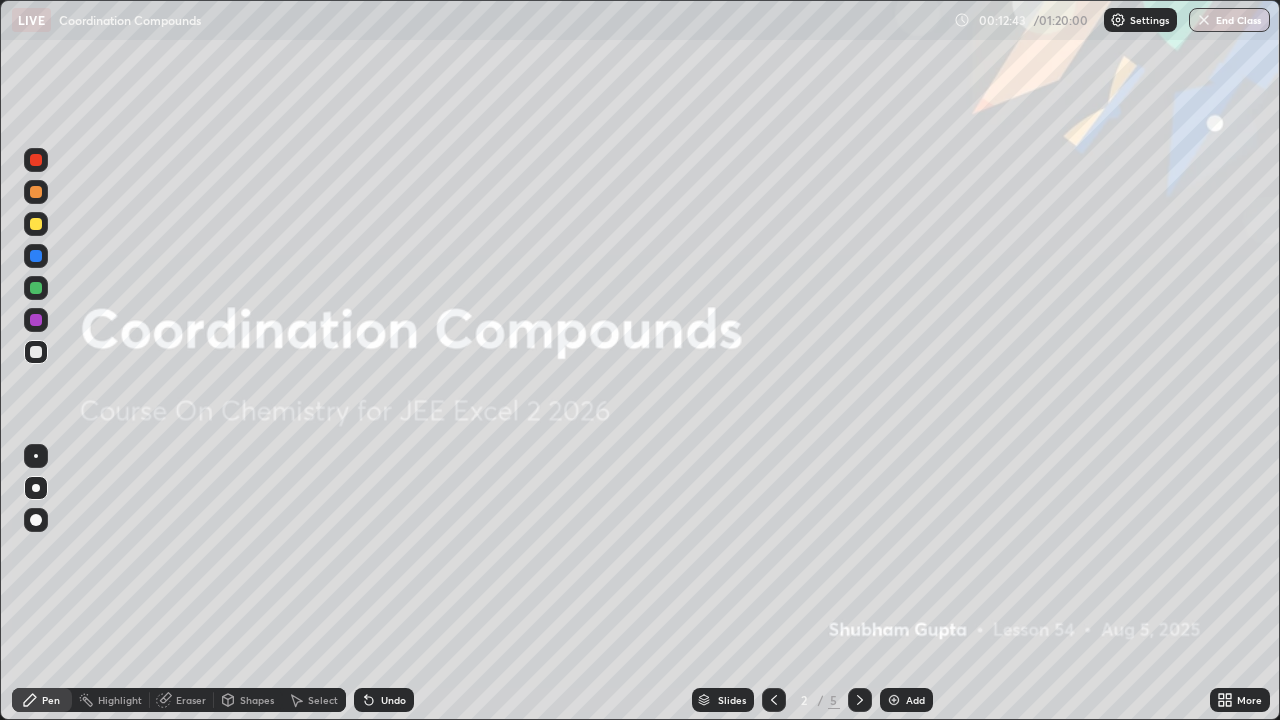 click at bounding box center [860, 700] 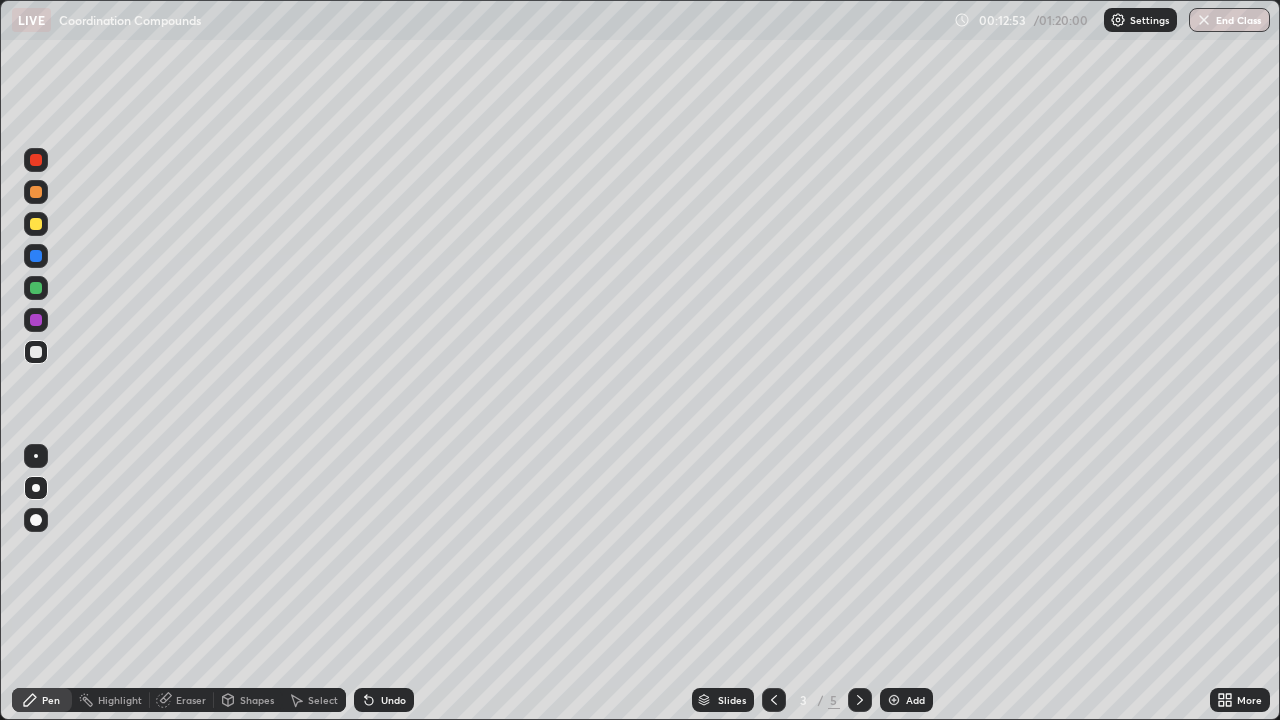 click at bounding box center (36, 320) 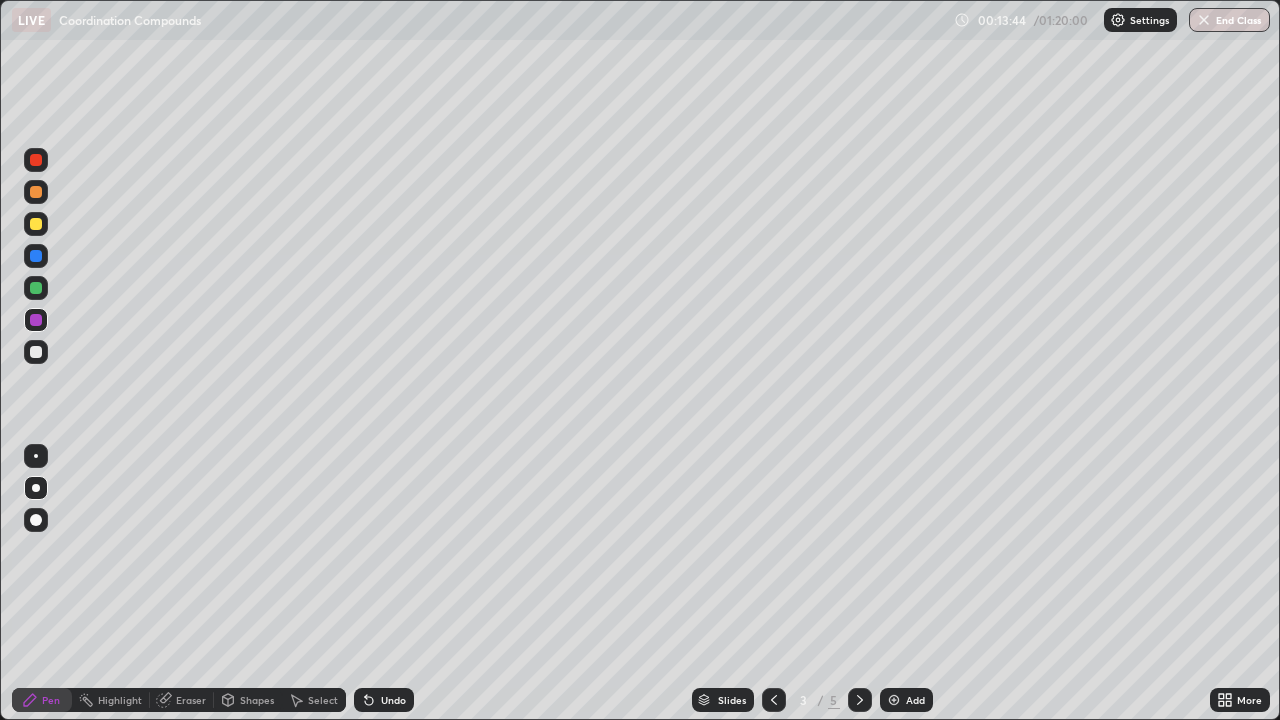 click at bounding box center [860, 700] 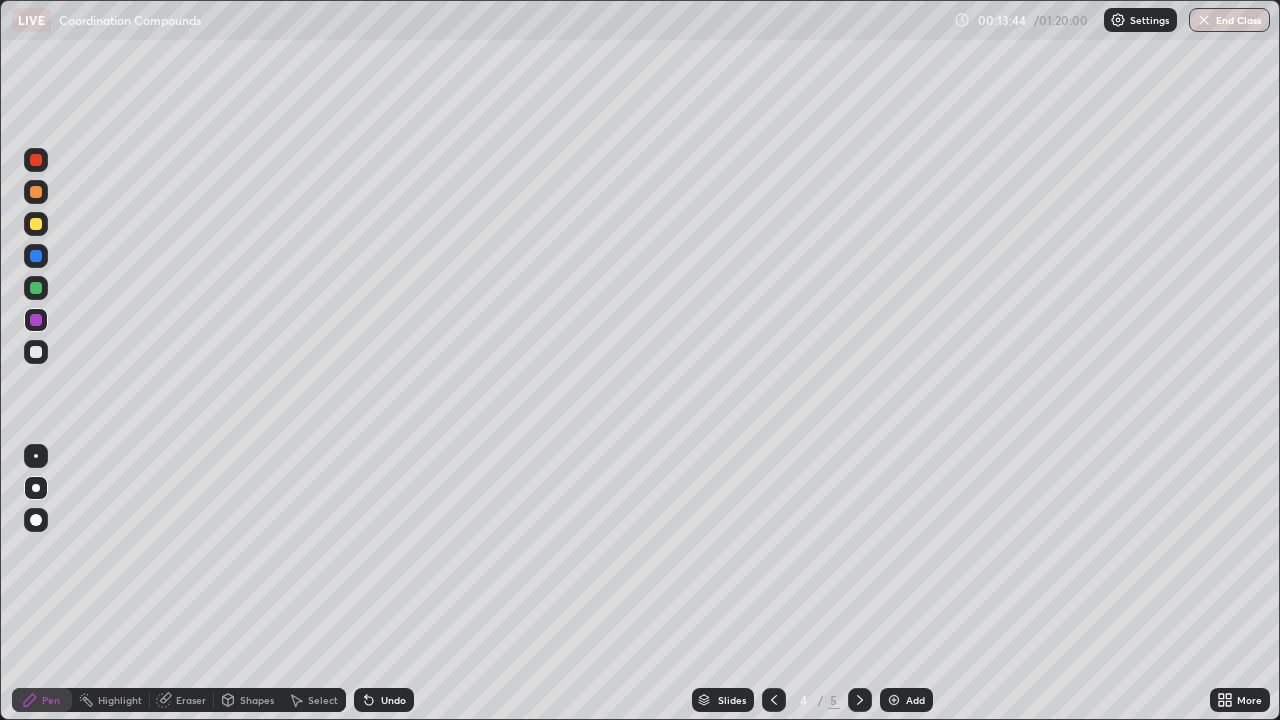 click 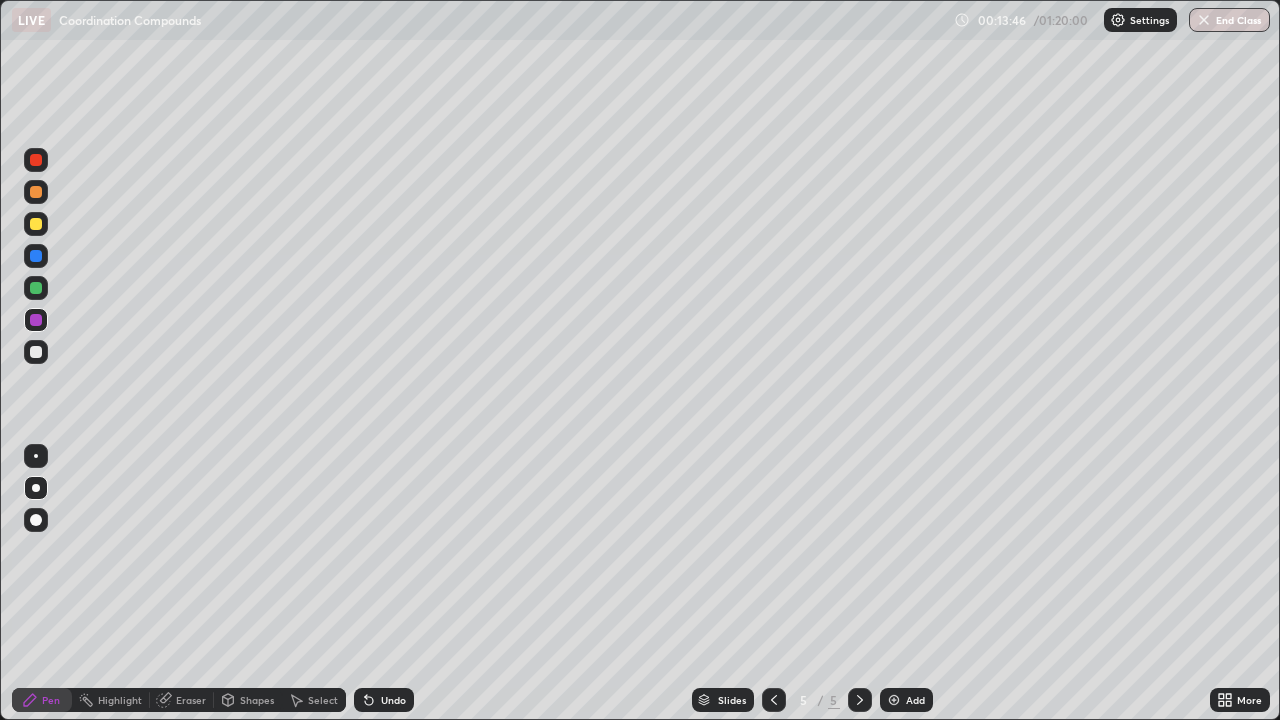 click 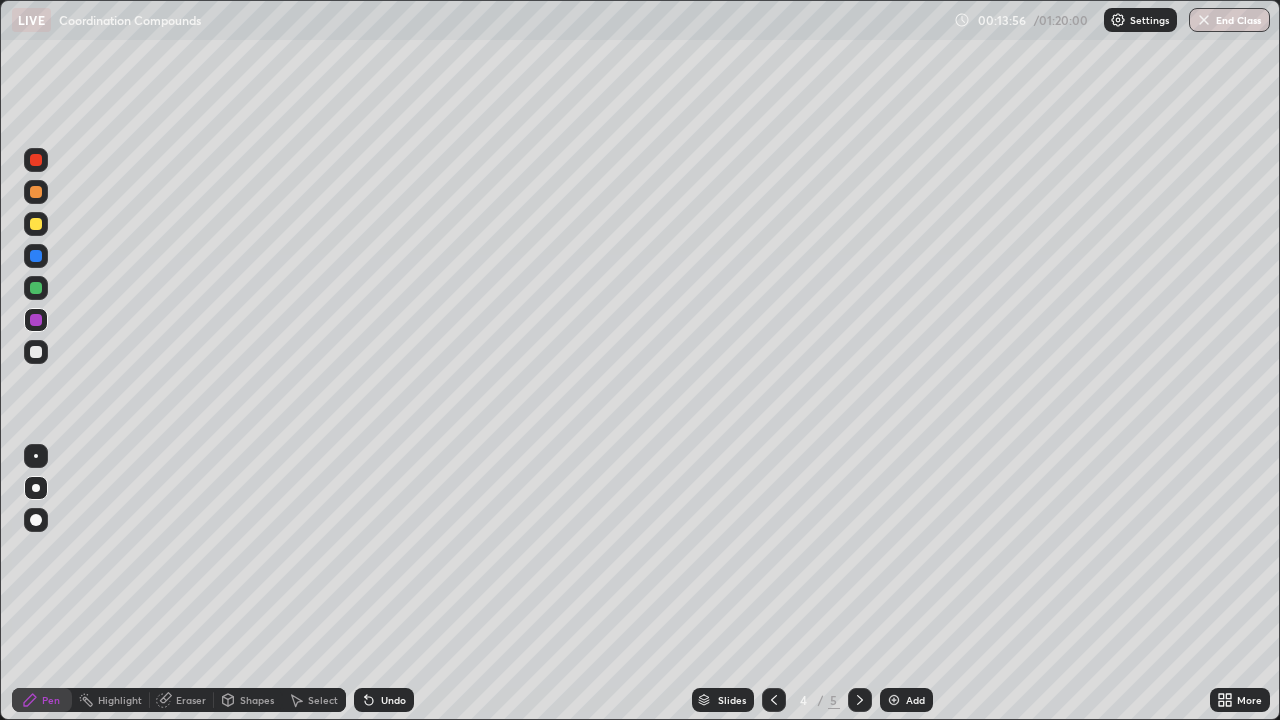 click at bounding box center [860, 700] 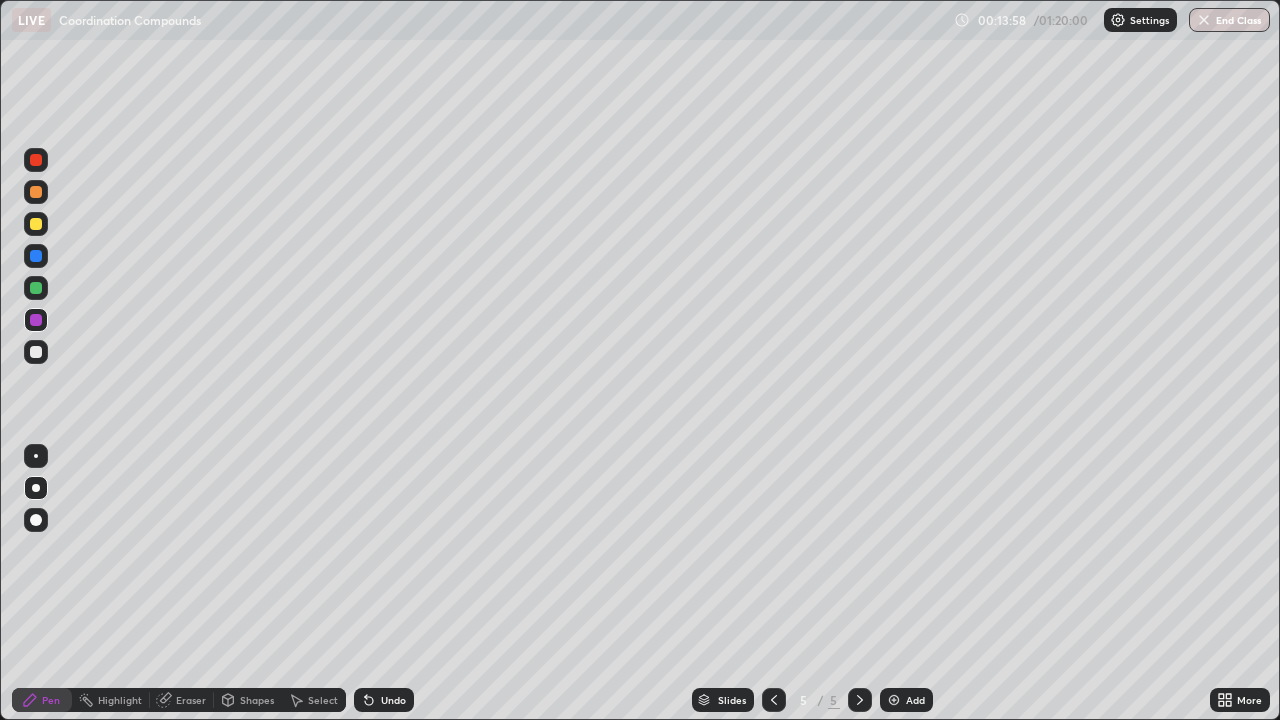 click at bounding box center (36, 288) 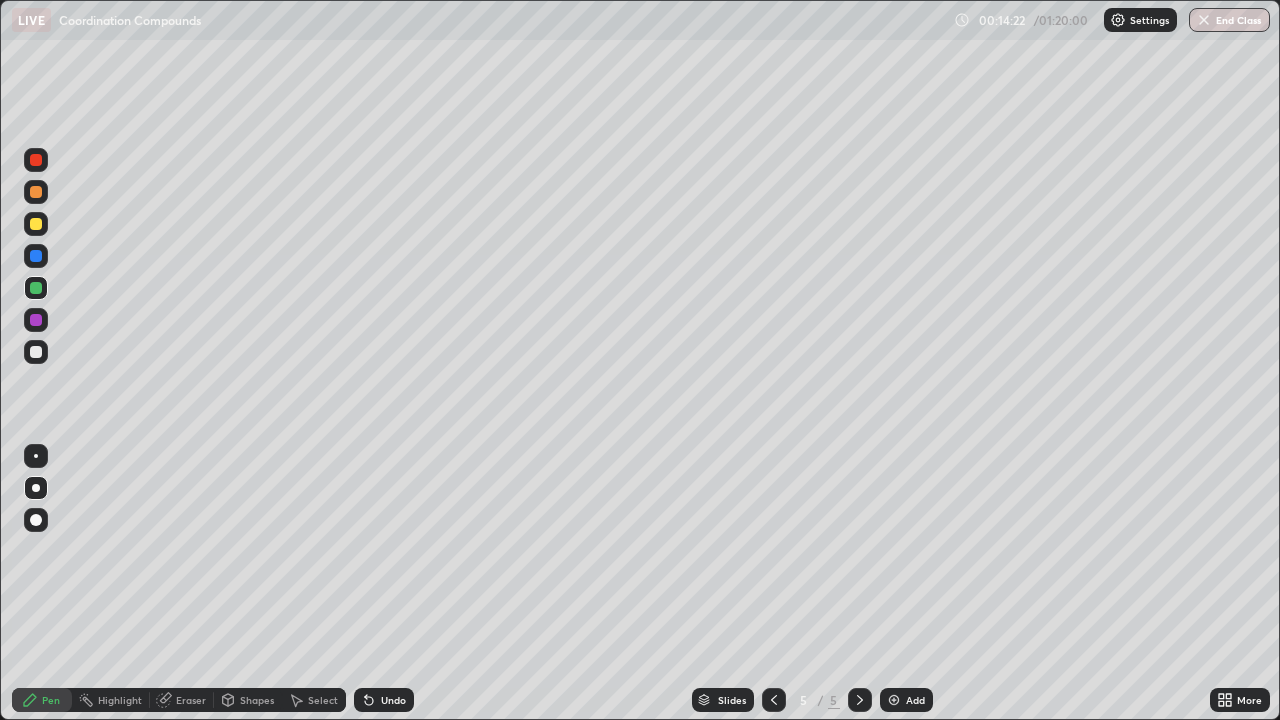 click on "Undo" at bounding box center (384, 700) 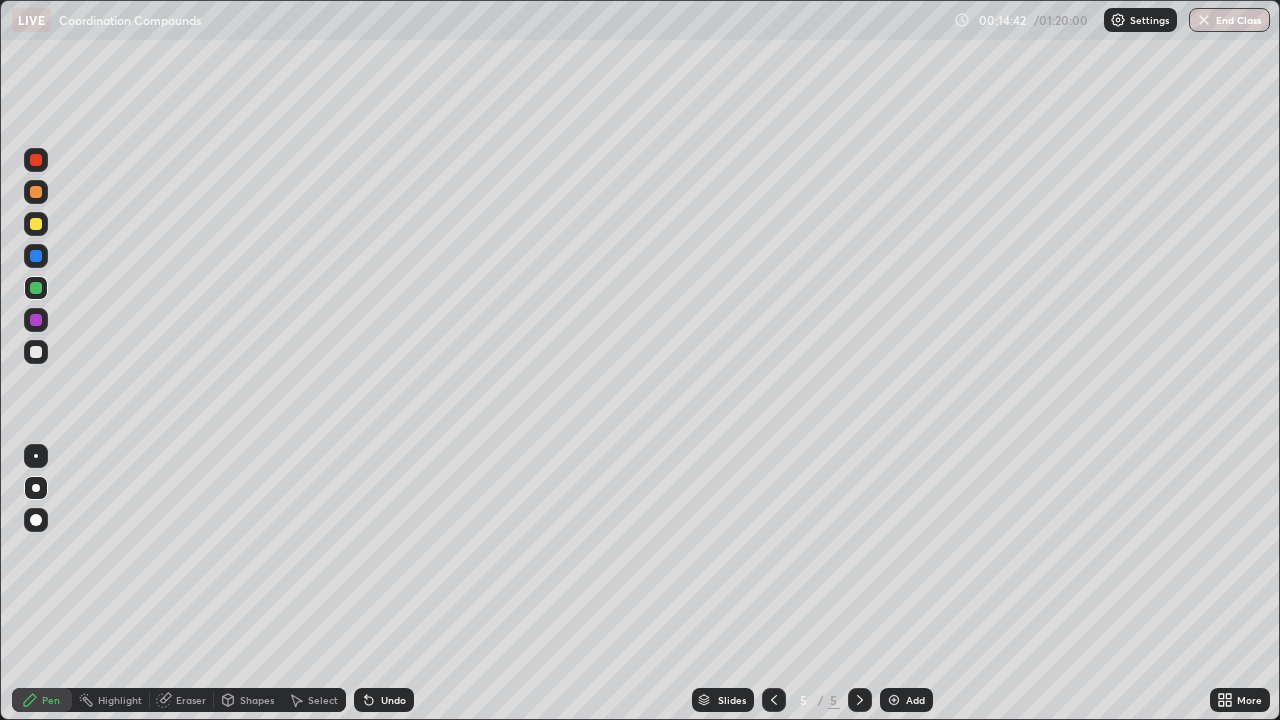 click 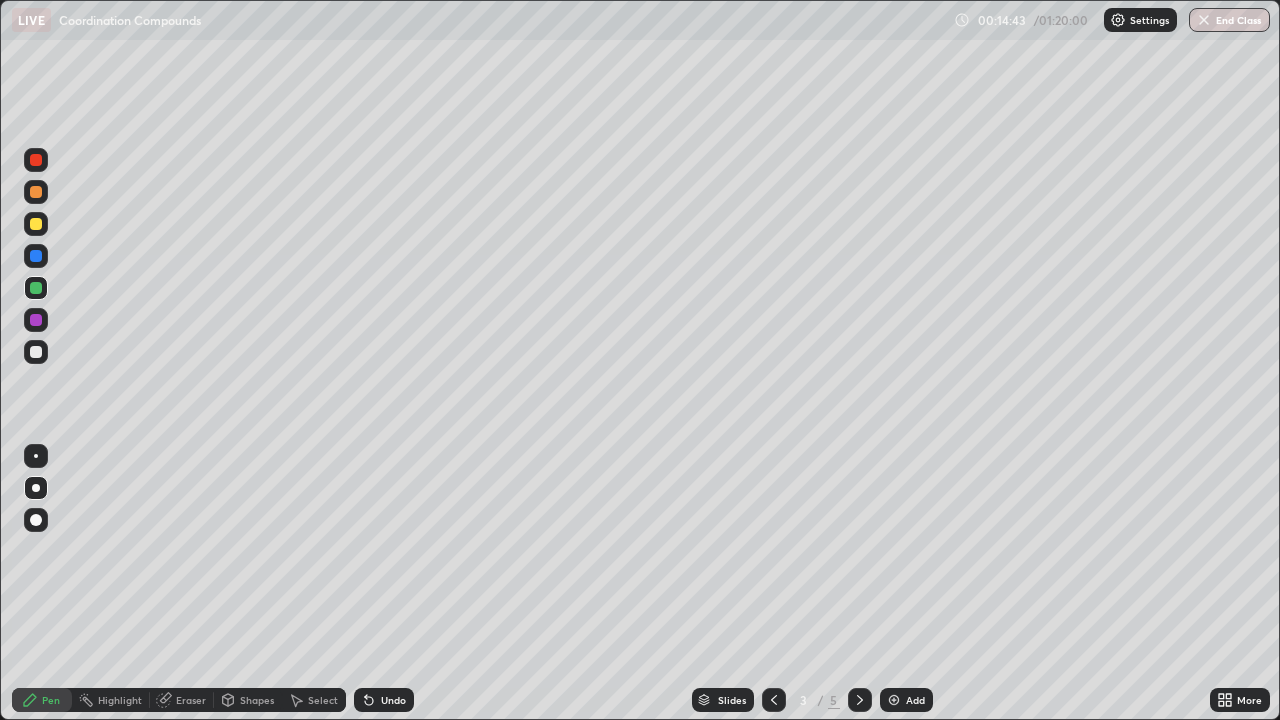 click at bounding box center (860, 700) 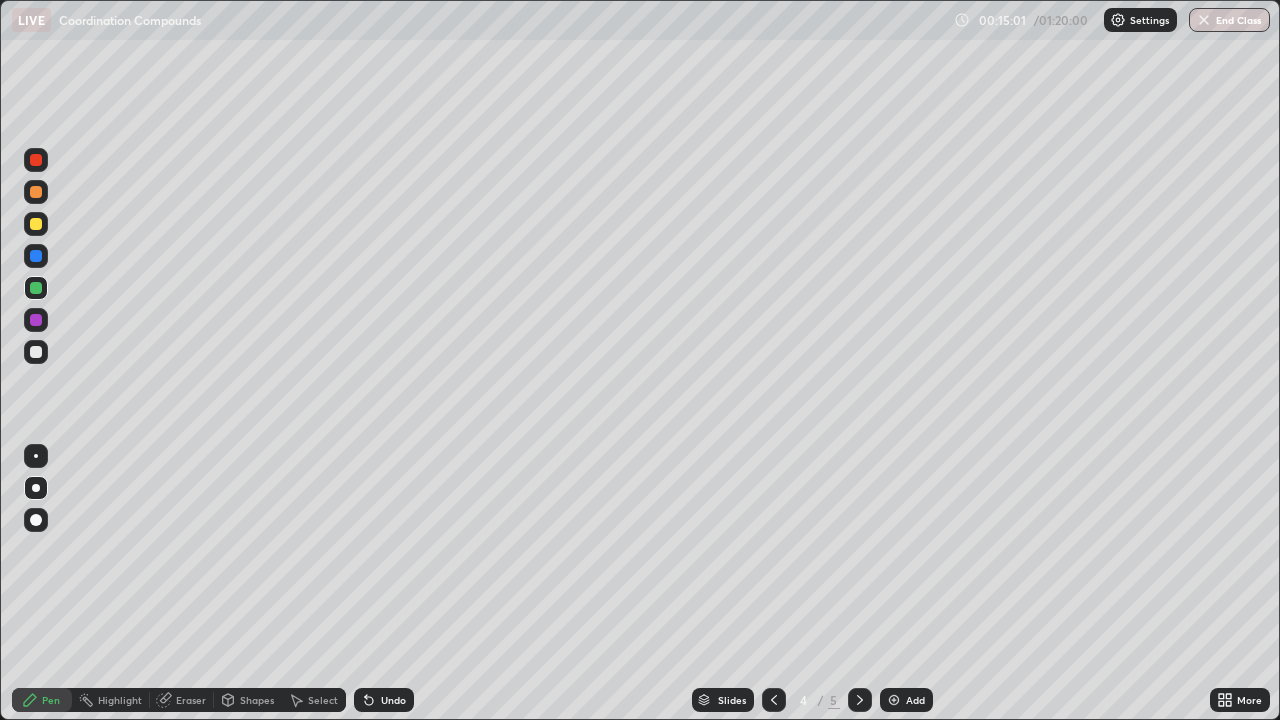 click at bounding box center [774, 700] 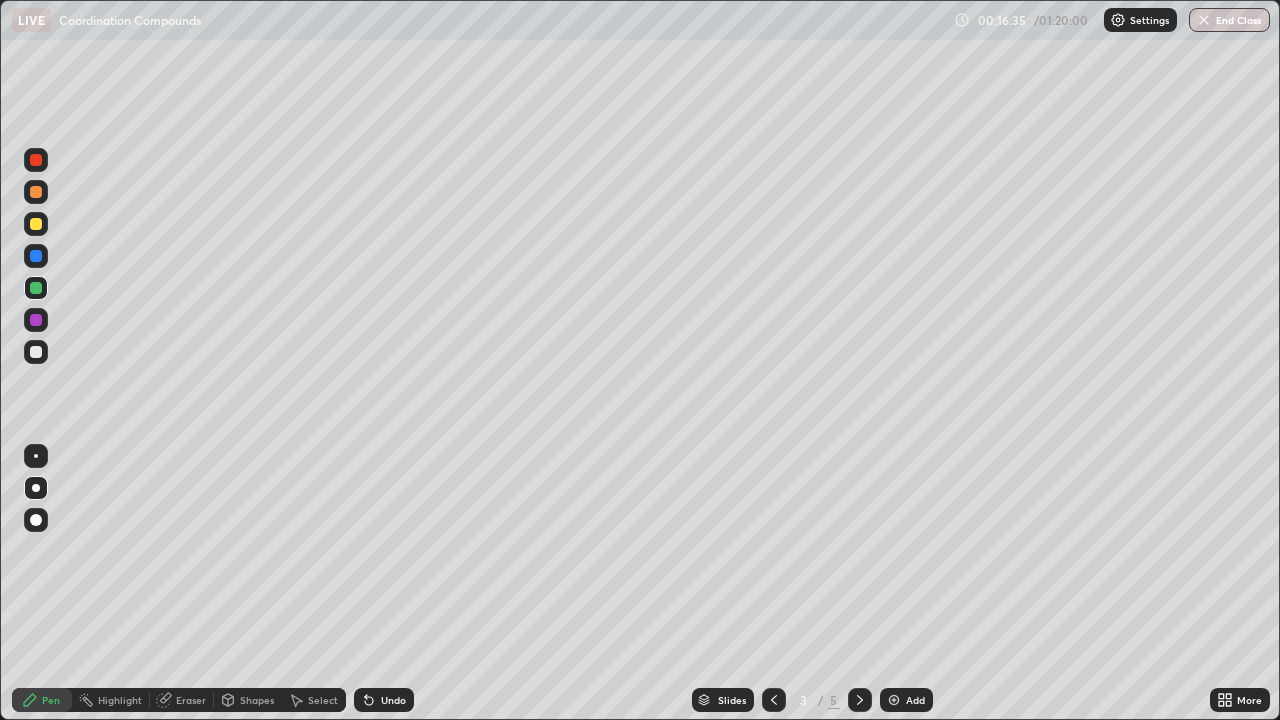 click 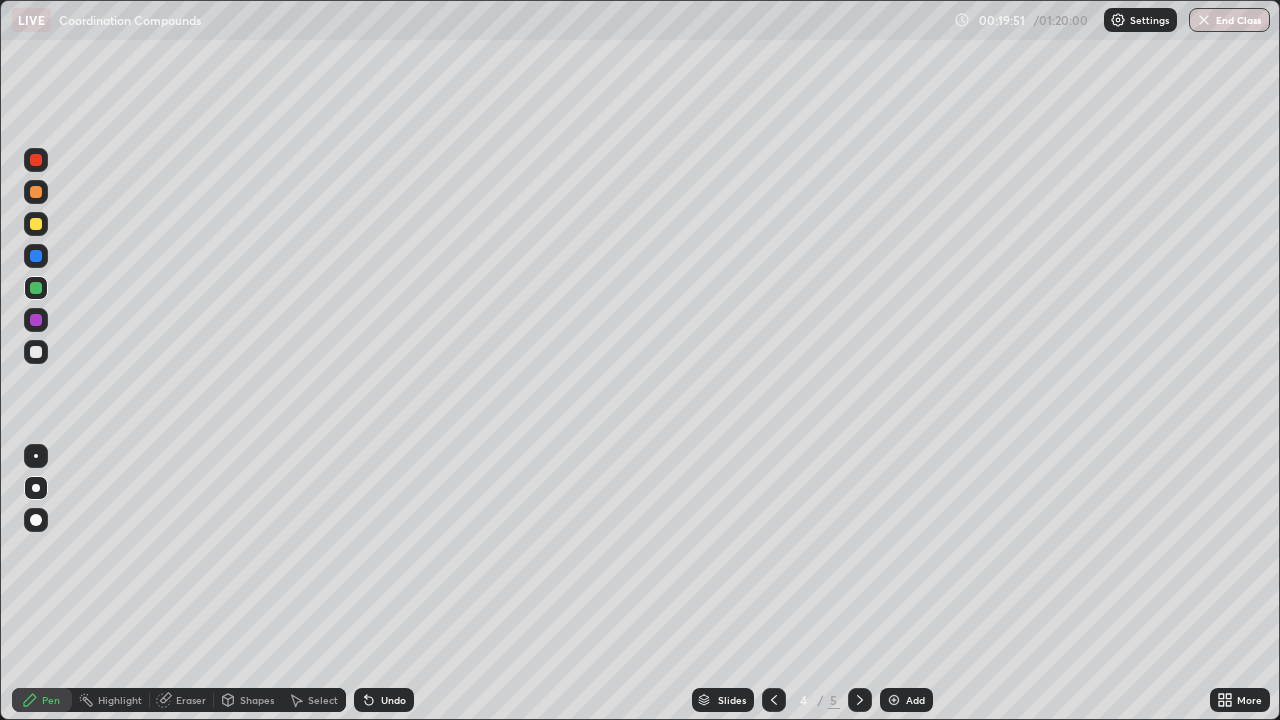 click 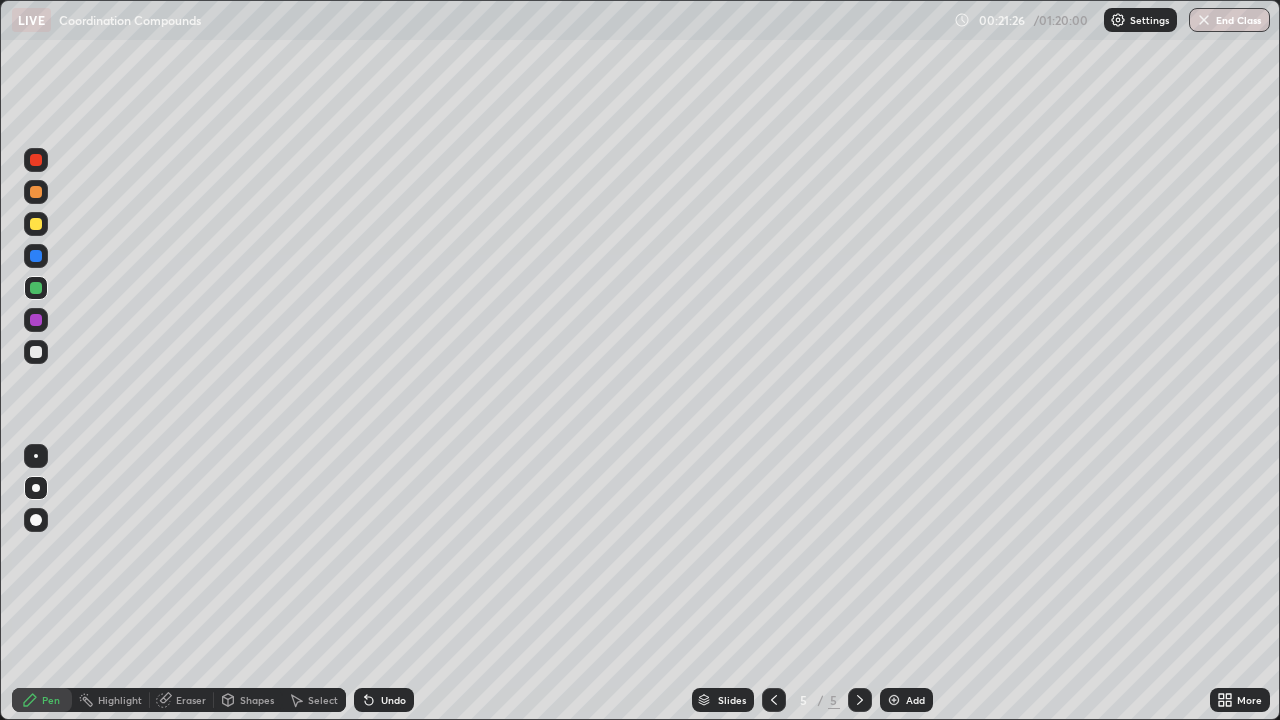 click on "Add" at bounding box center [915, 700] 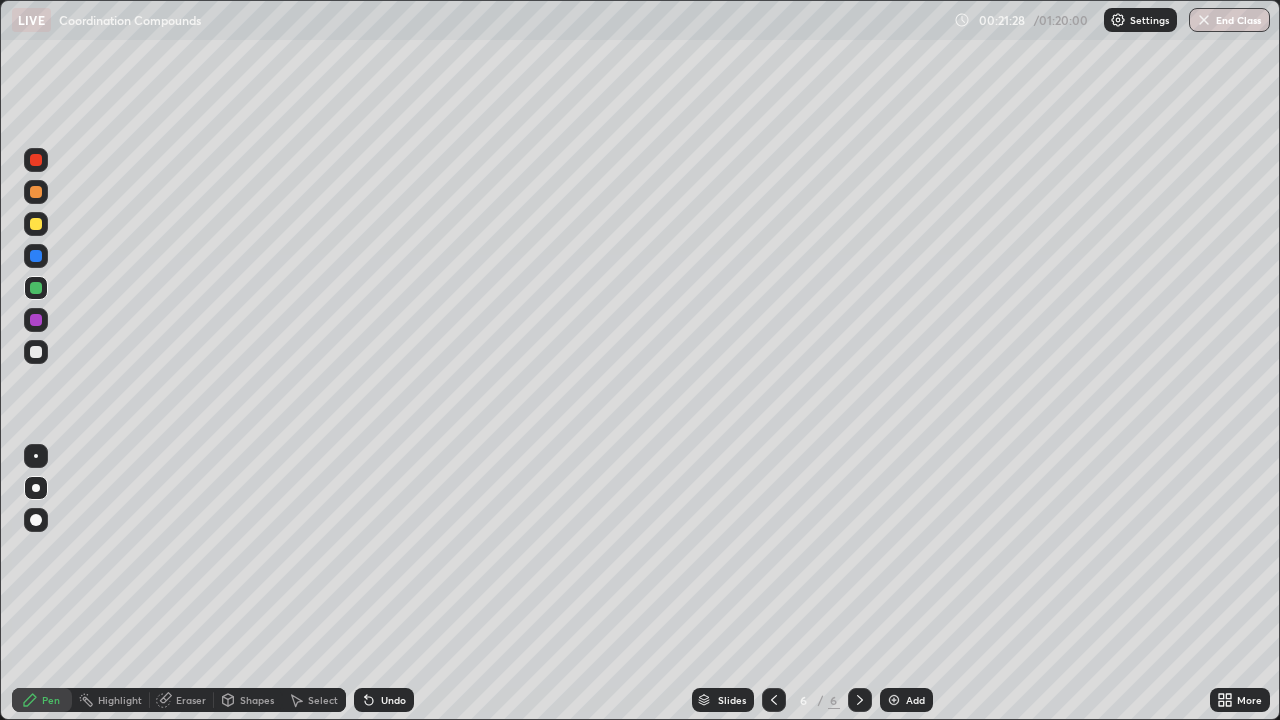 click at bounding box center (36, 352) 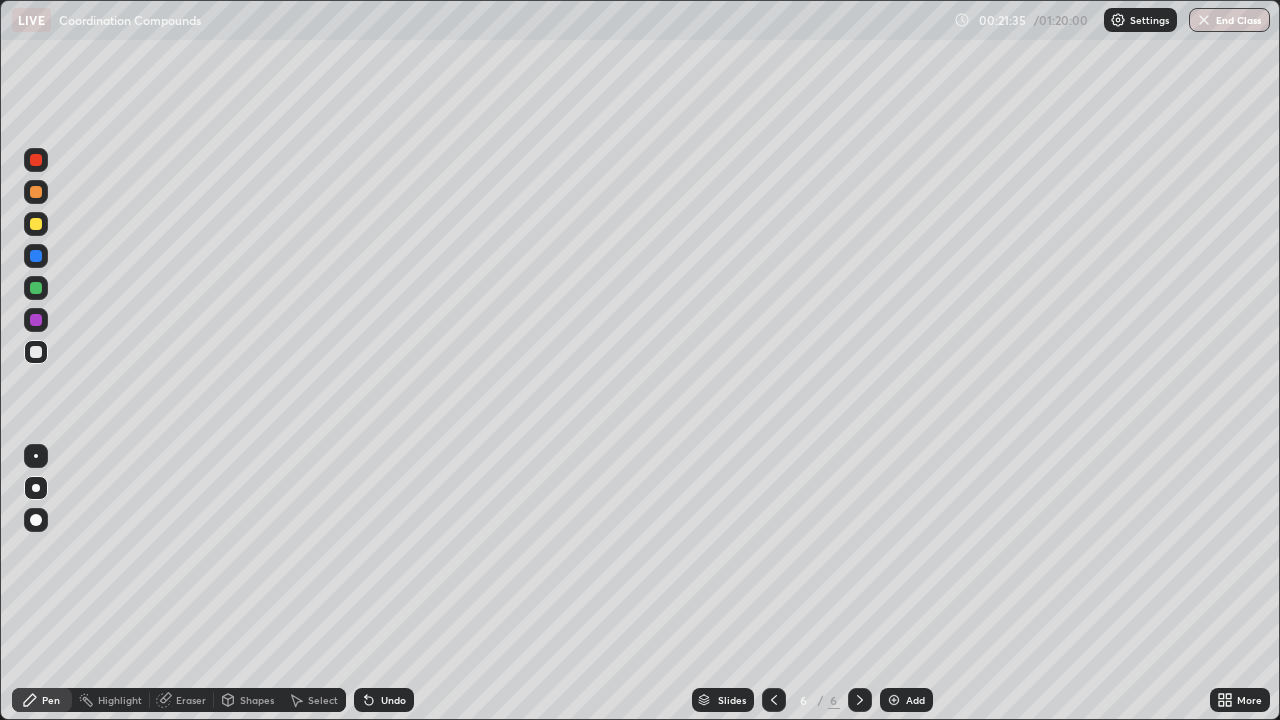 click 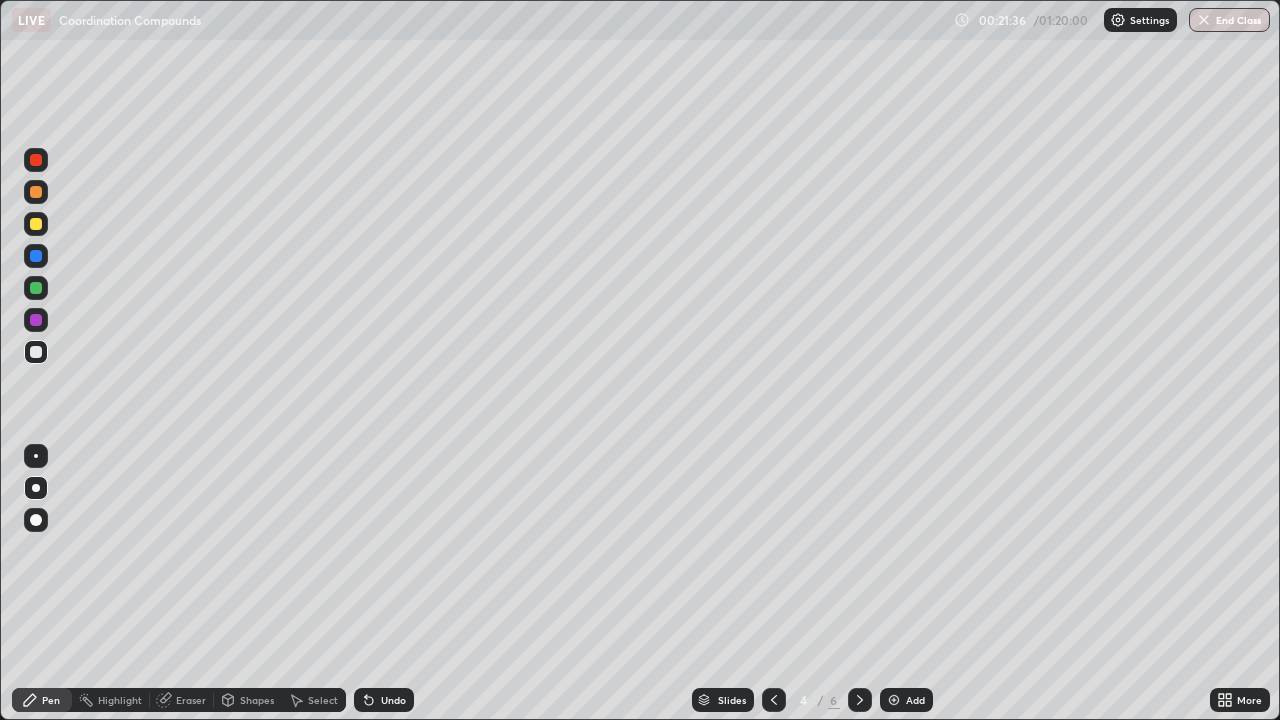 click at bounding box center (774, 700) 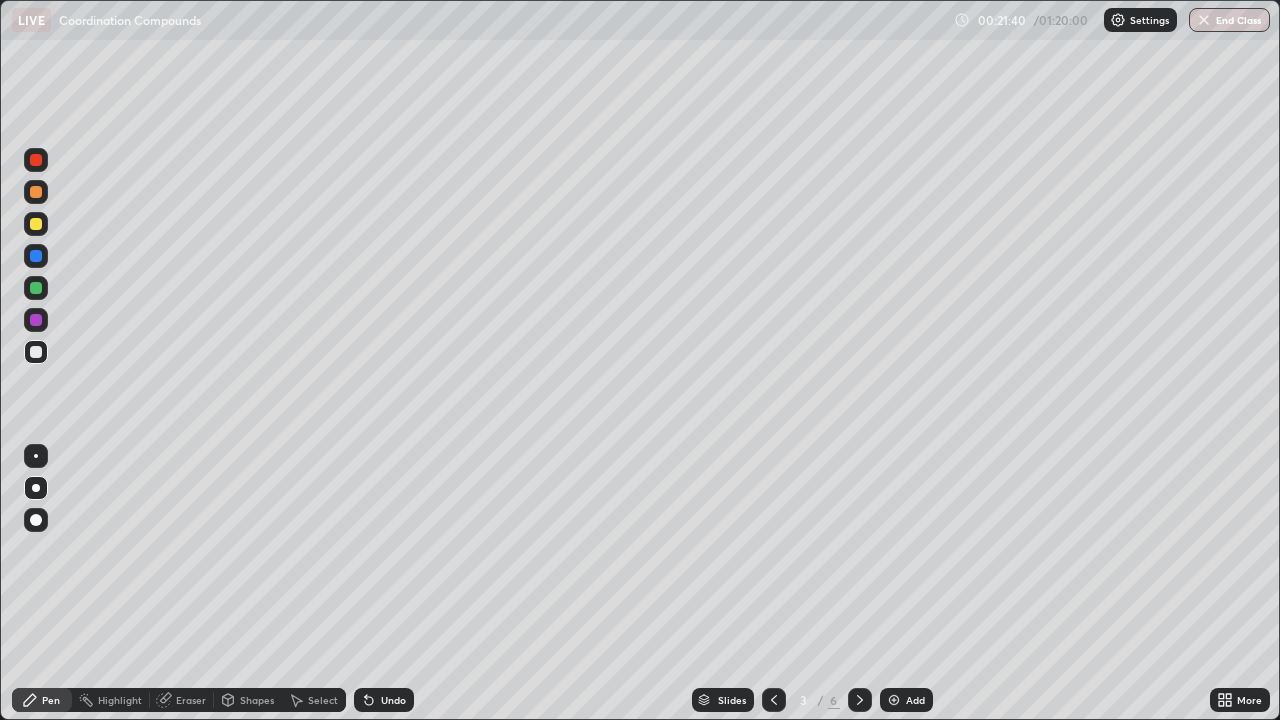 click 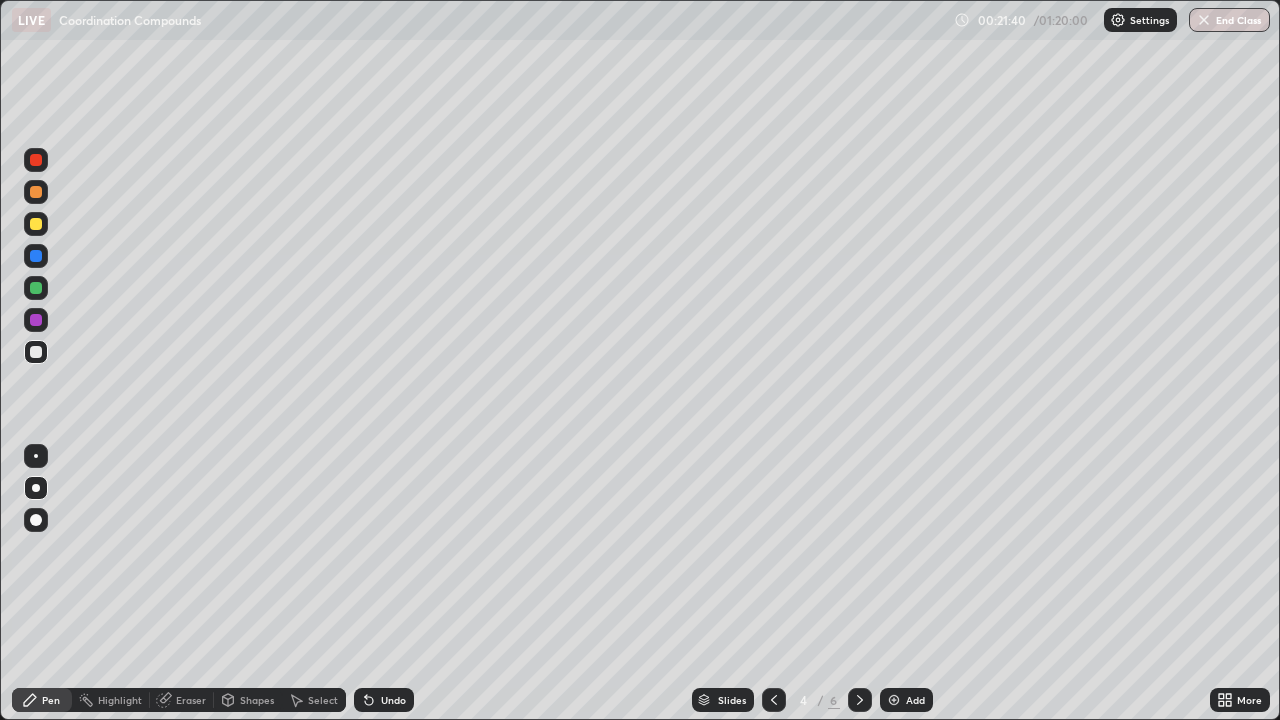click 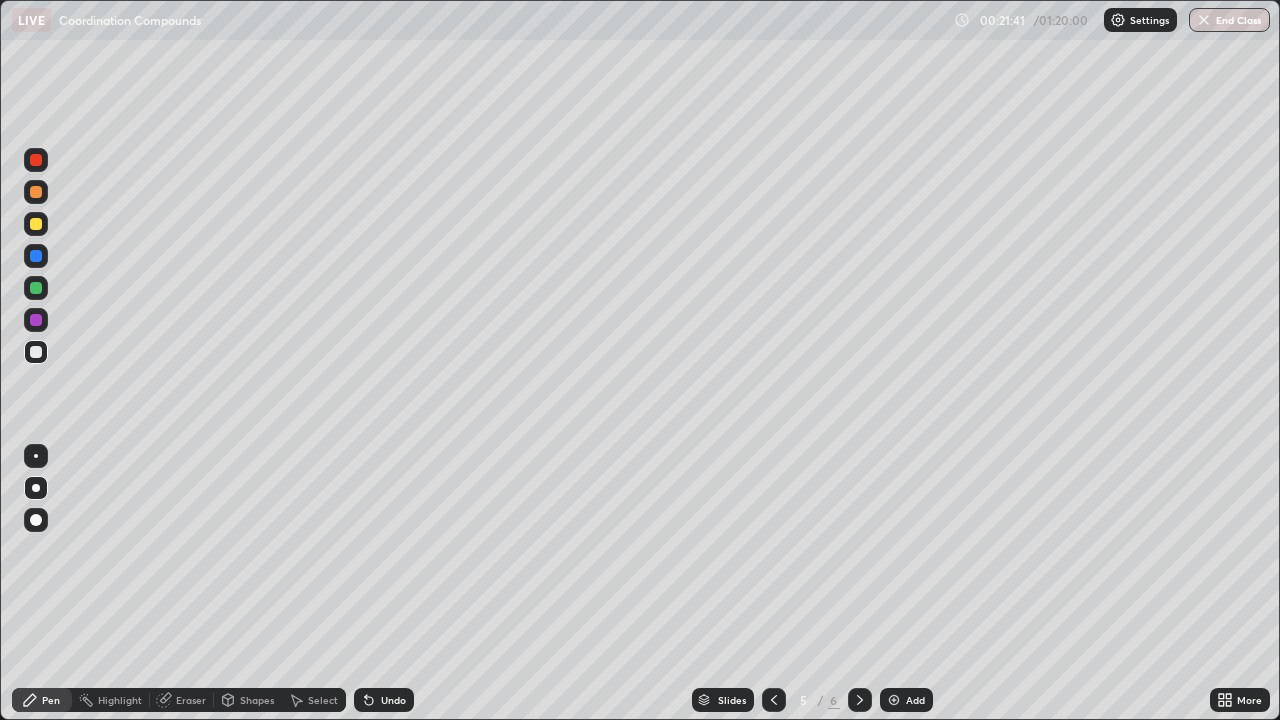 click 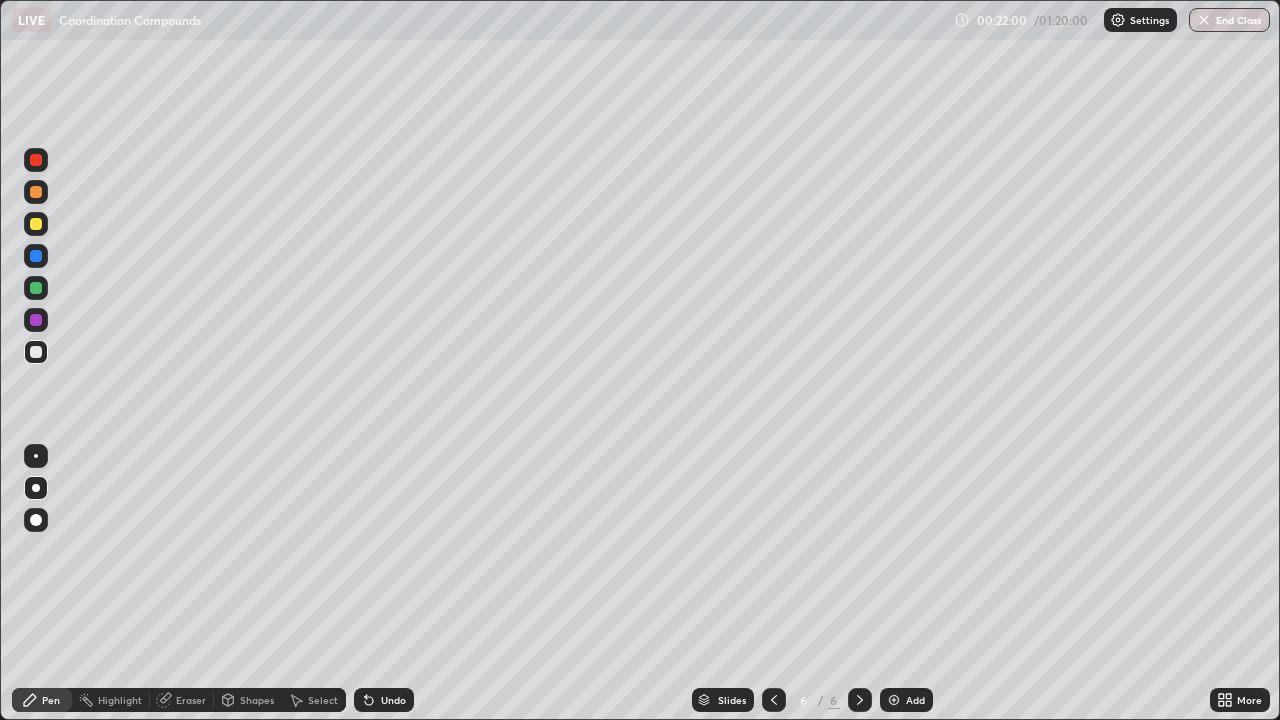 click at bounding box center (36, 192) 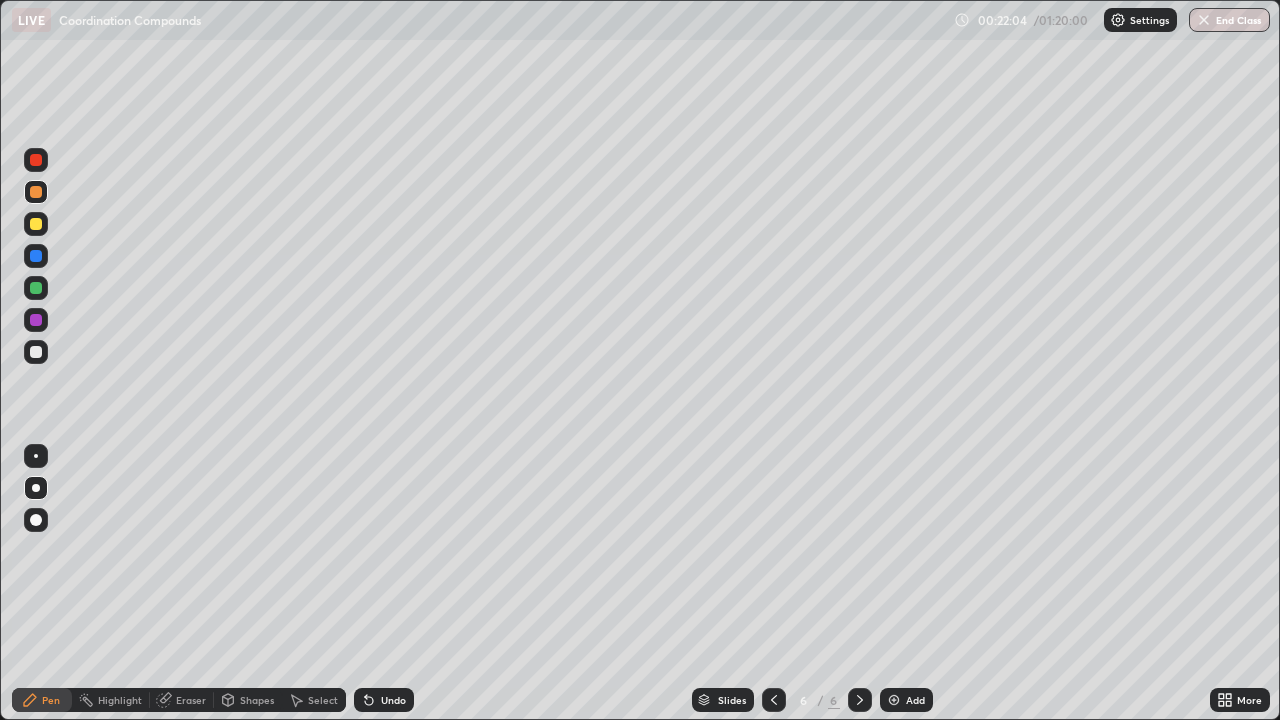 click at bounding box center (36, 224) 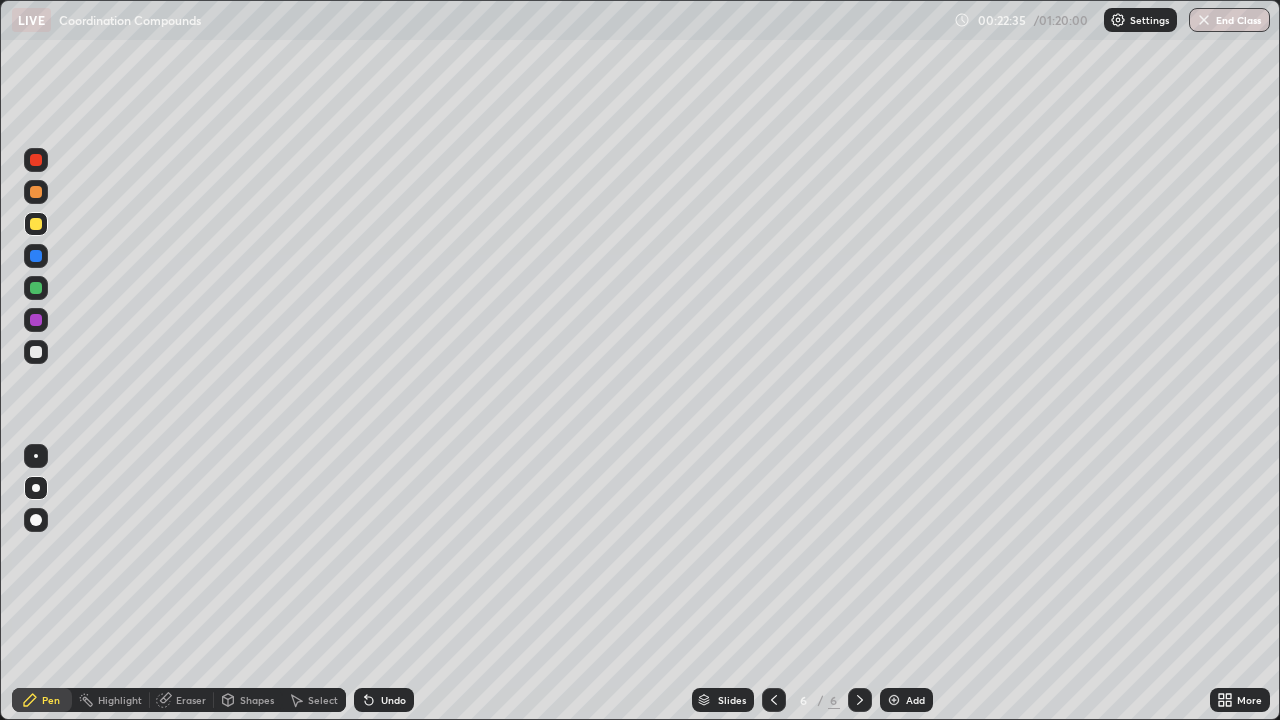 click at bounding box center [36, 352] 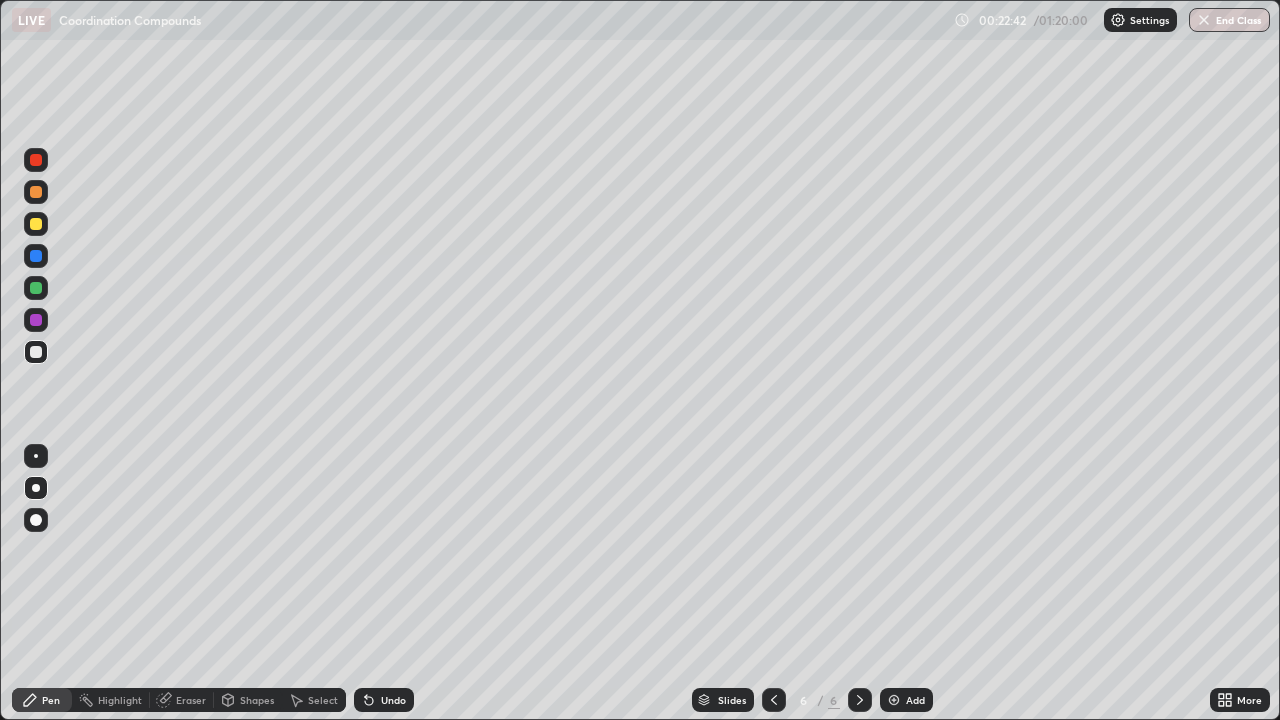 click on "Undo" at bounding box center [384, 700] 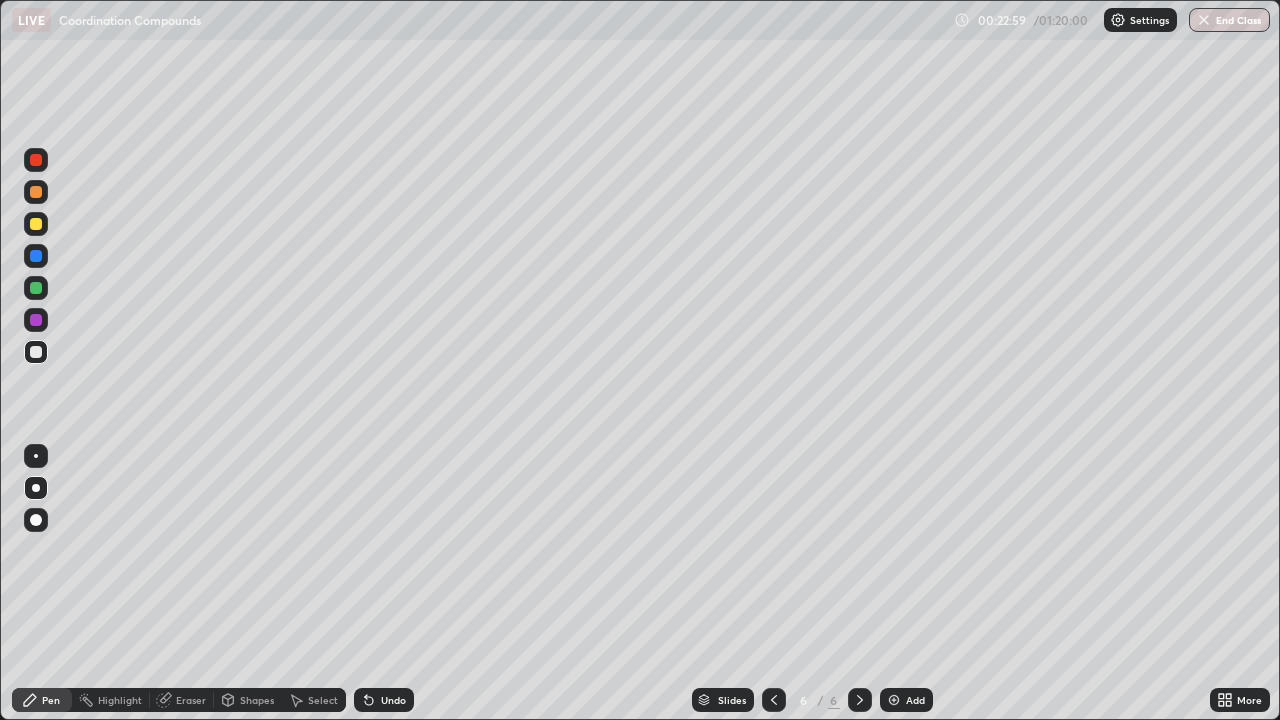 click at bounding box center (36, 352) 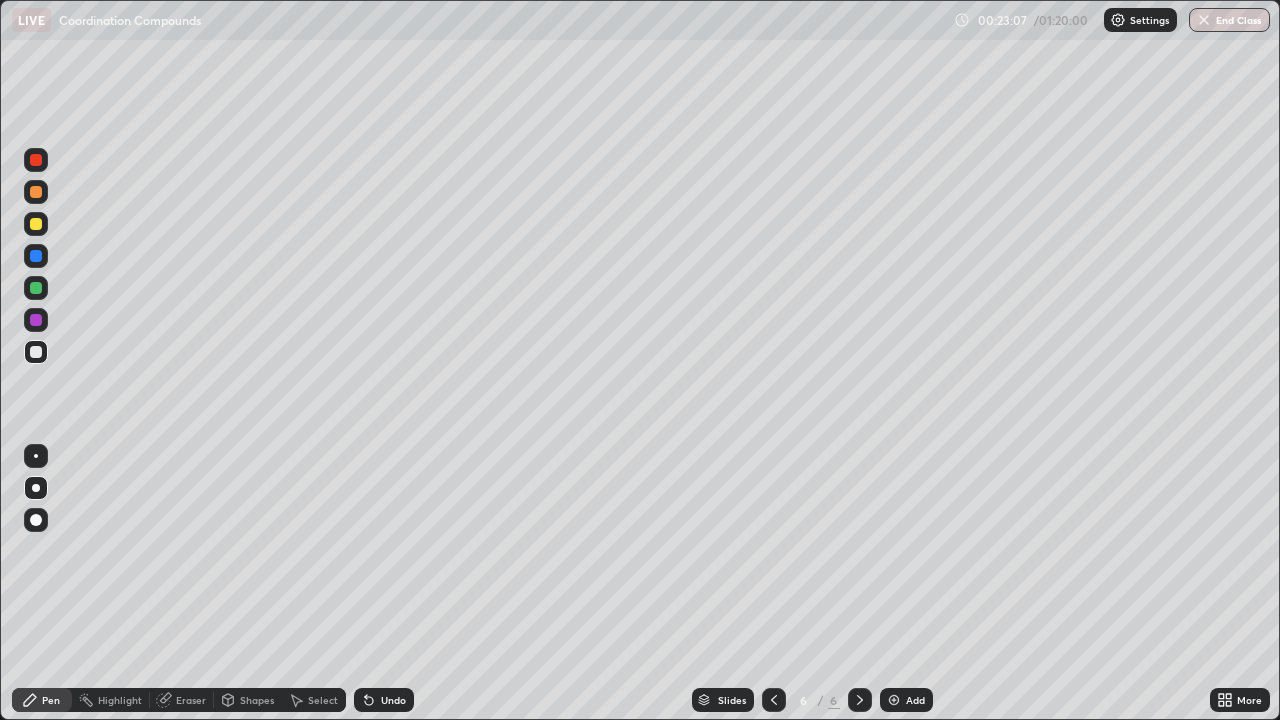 click on "Undo" at bounding box center [393, 700] 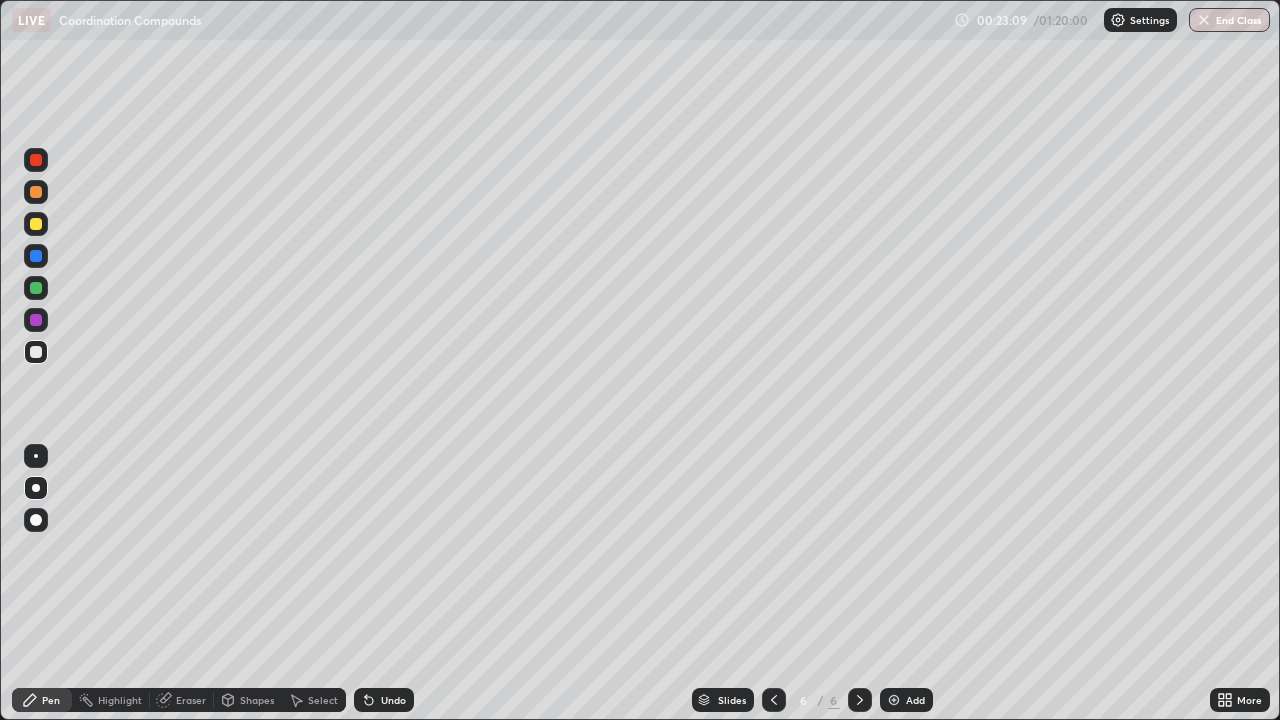 click on "Undo" at bounding box center (393, 700) 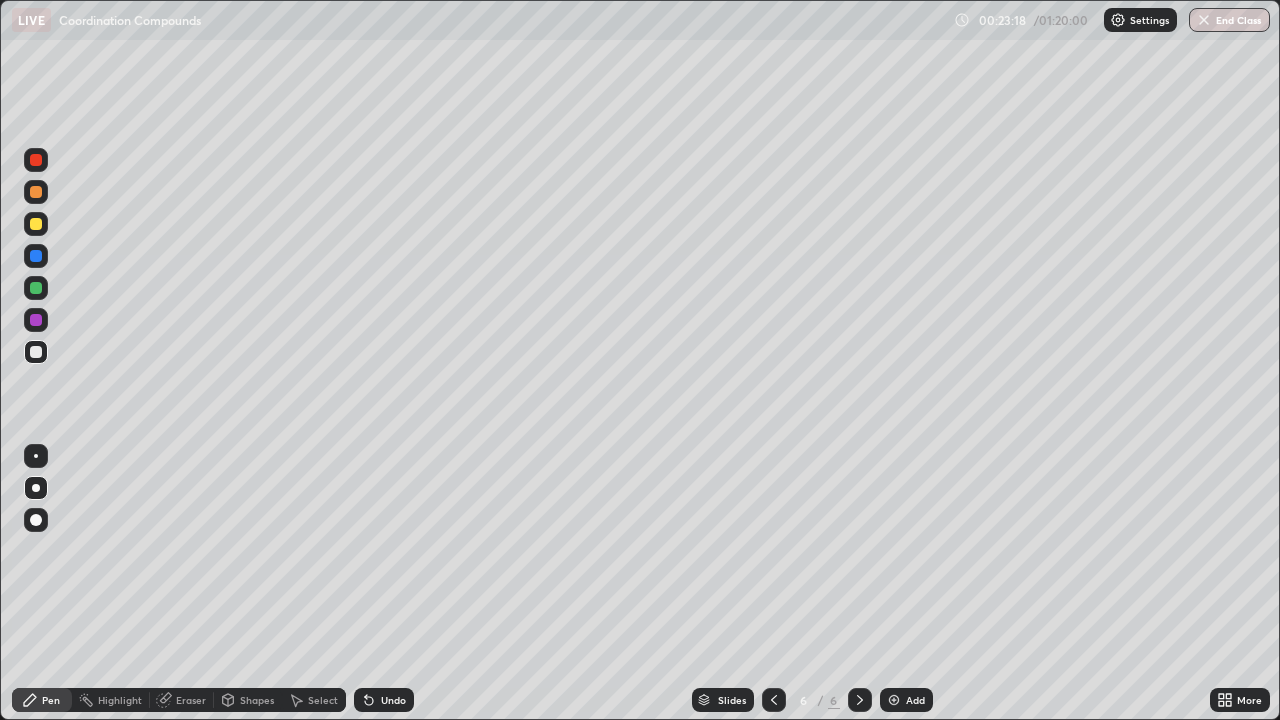 click at bounding box center [36, 288] 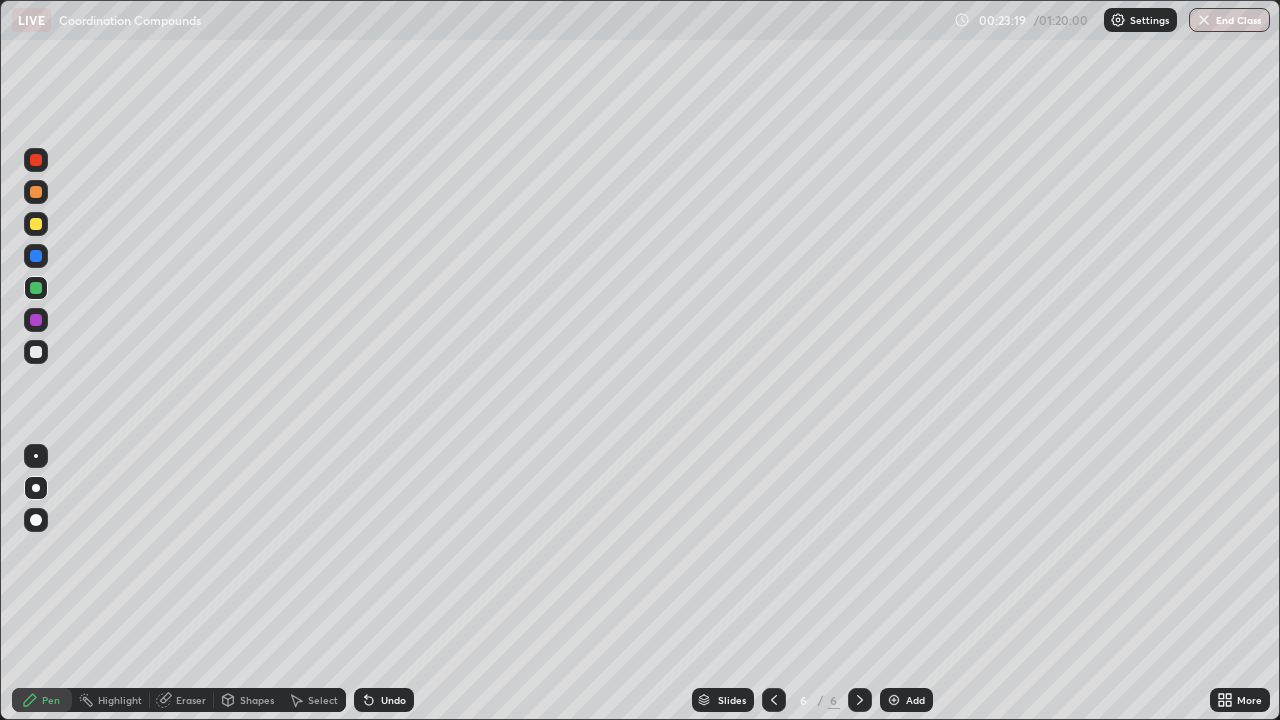 click 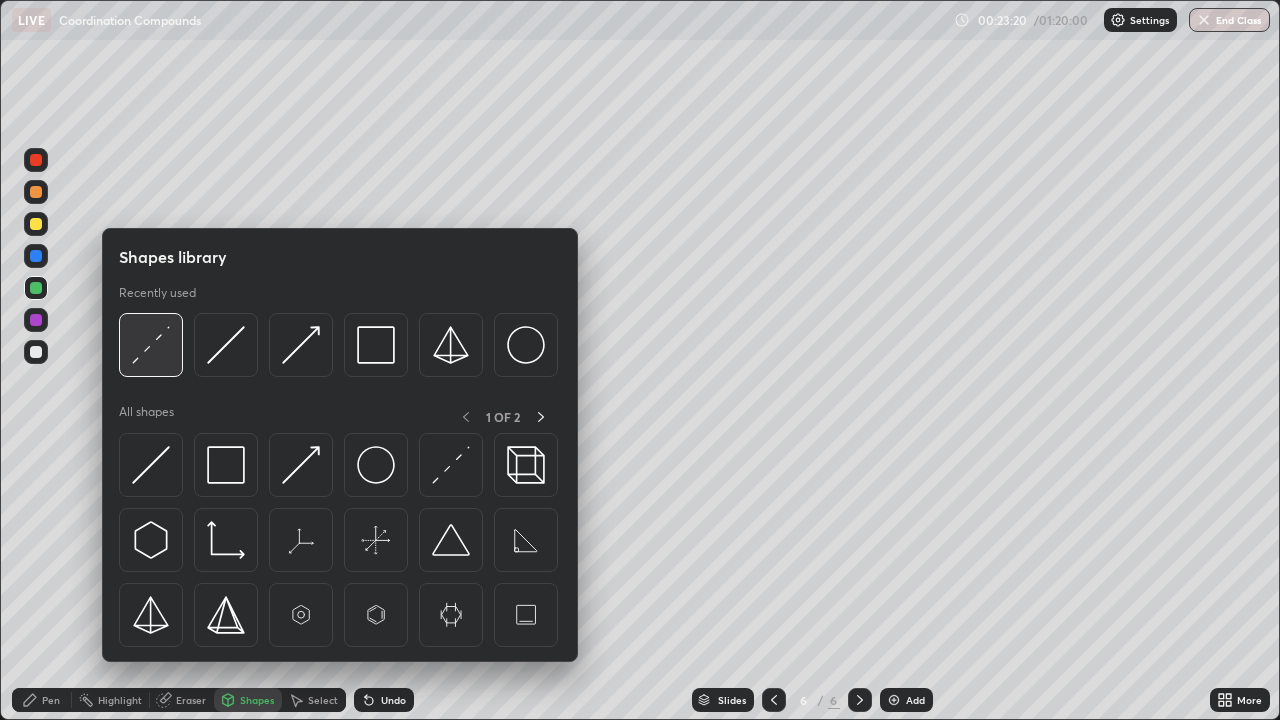 click at bounding box center [151, 345] 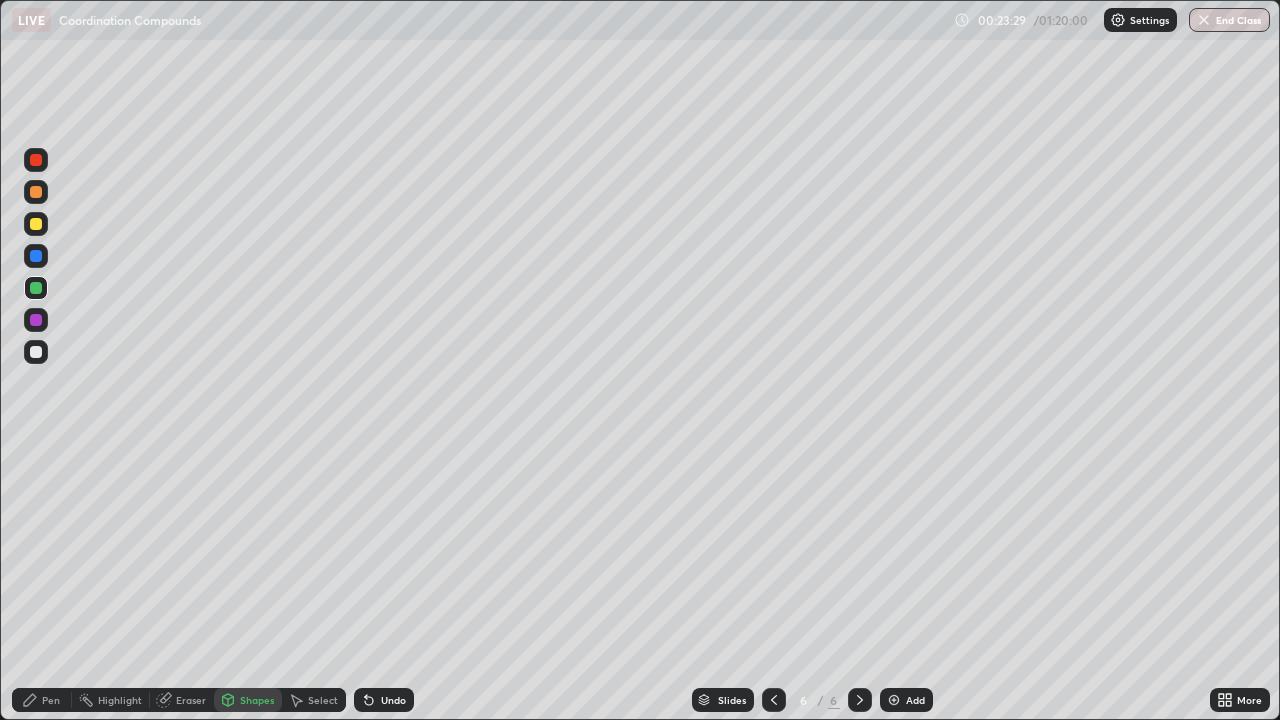 click on "Pen" at bounding box center [42, 700] 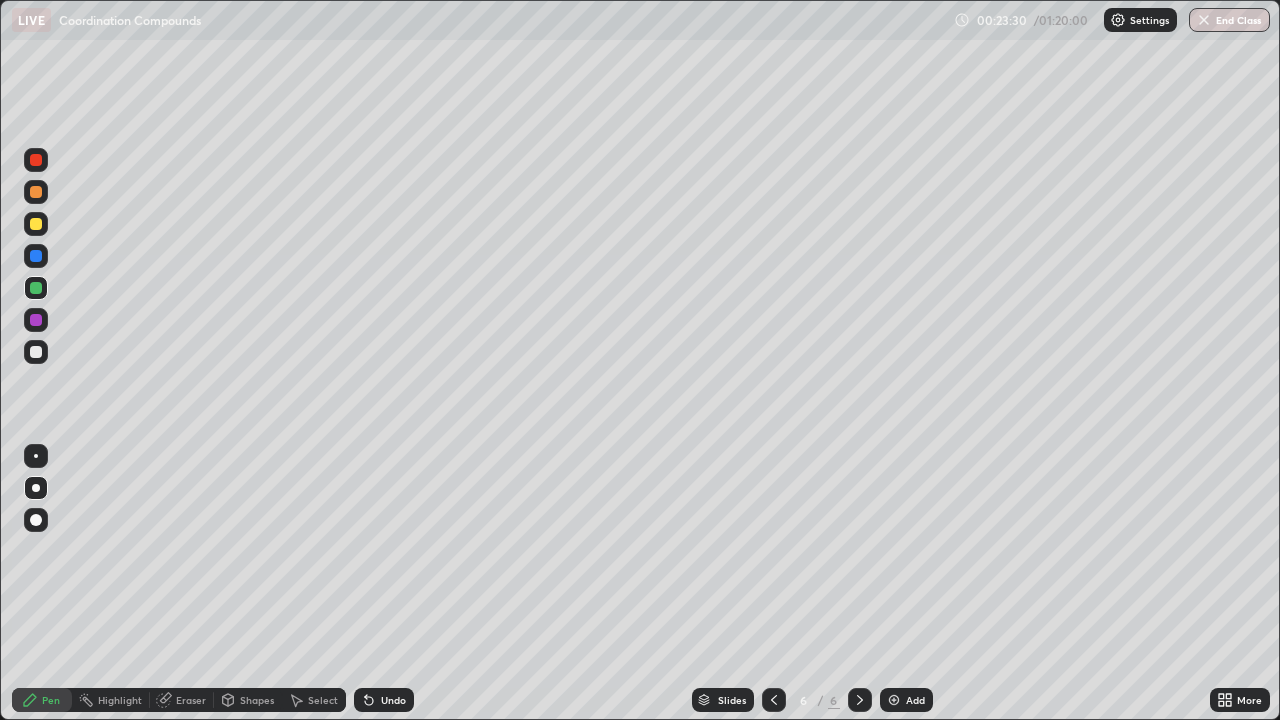 click at bounding box center [36, 320] 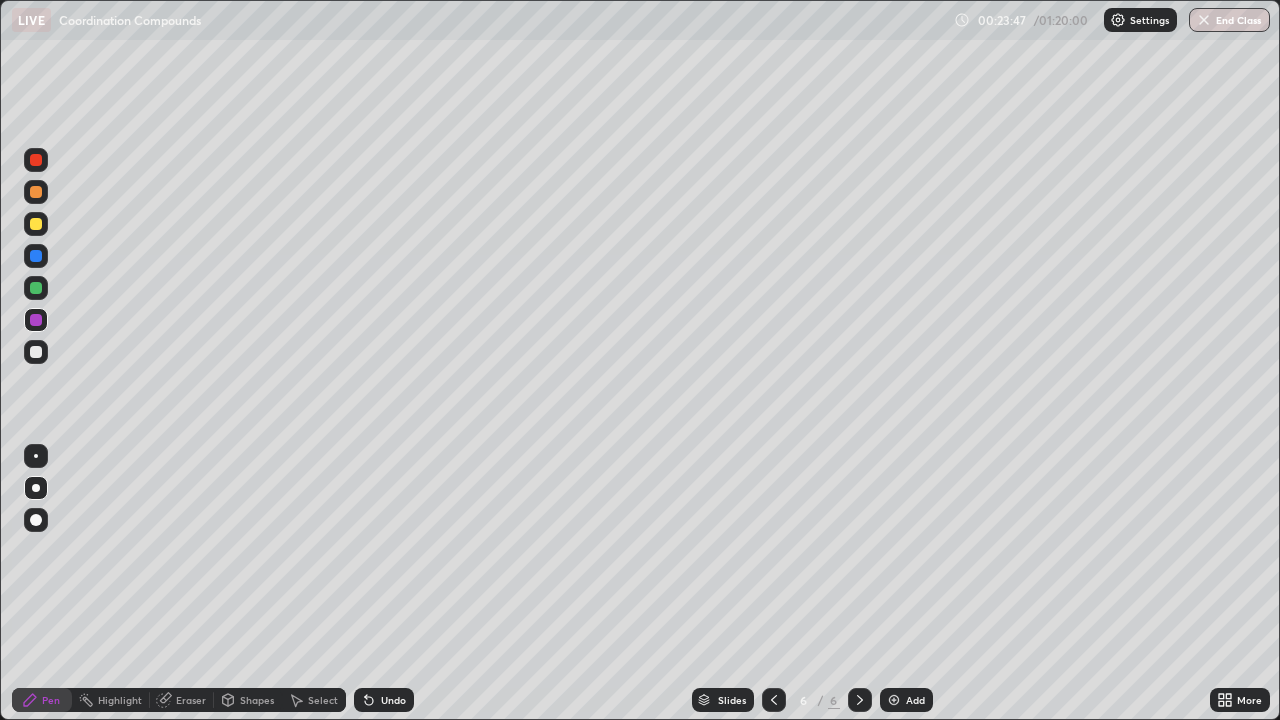 click at bounding box center (36, 352) 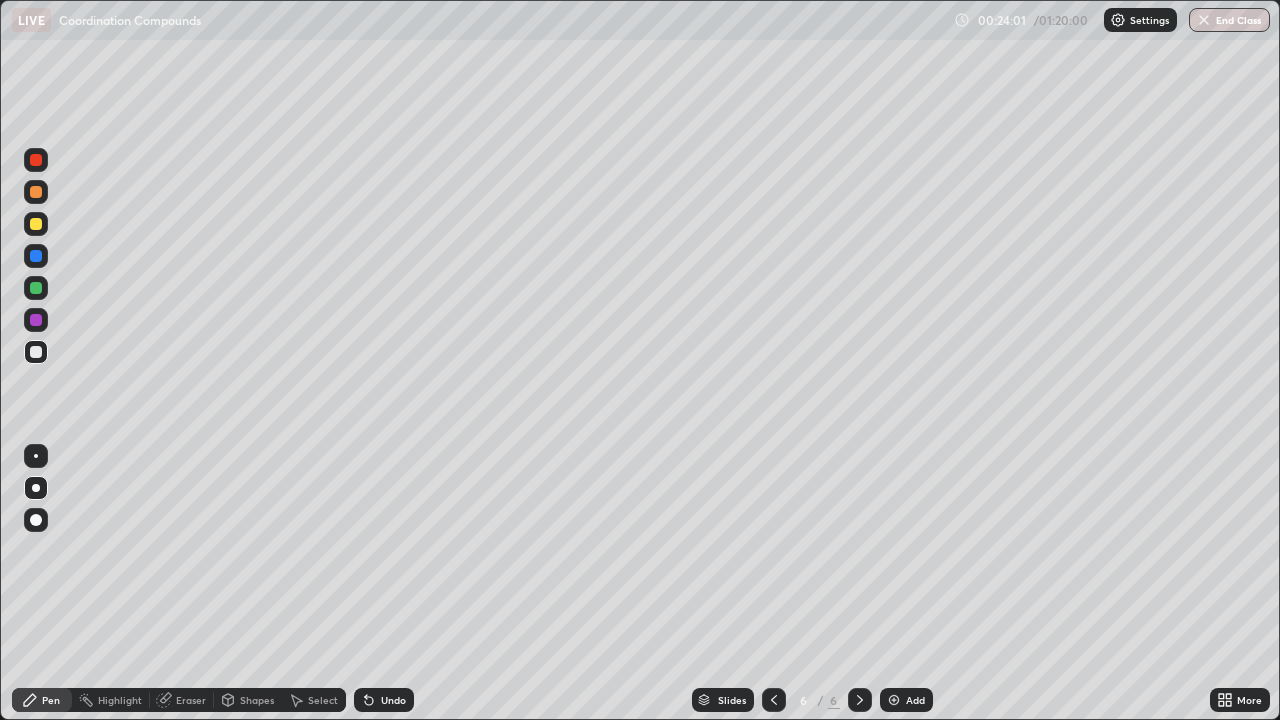 click at bounding box center (36, 192) 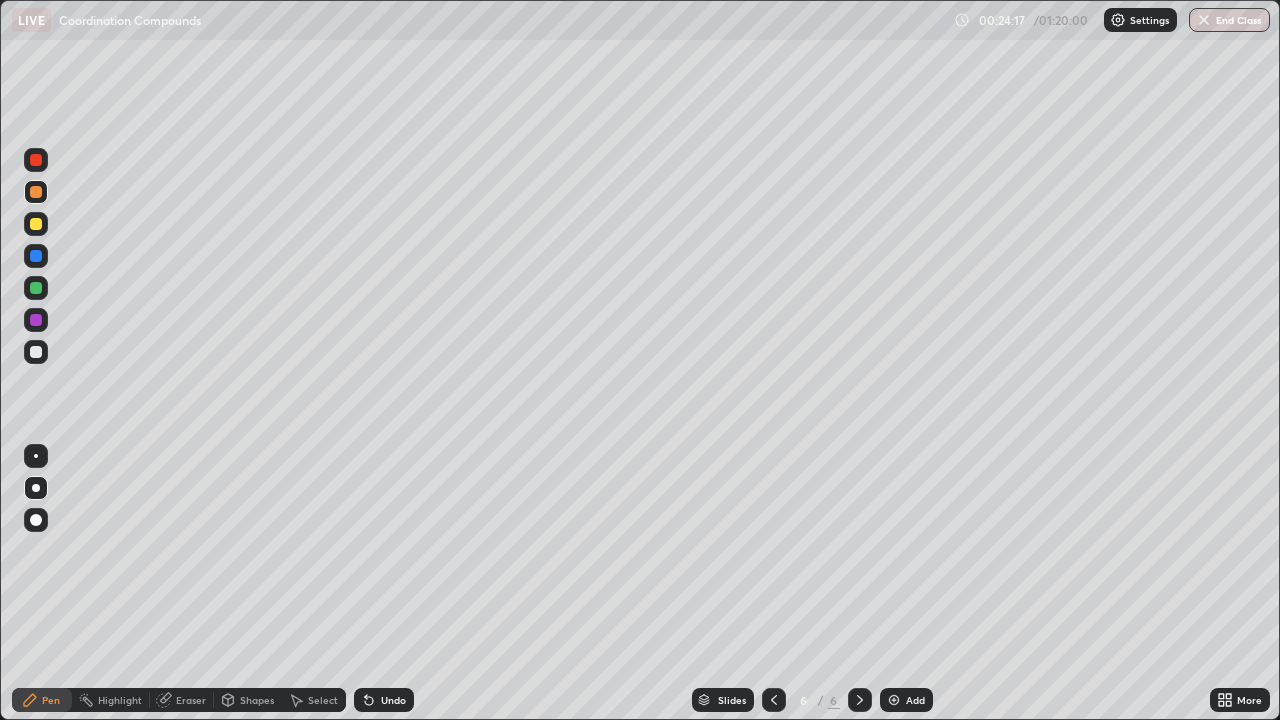 click at bounding box center [36, 224] 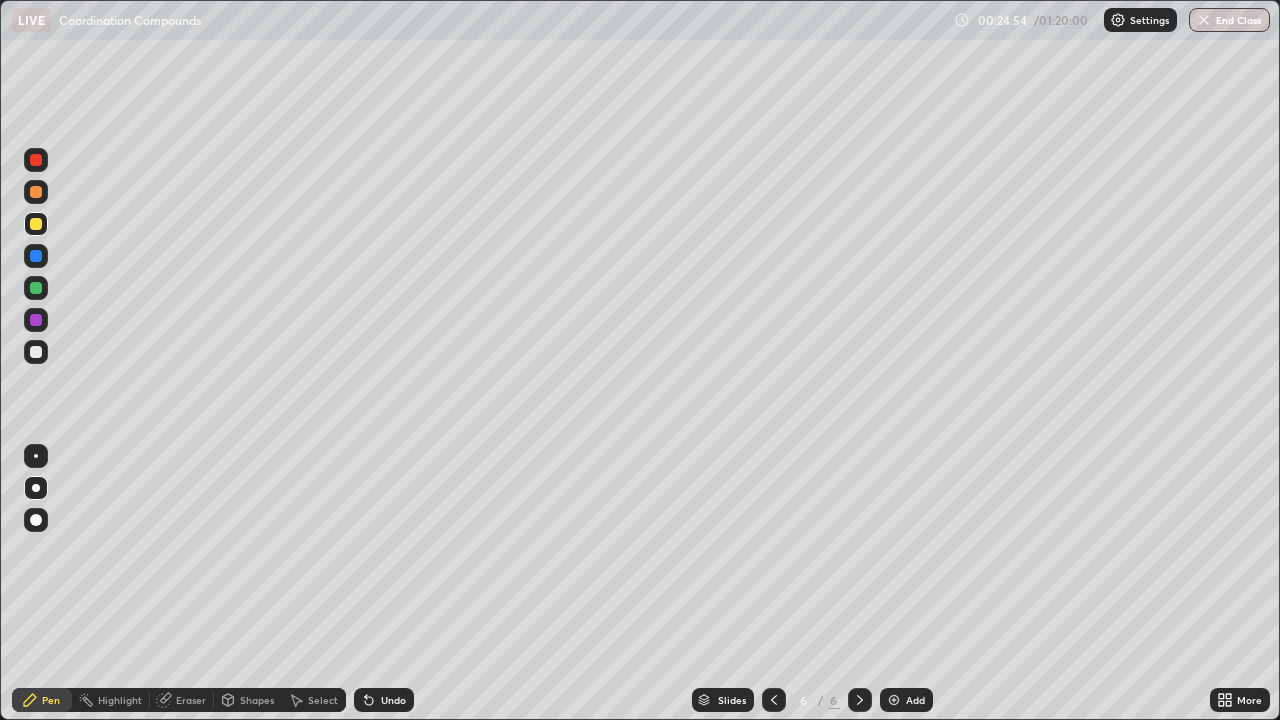 click 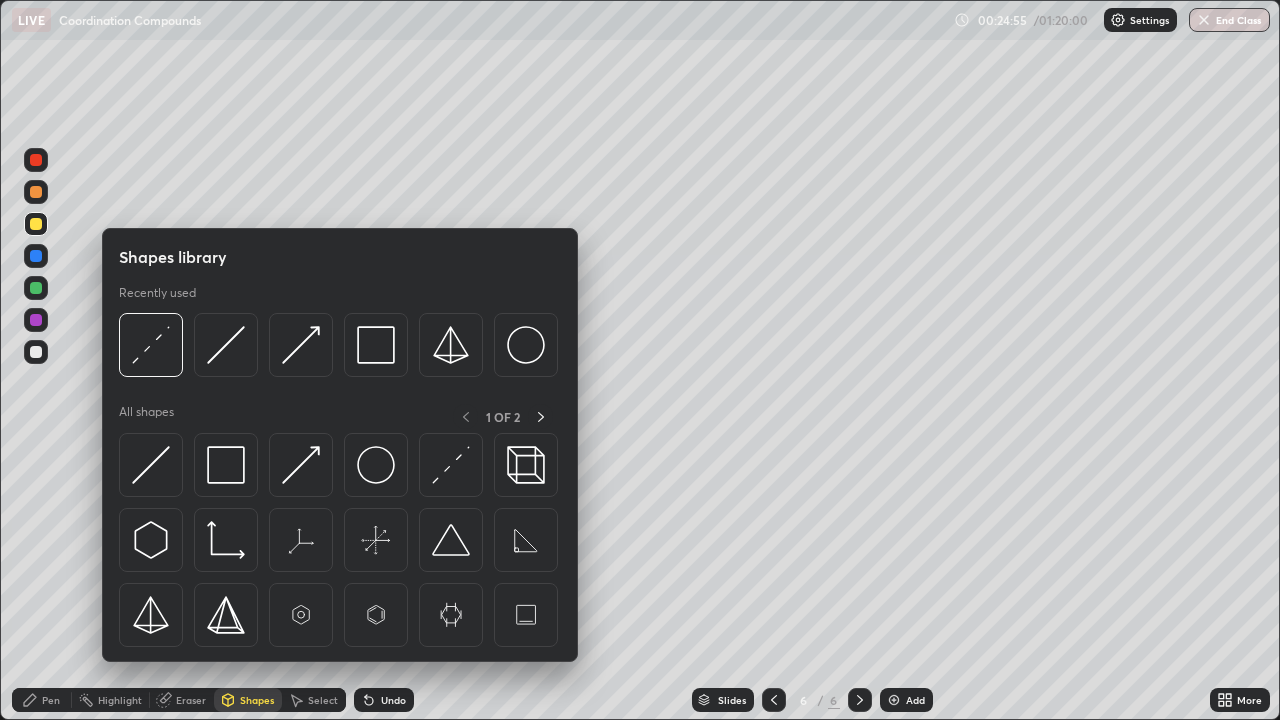 click at bounding box center (36, 352) 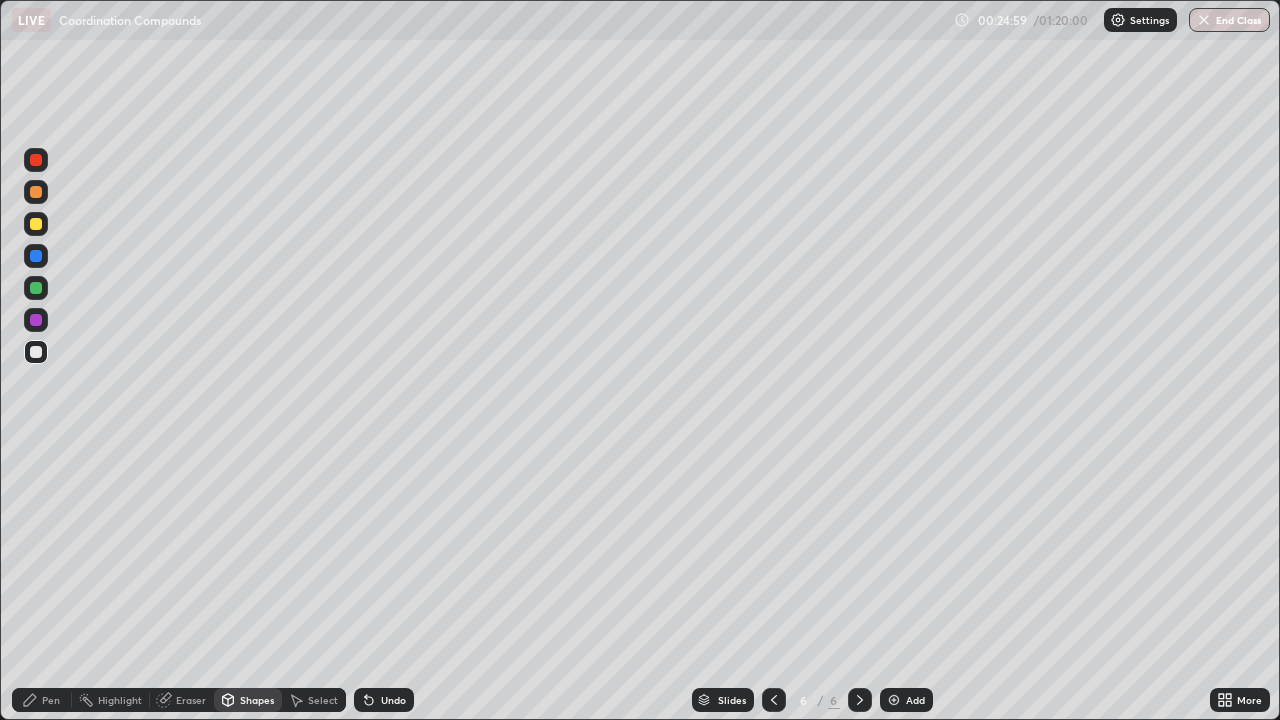click on "Pen" at bounding box center [42, 700] 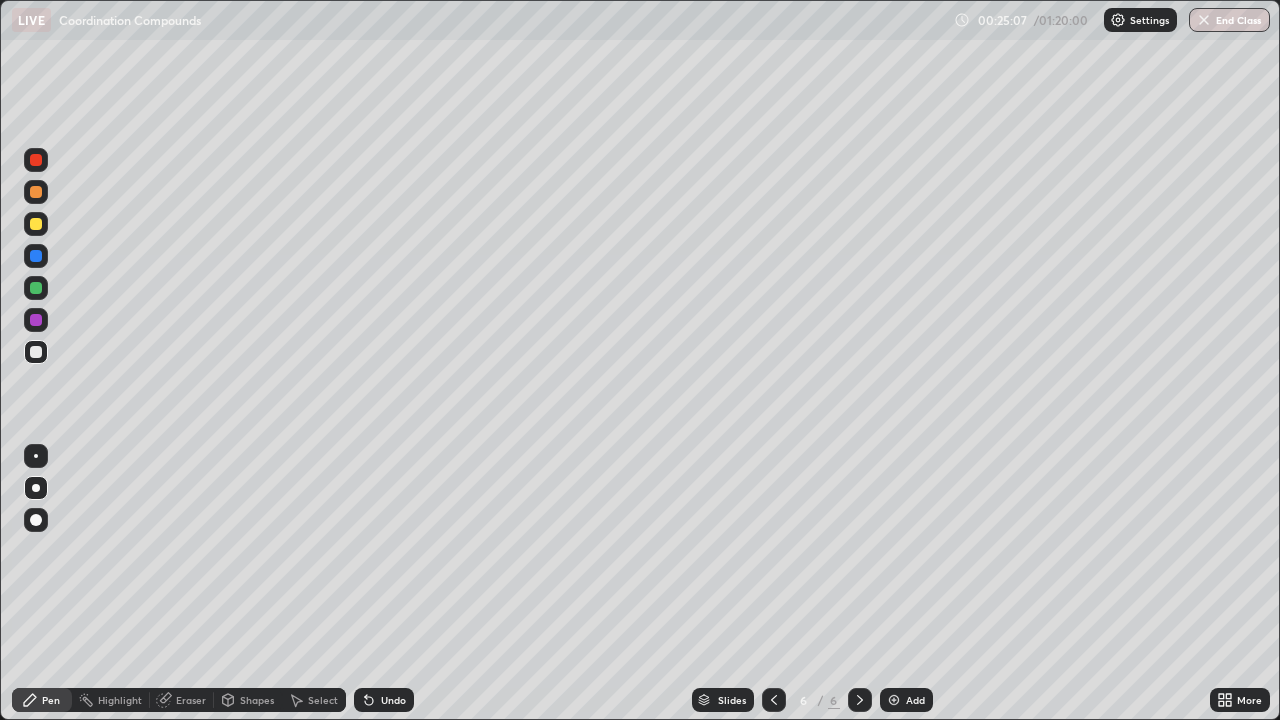 click on "Undo" at bounding box center [384, 700] 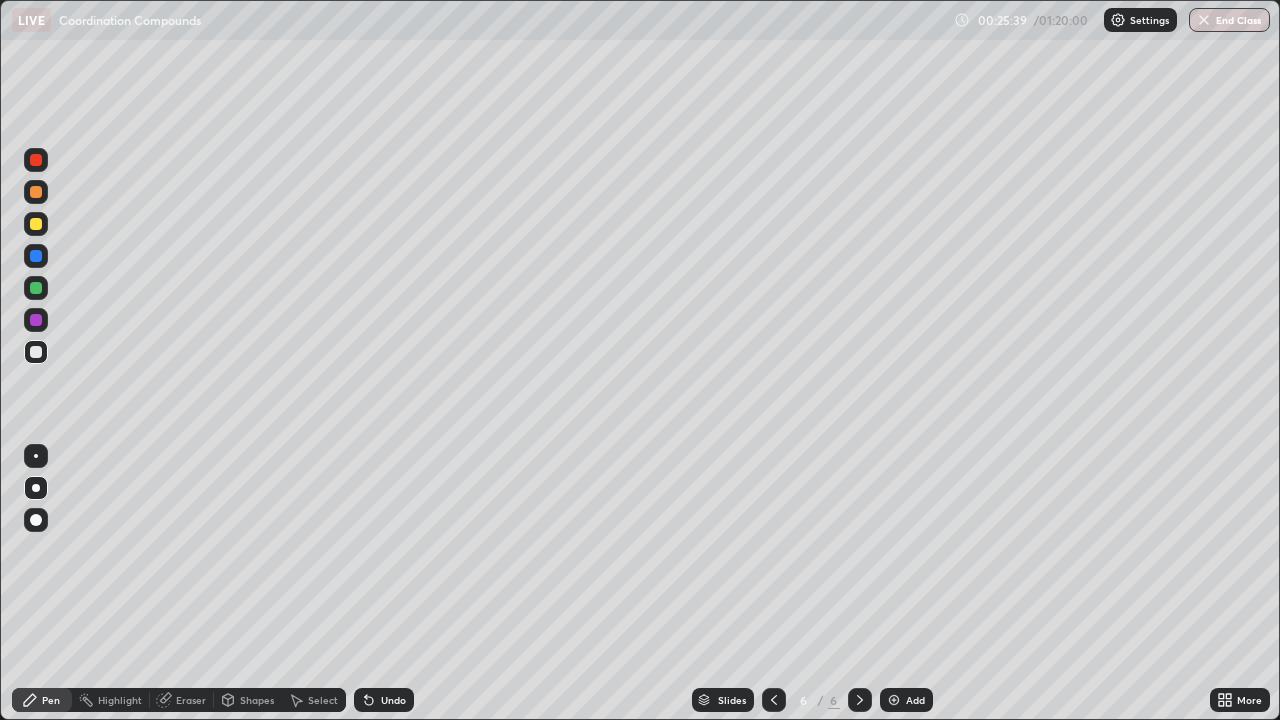 click at bounding box center [36, 320] 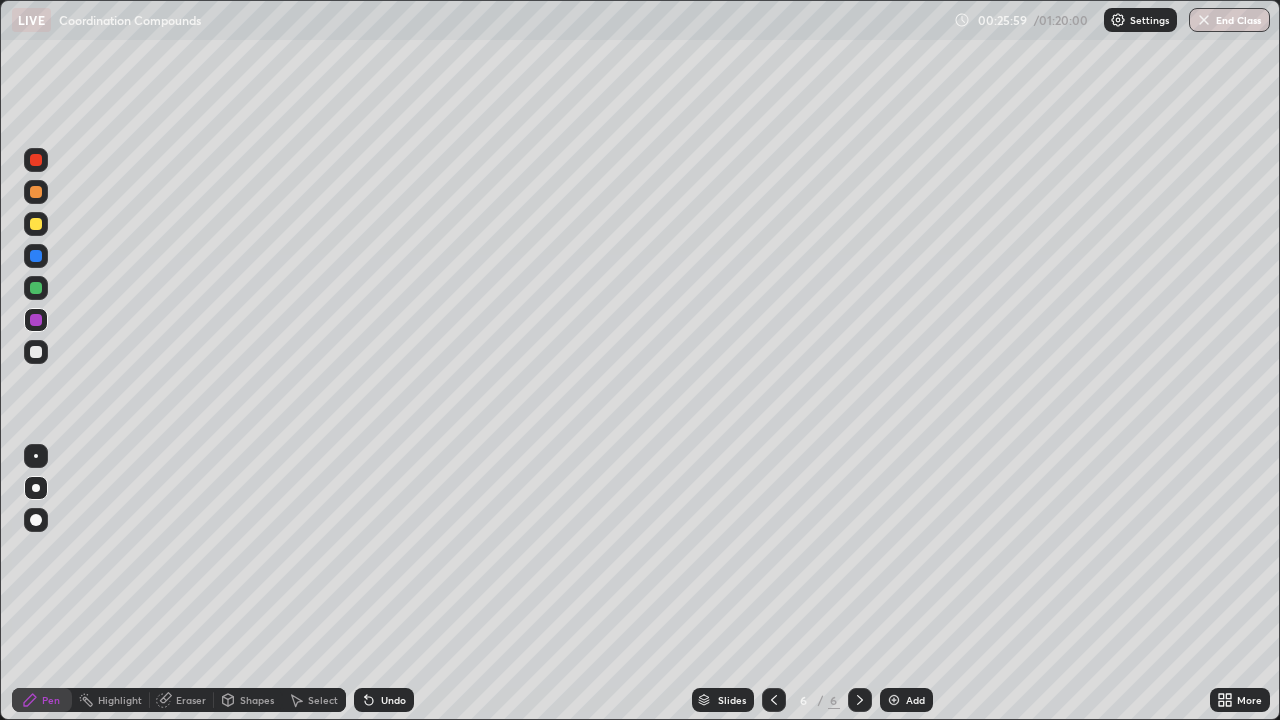 click at bounding box center (36, 288) 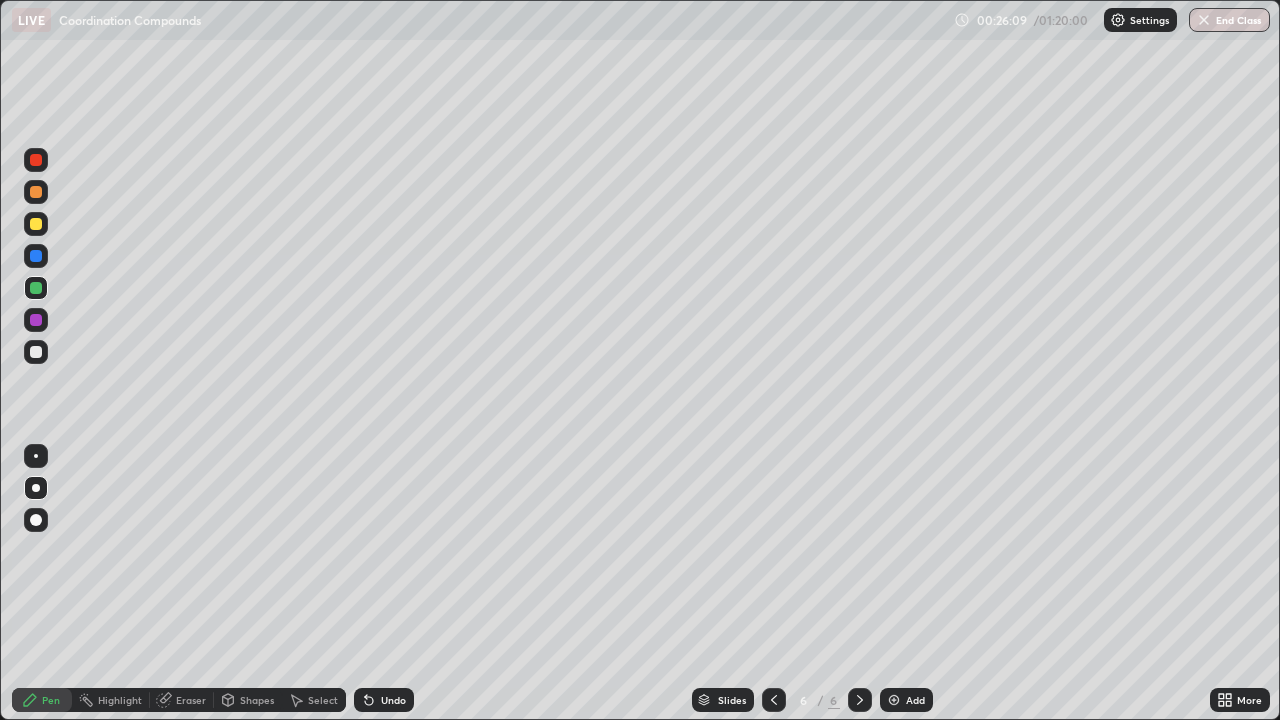 click at bounding box center (894, 700) 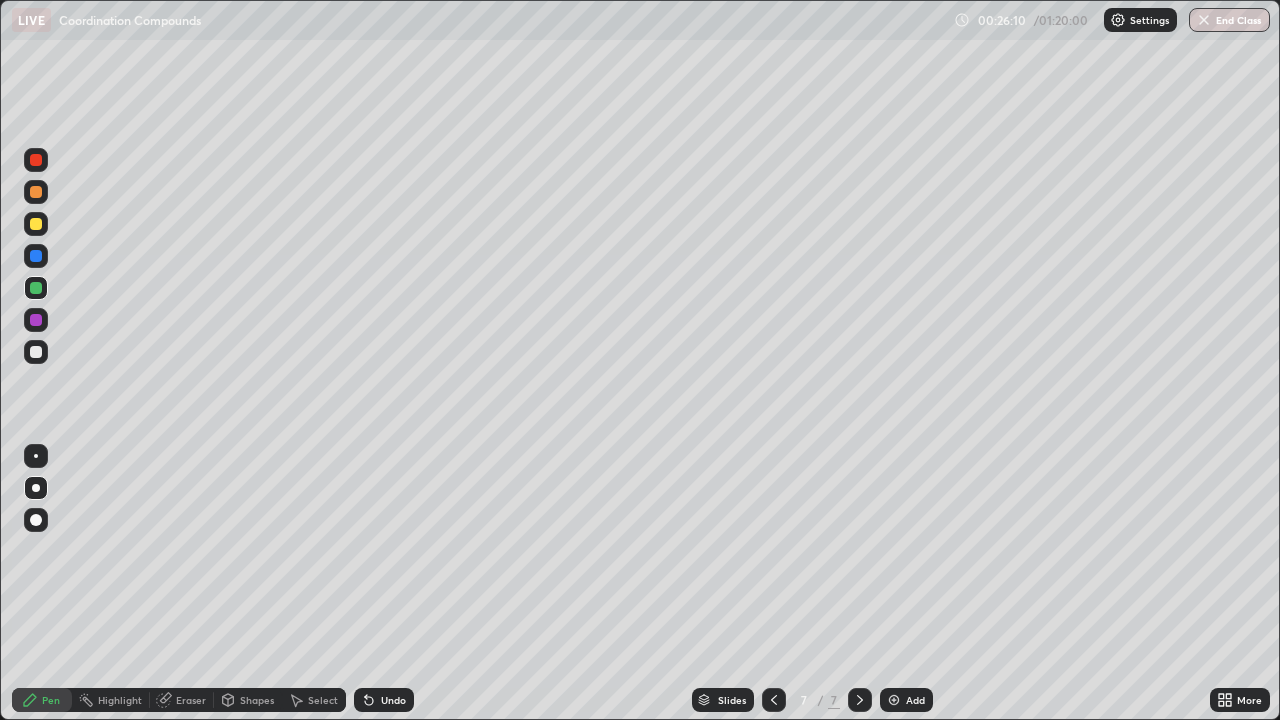 click on "Pen" at bounding box center [42, 700] 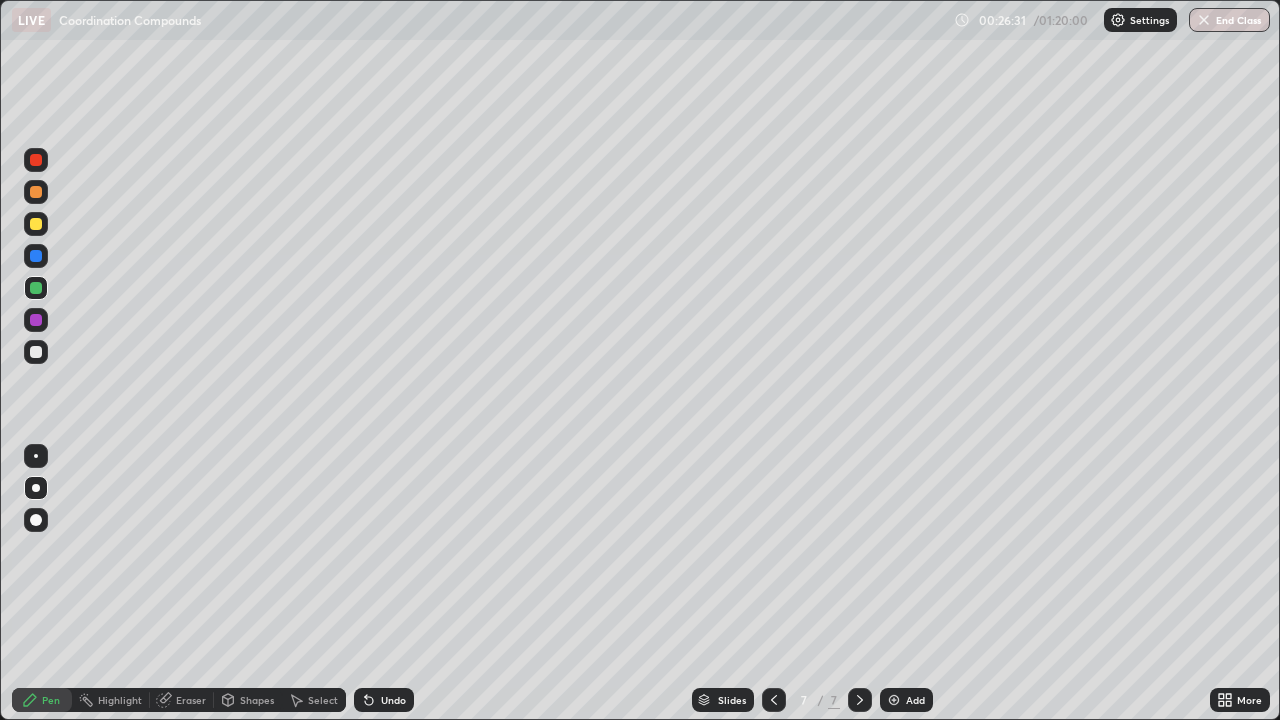 click at bounding box center [36, 224] 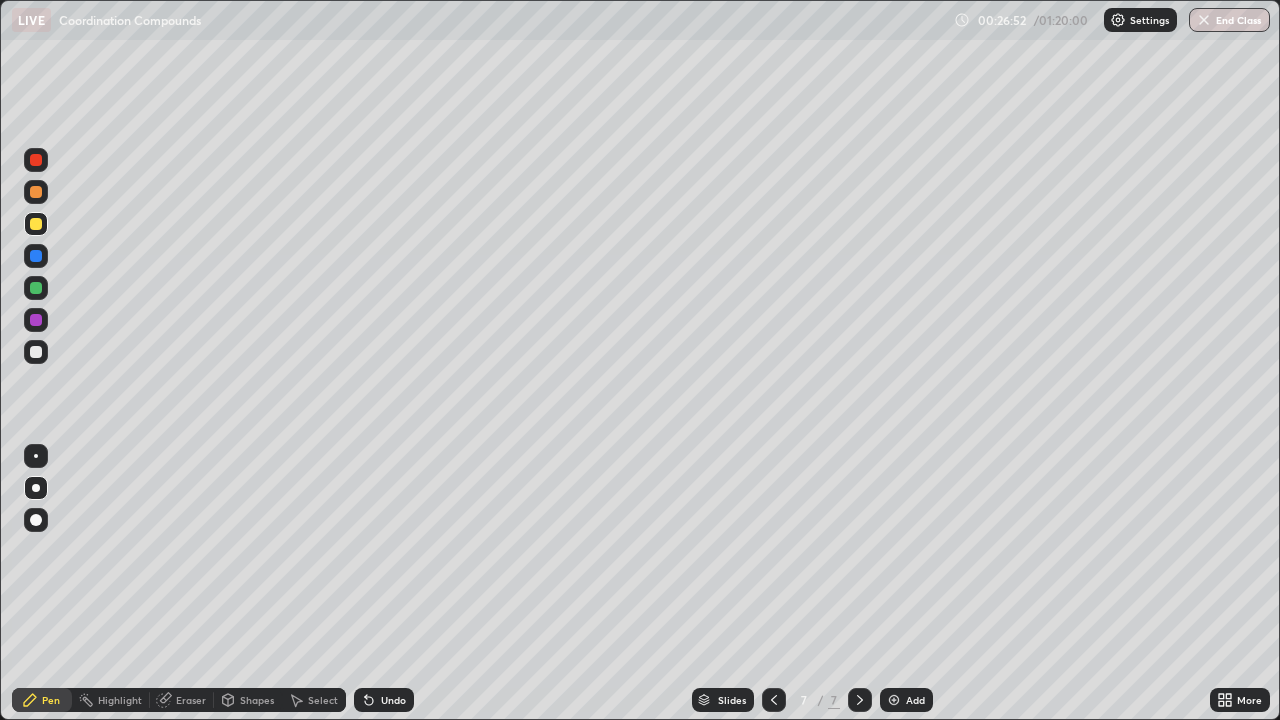 click at bounding box center [36, 352] 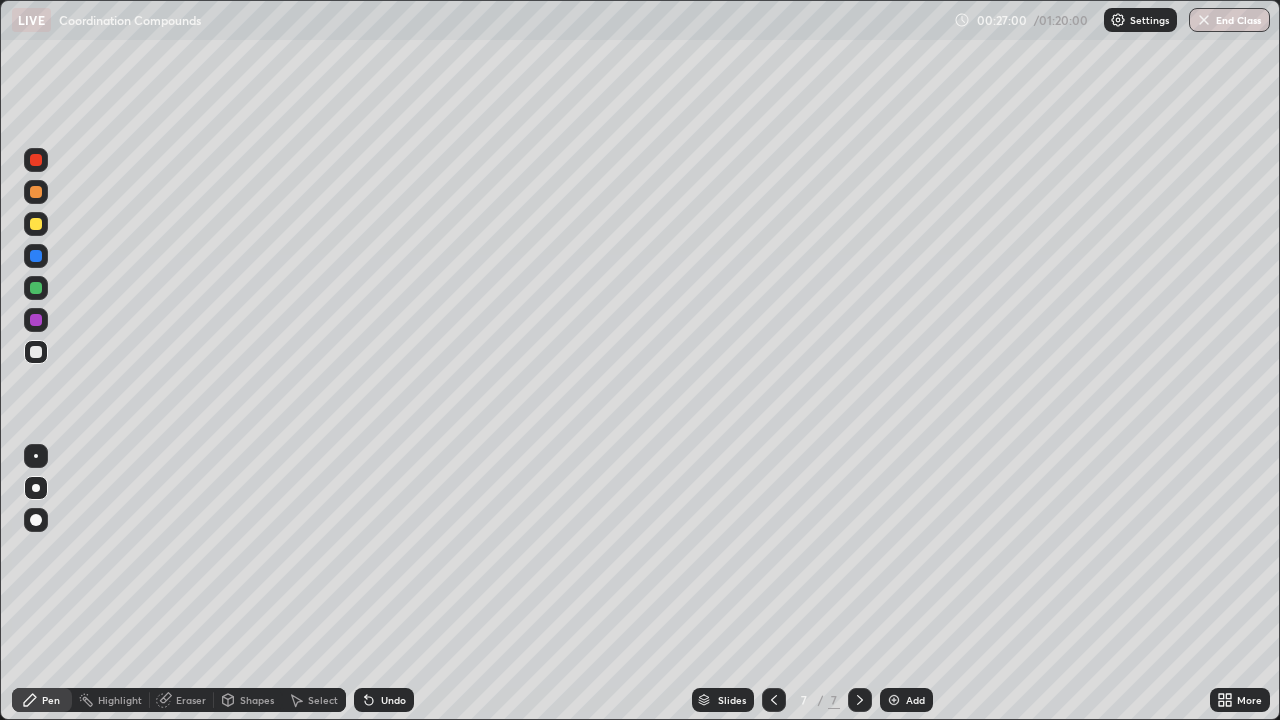click at bounding box center (774, 700) 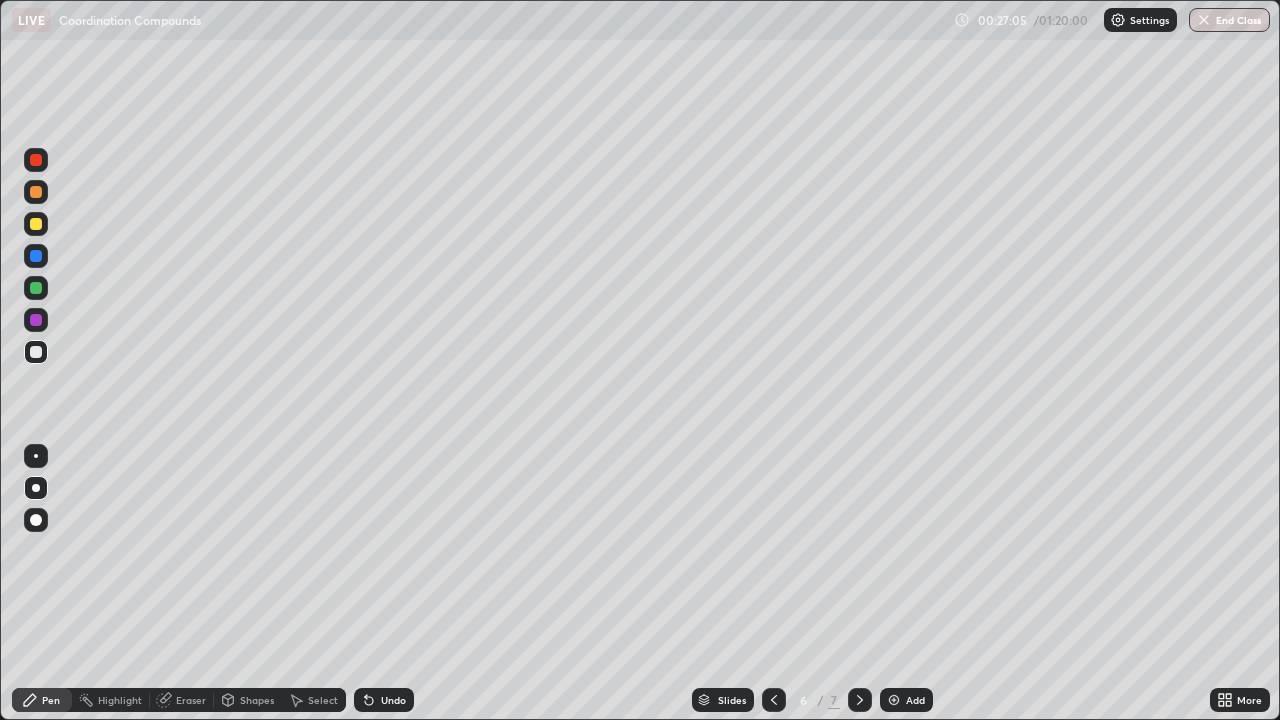 click at bounding box center [860, 700] 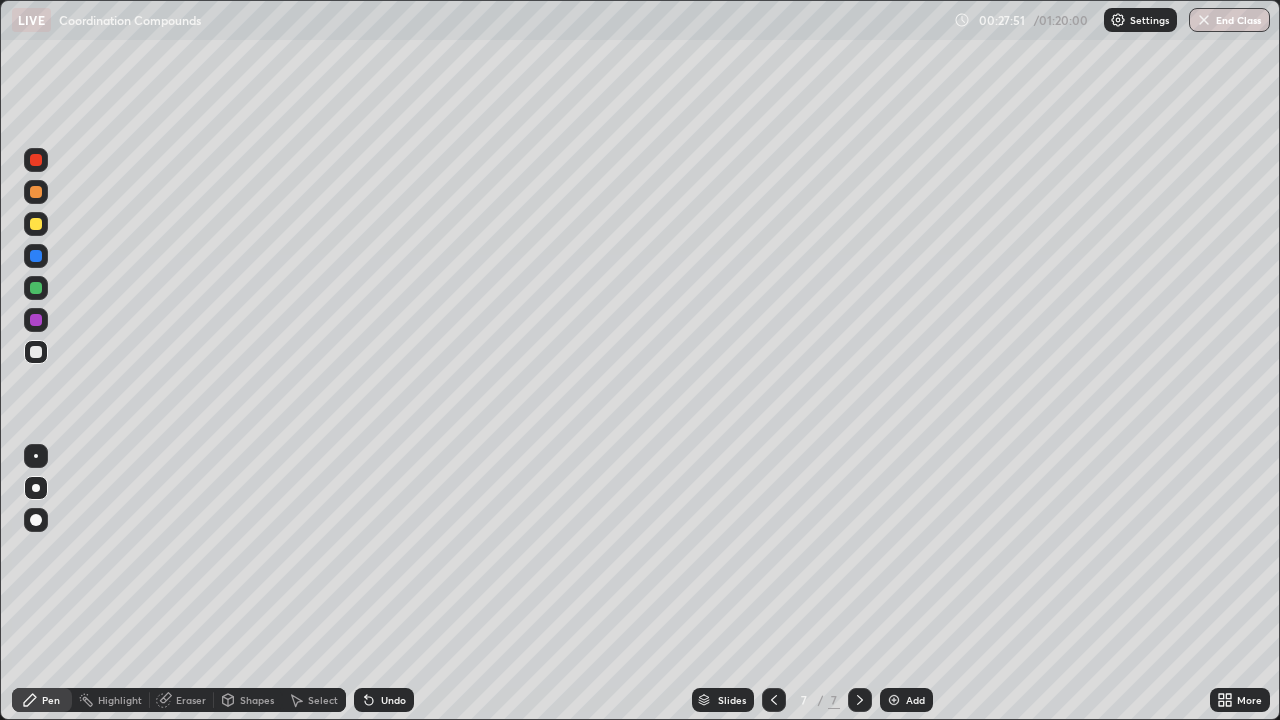 click on "Undo" at bounding box center [393, 700] 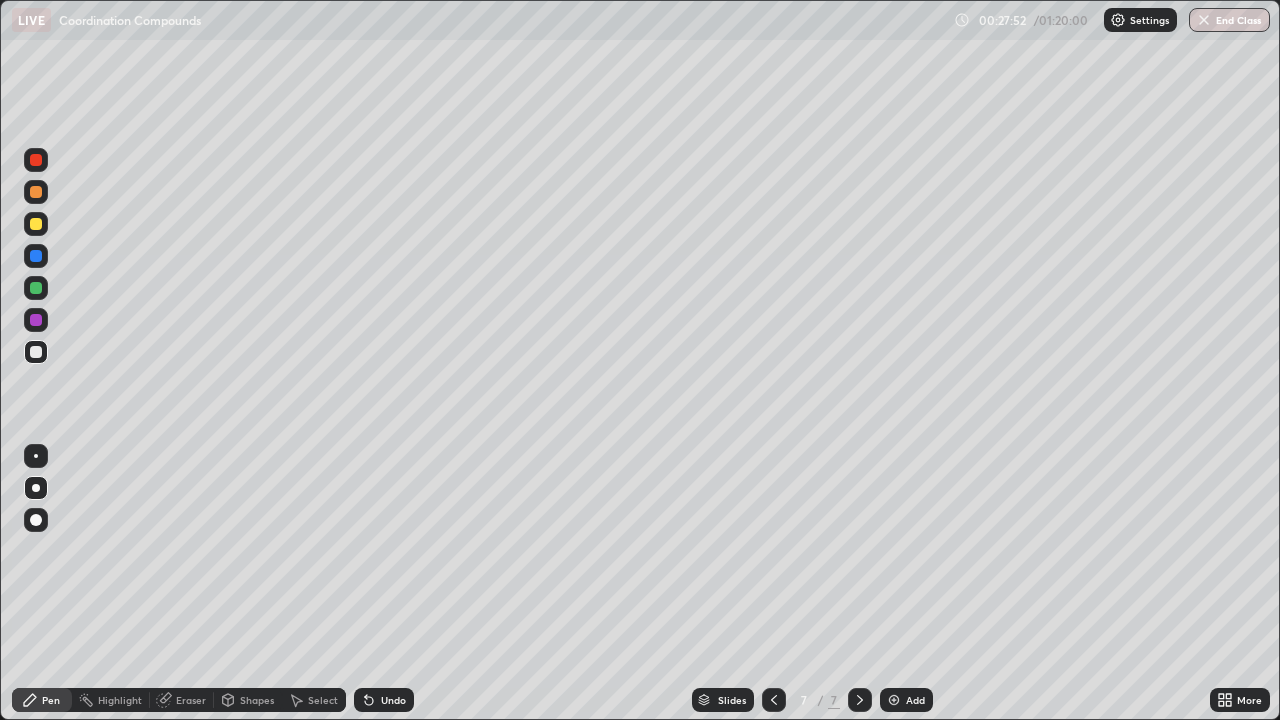 click on "Undo" at bounding box center (393, 700) 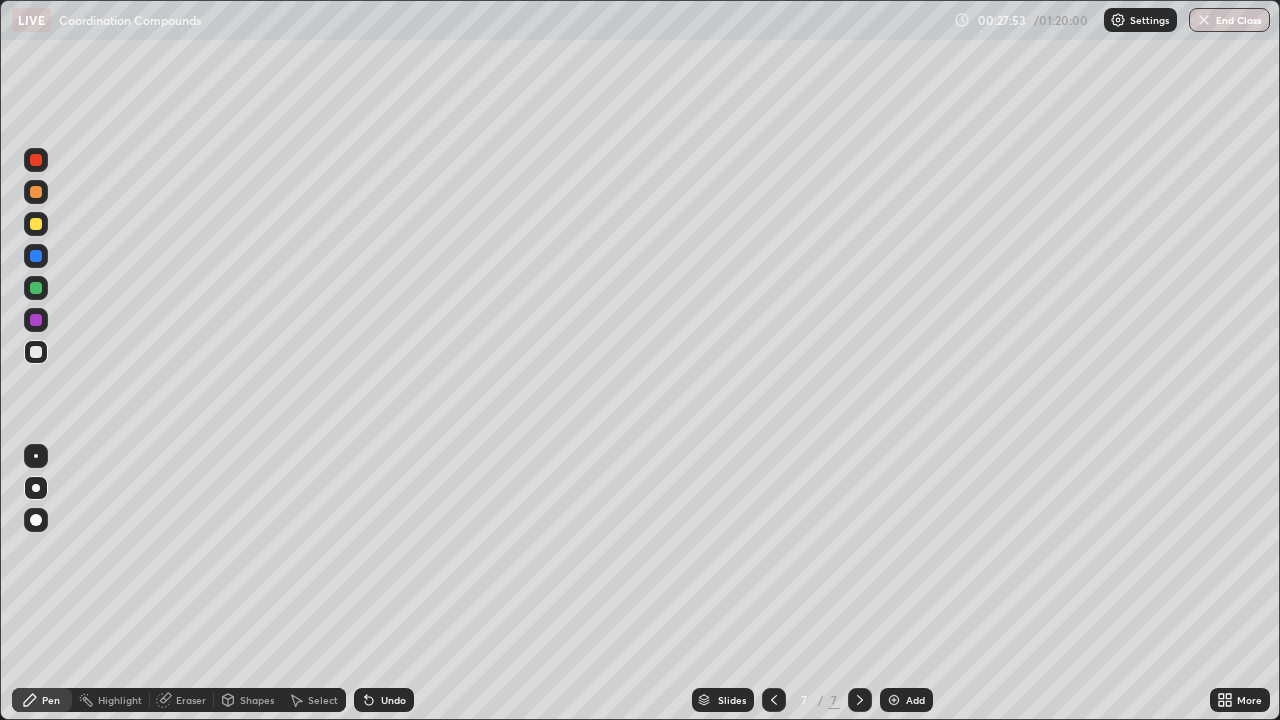 click on "Undo" at bounding box center [393, 700] 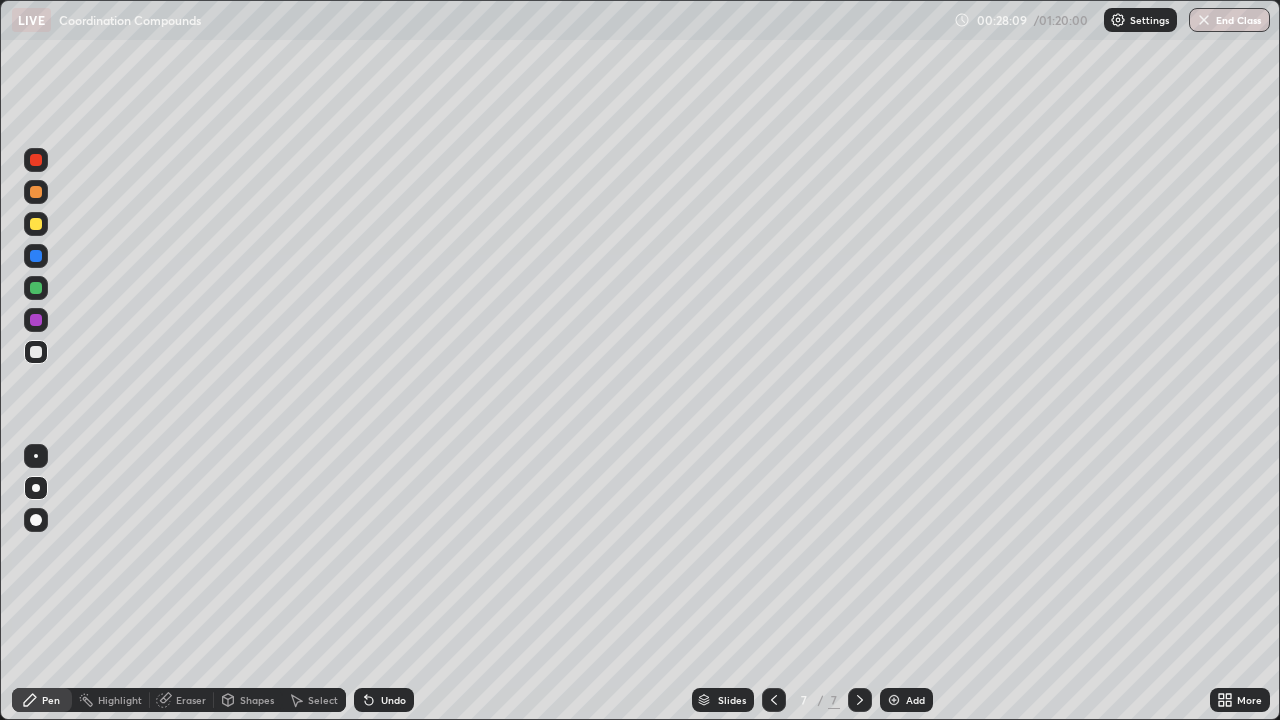 click on "Shapes" at bounding box center [248, 700] 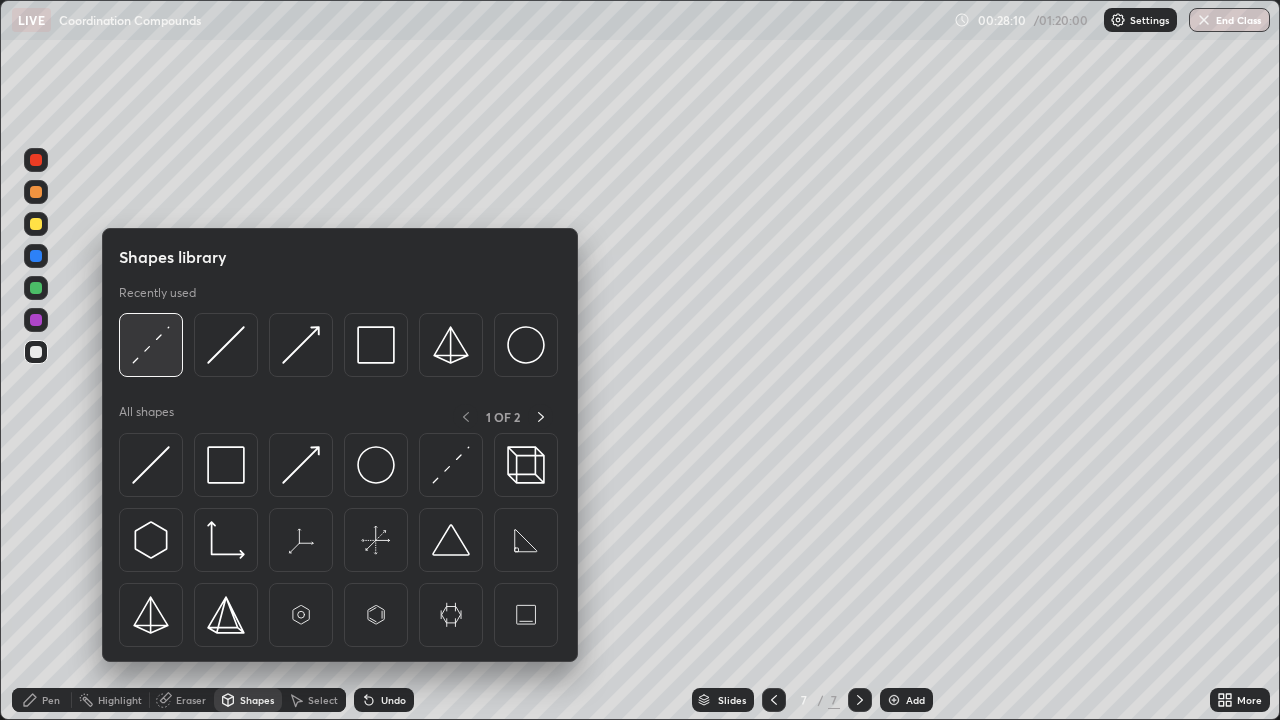 click at bounding box center (151, 345) 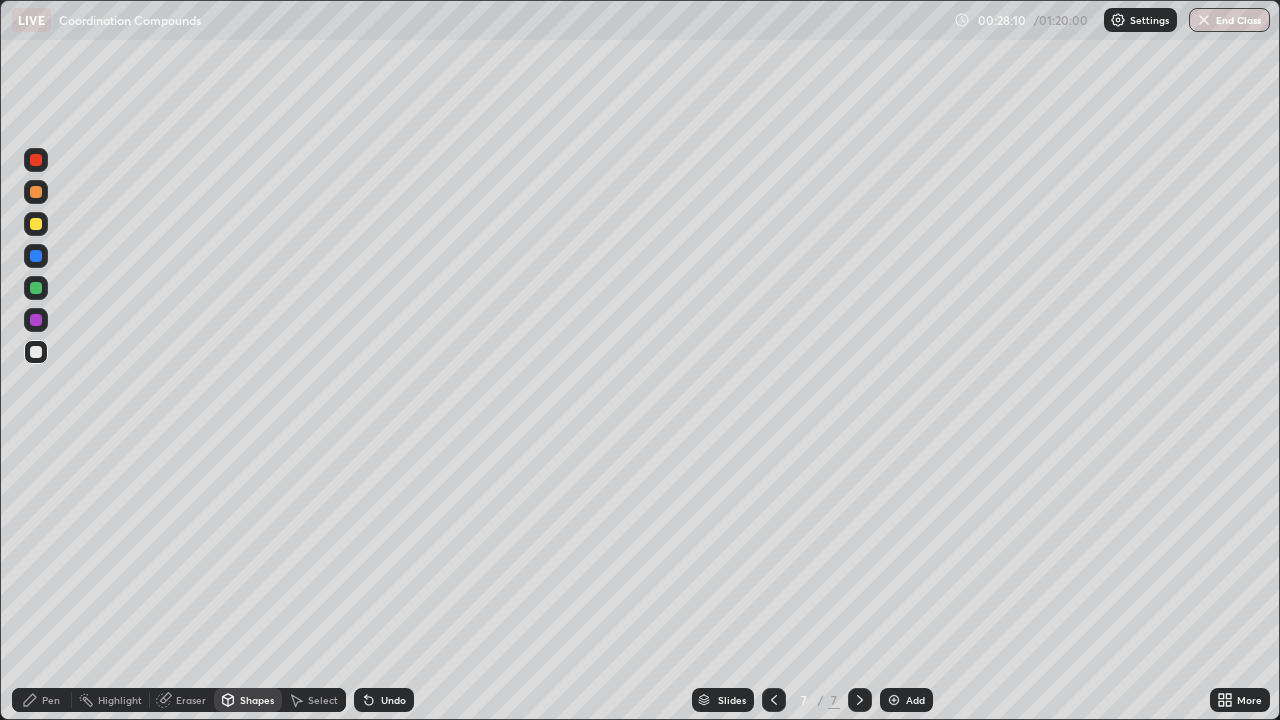 click at bounding box center [36, 320] 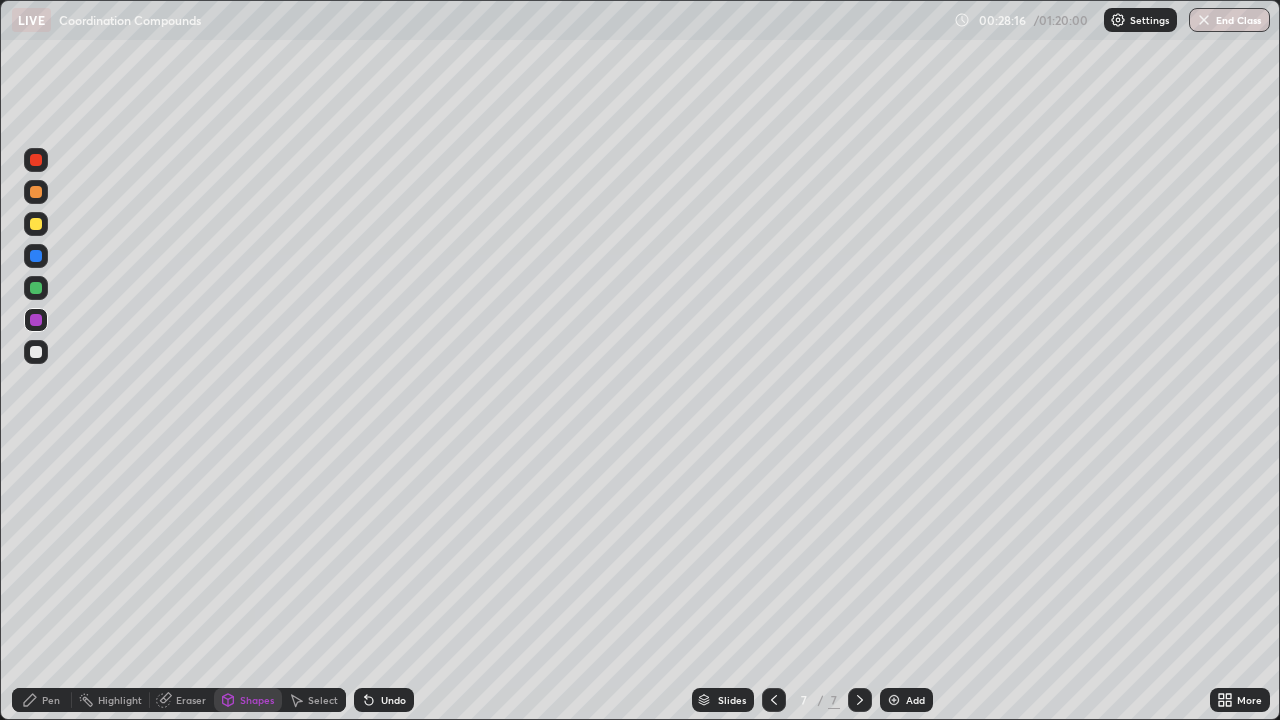click on "Pen" at bounding box center [51, 700] 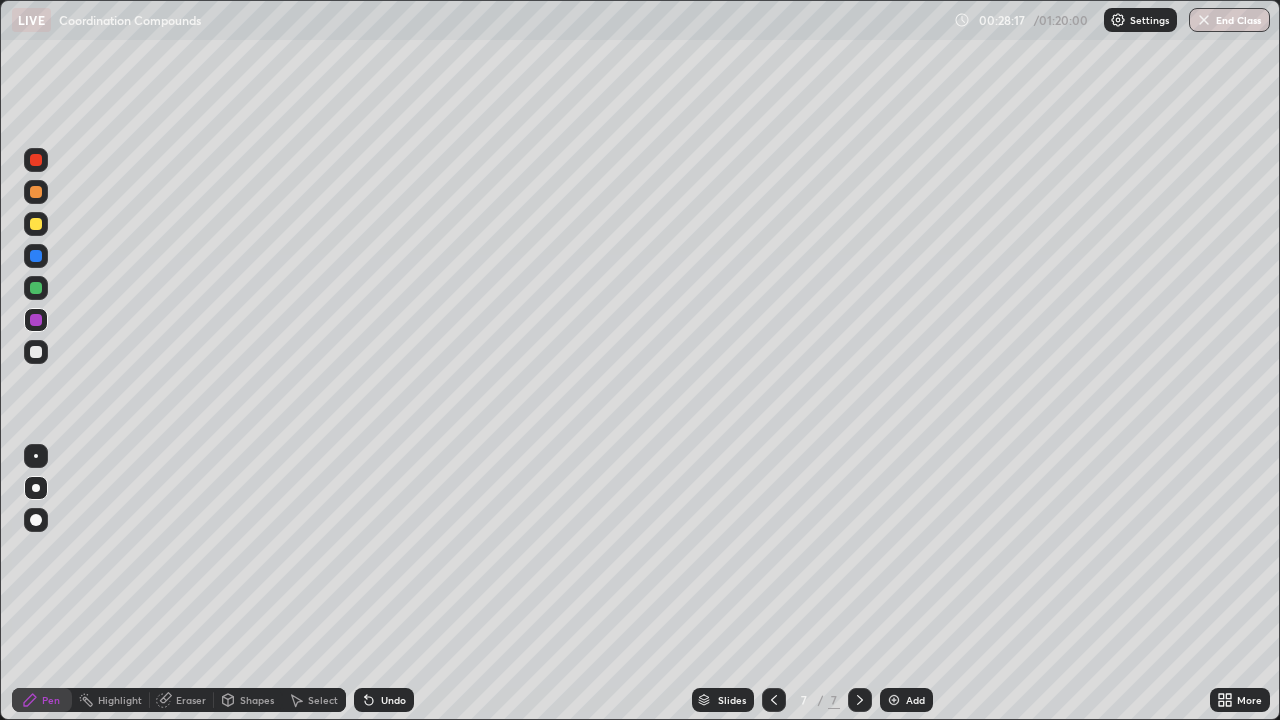 click at bounding box center [36, 352] 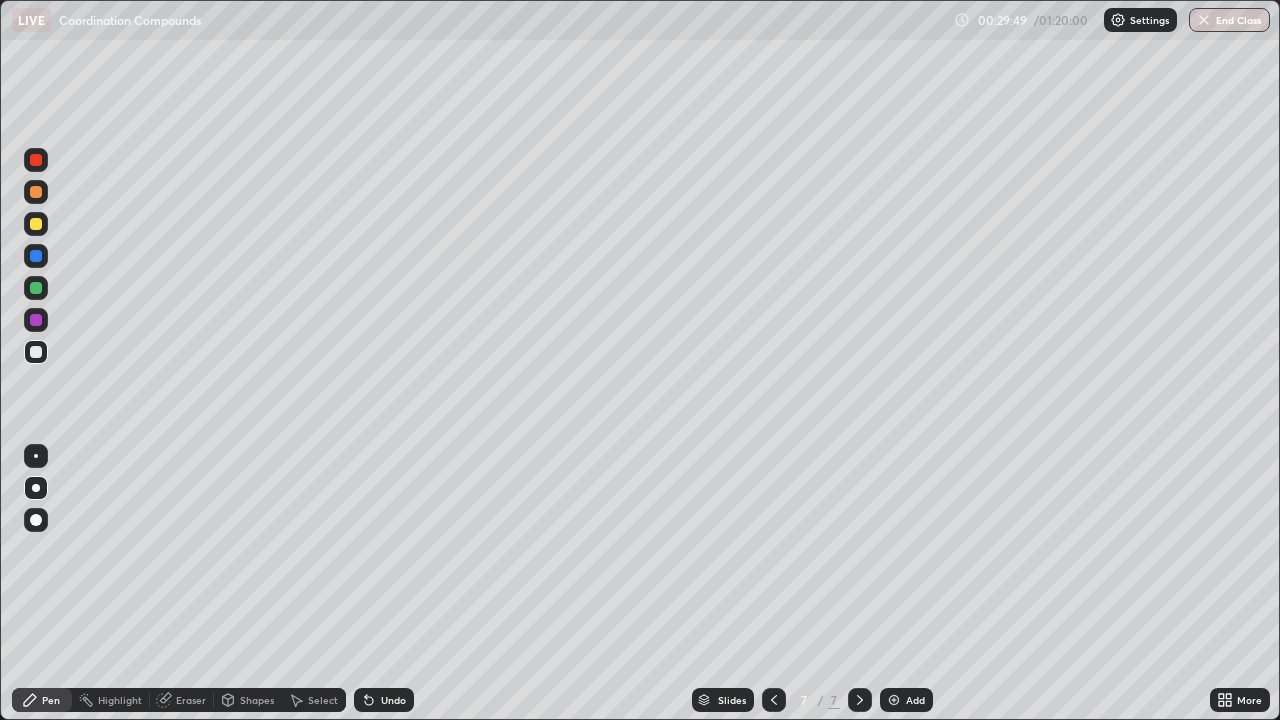 click on "Undo" at bounding box center [384, 700] 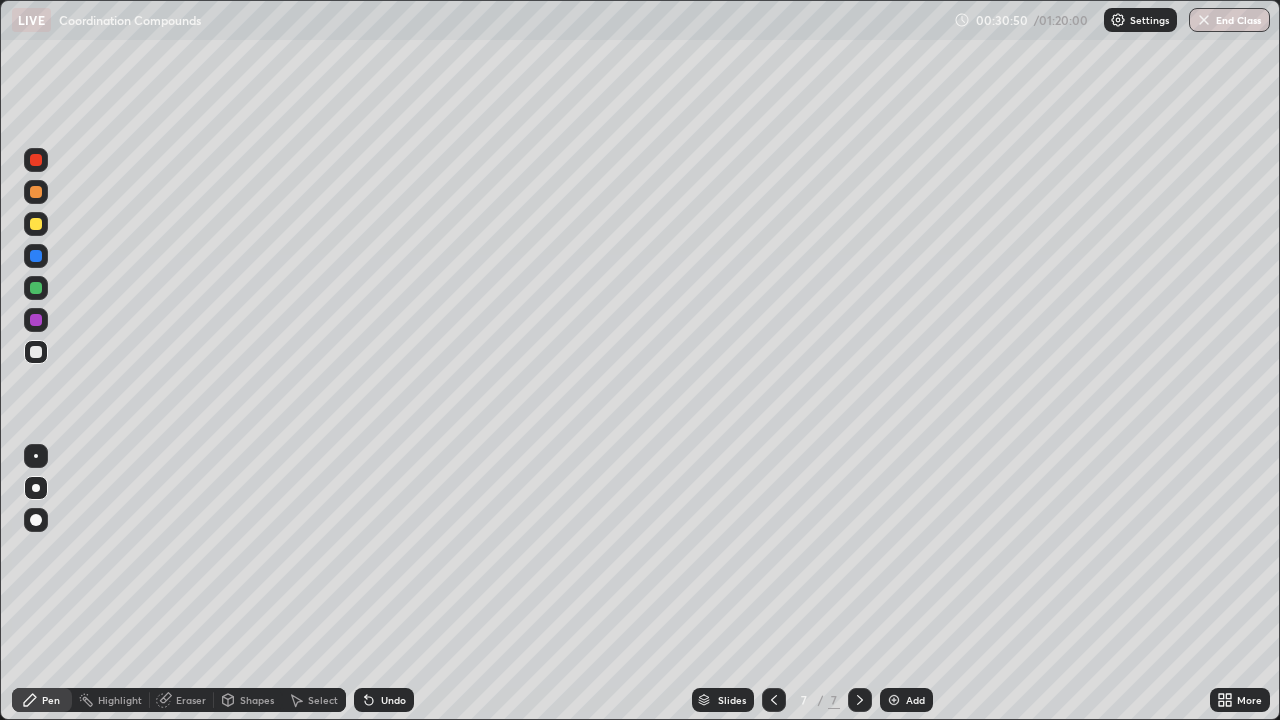 click at bounding box center [36, 224] 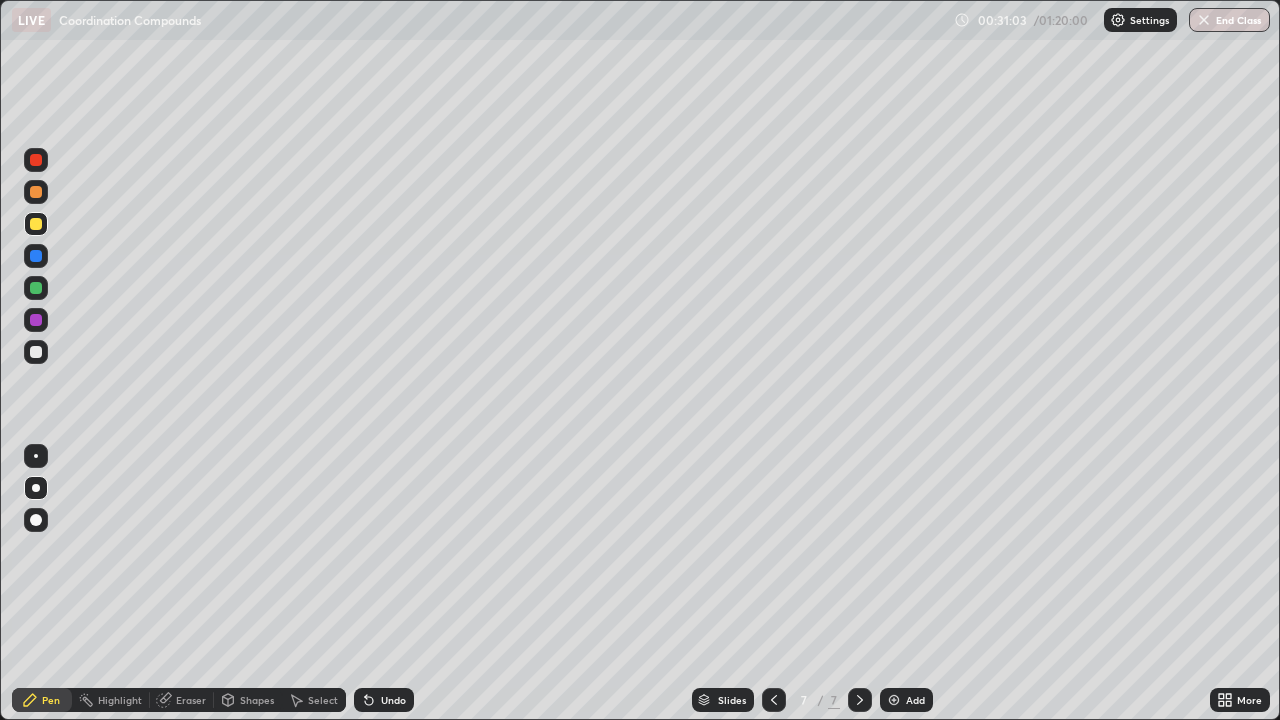 click at bounding box center [36, 352] 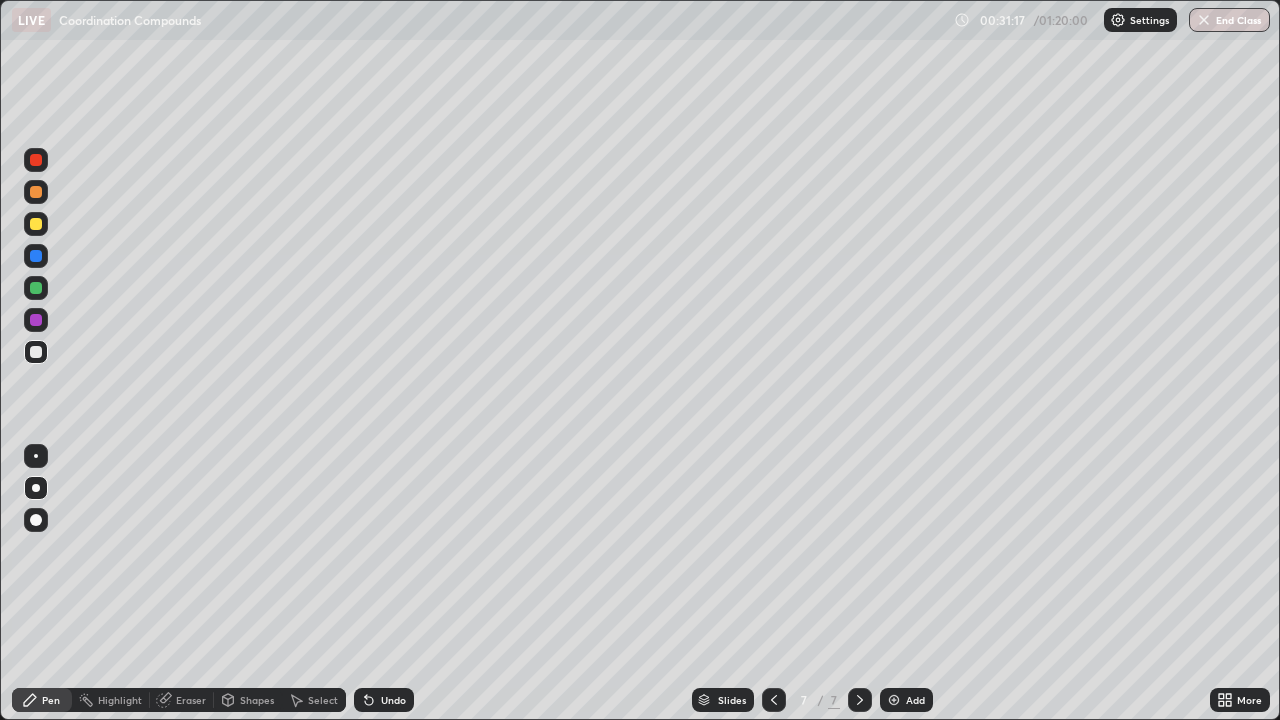 click at bounding box center [36, 320] 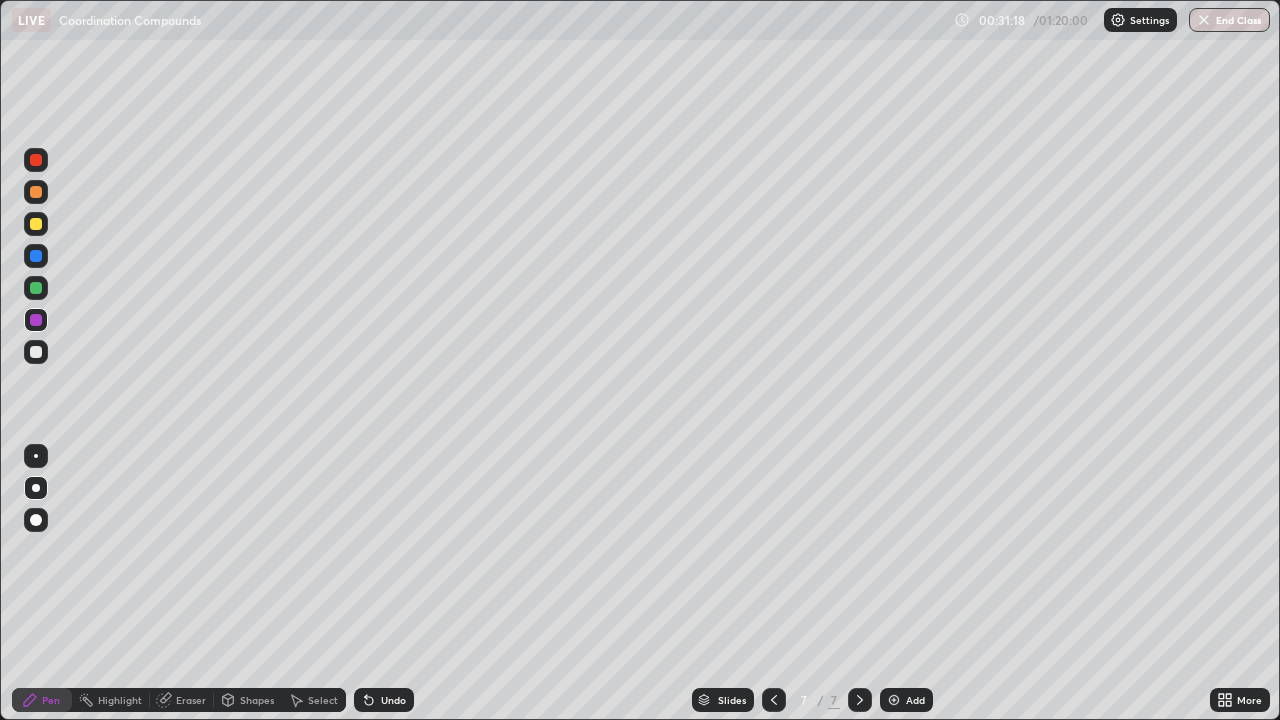 click at bounding box center [36, 160] 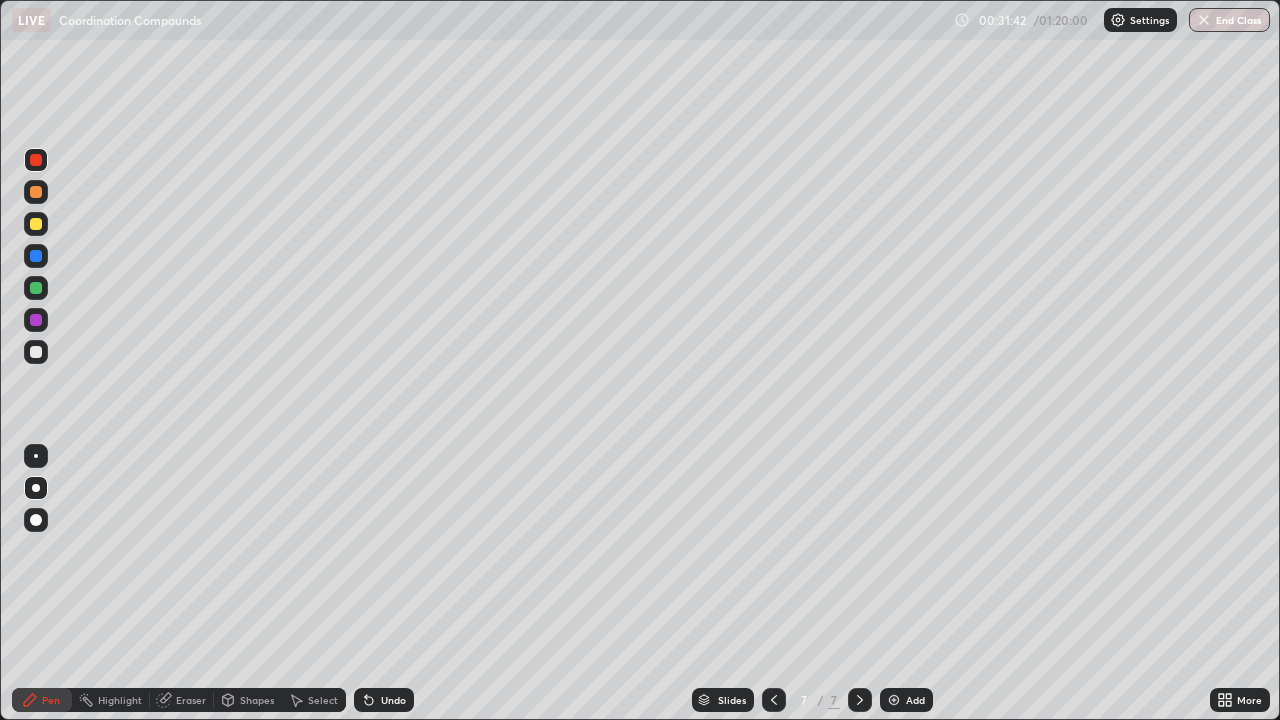 click at bounding box center (774, 700) 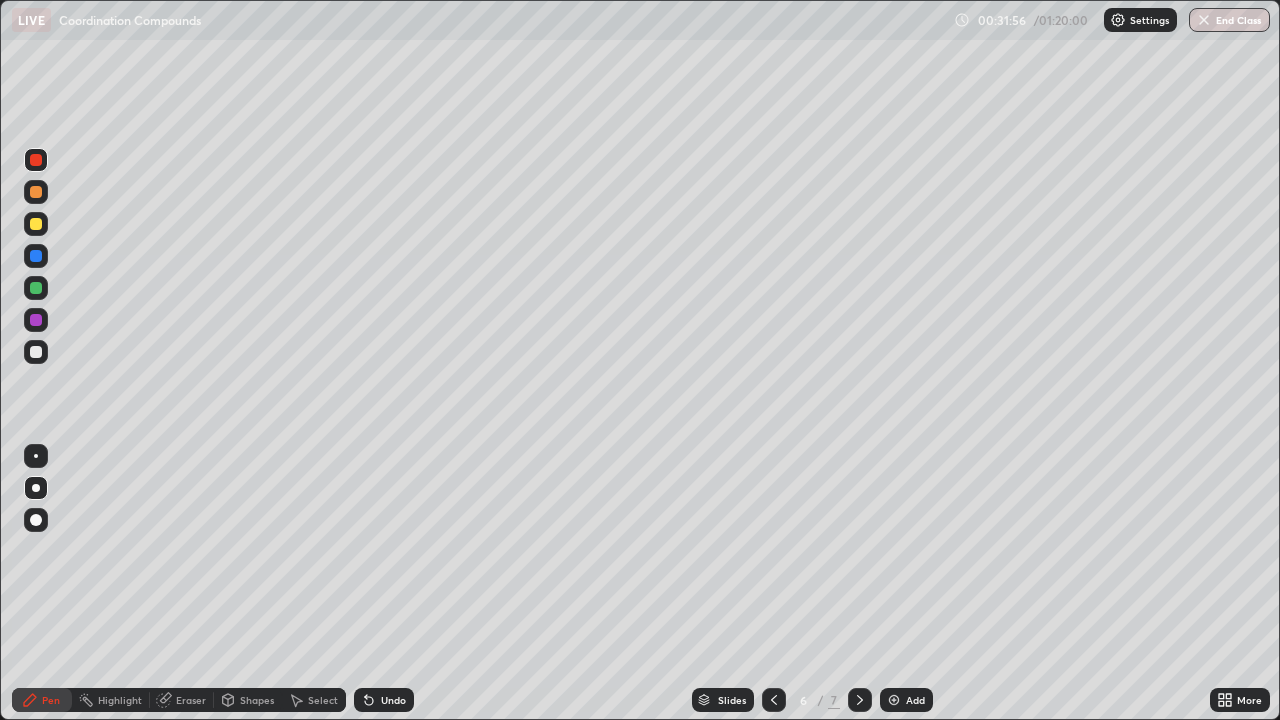 click at bounding box center (36, 320) 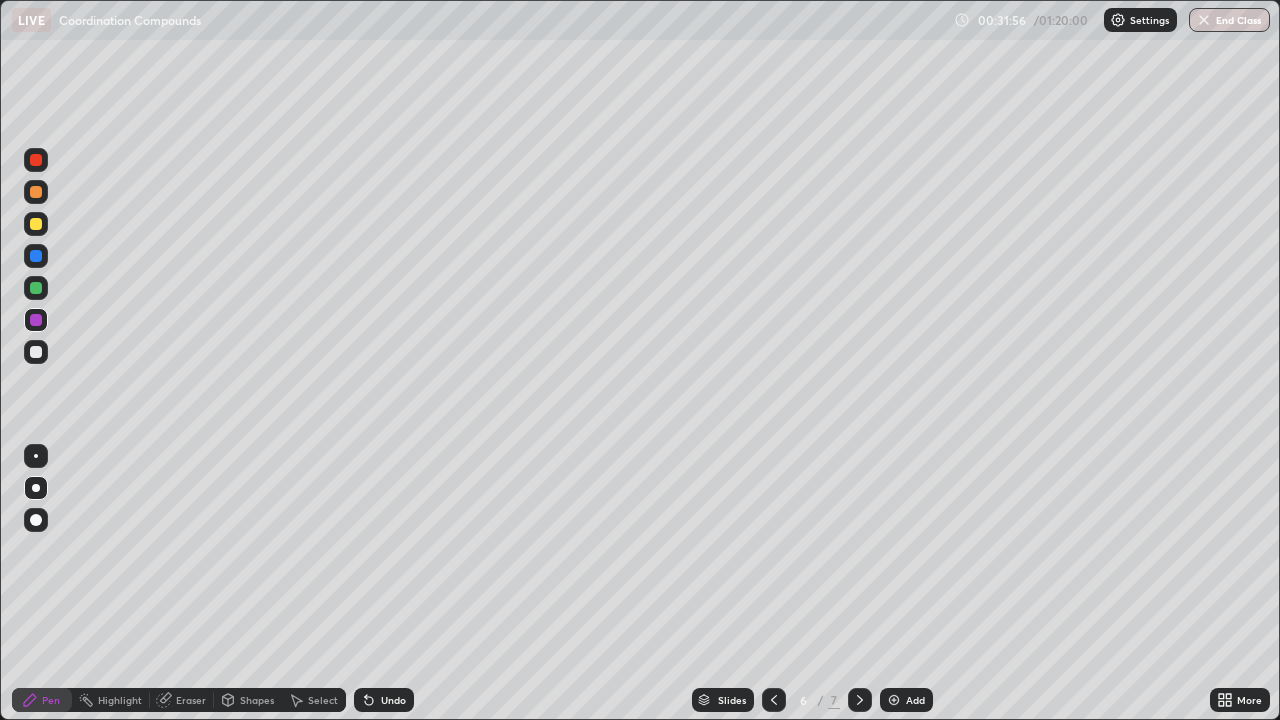 click at bounding box center (36, 320) 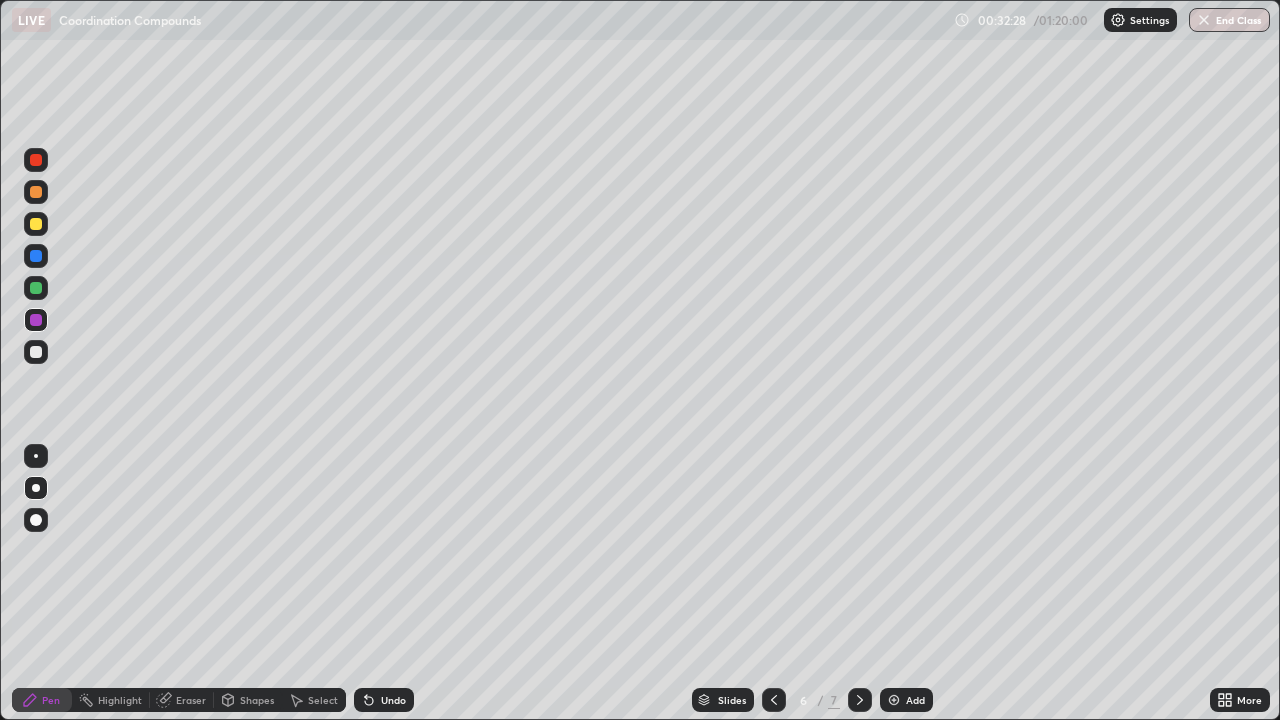 click at bounding box center (860, 700) 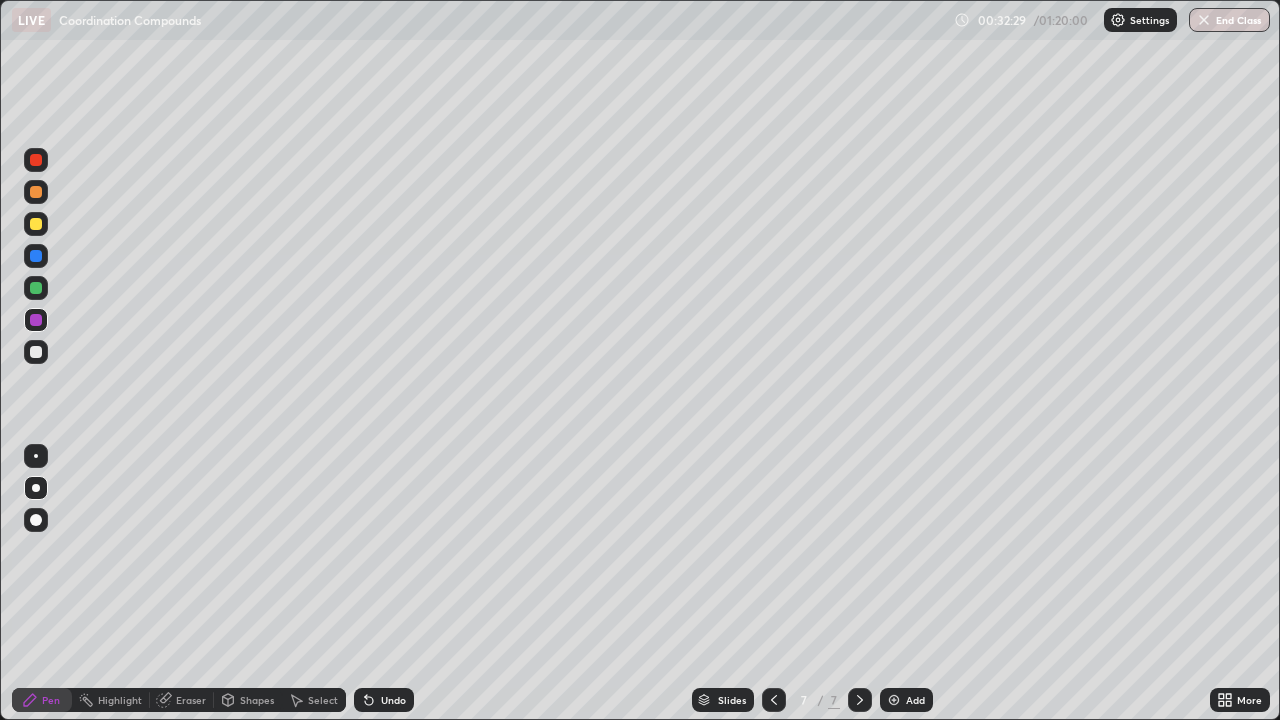 click at bounding box center [774, 700] 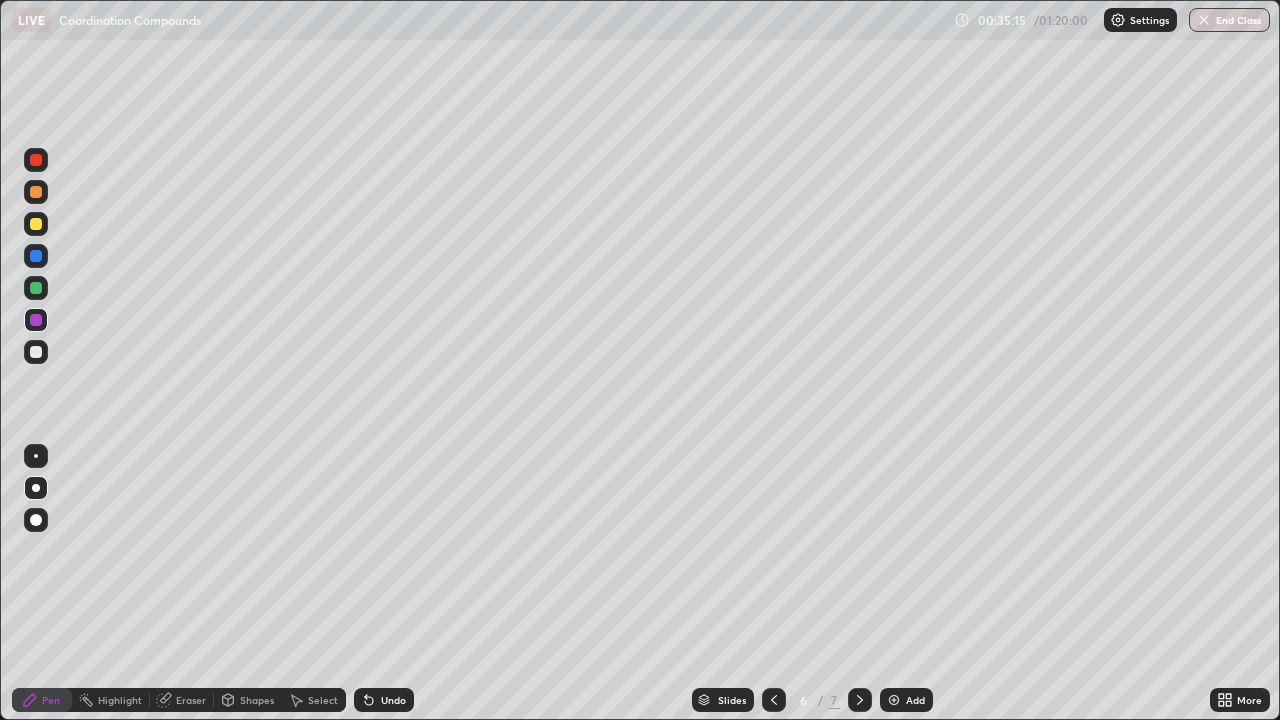 click 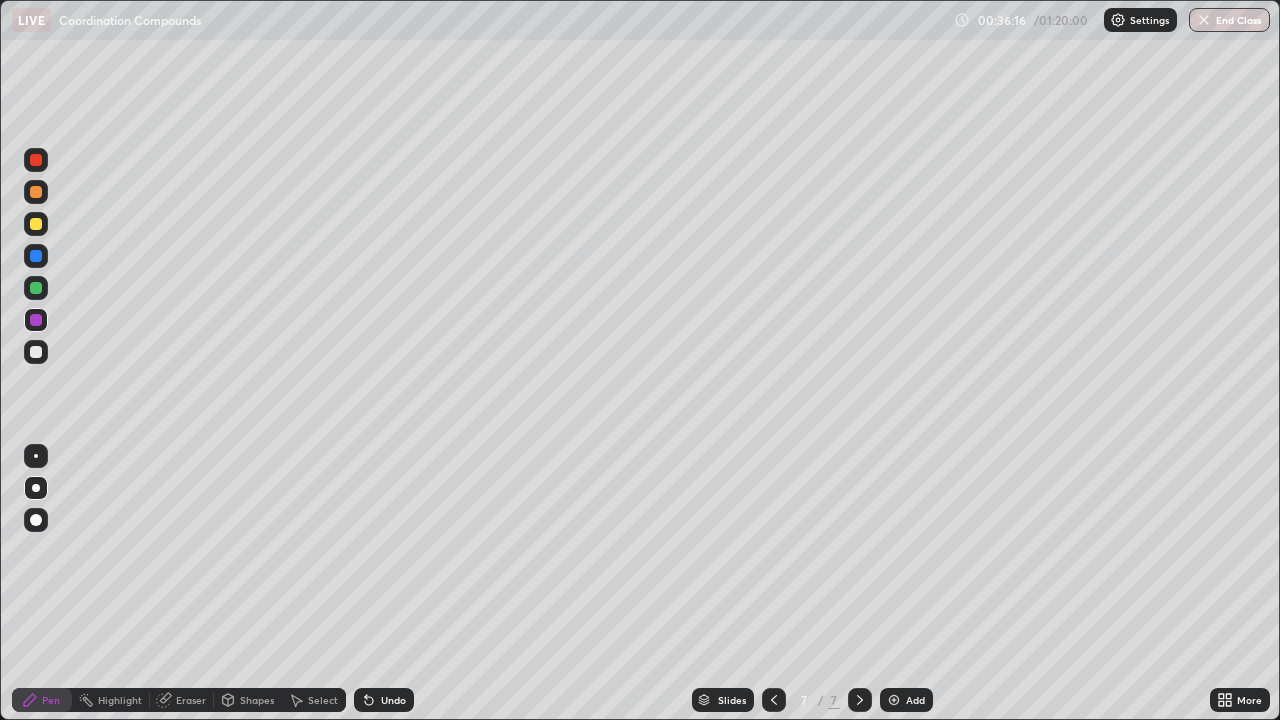 click on "Add" at bounding box center [906, 700] 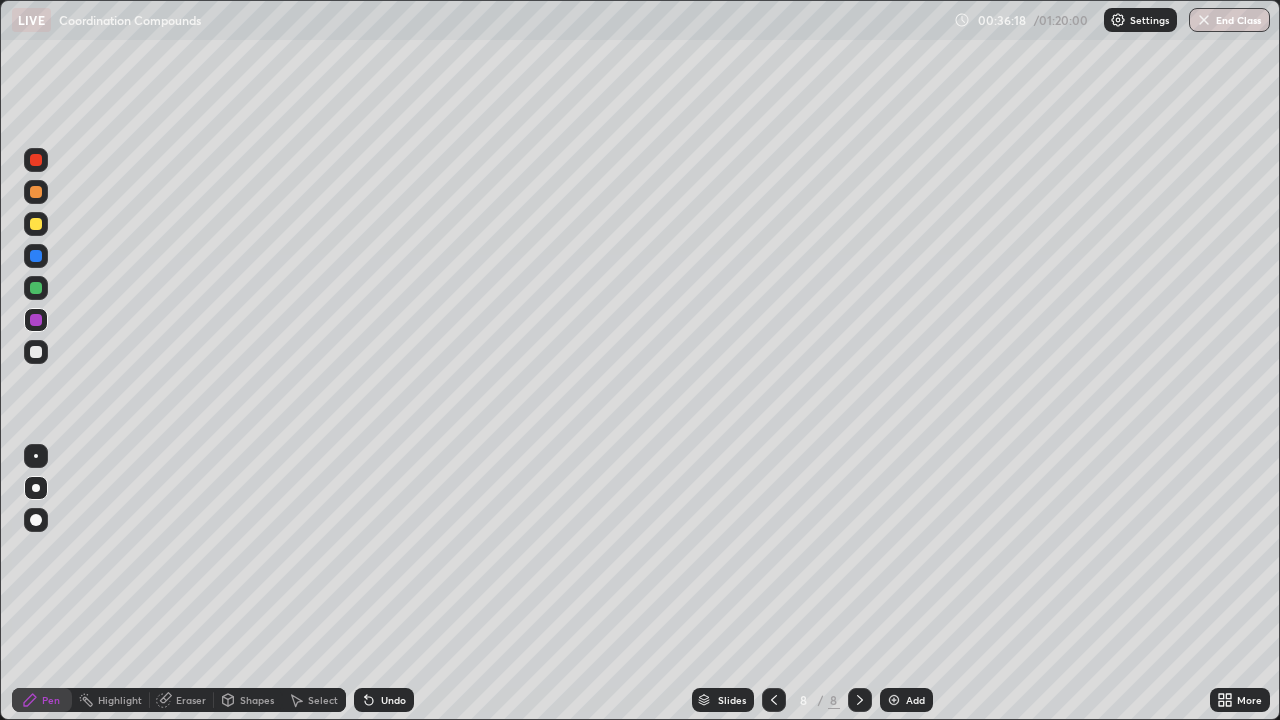 click at bounding box center [36, 352] 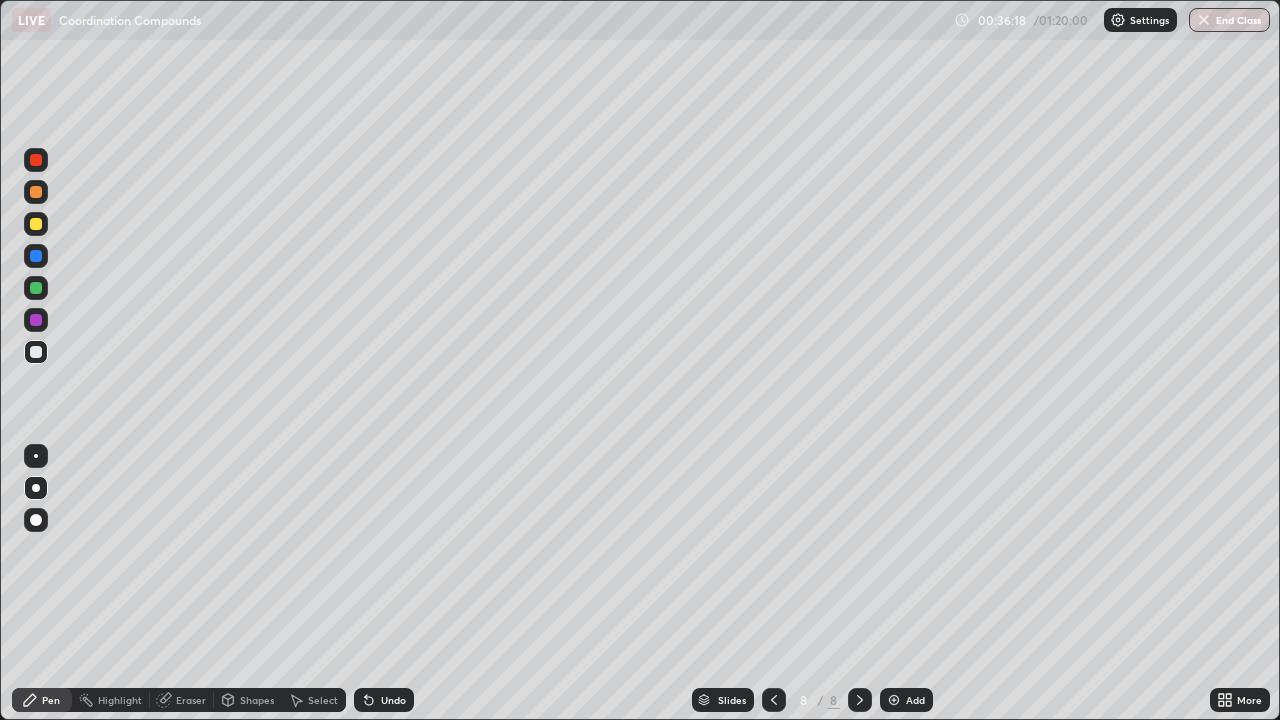 click at bounding box center (36, 352) 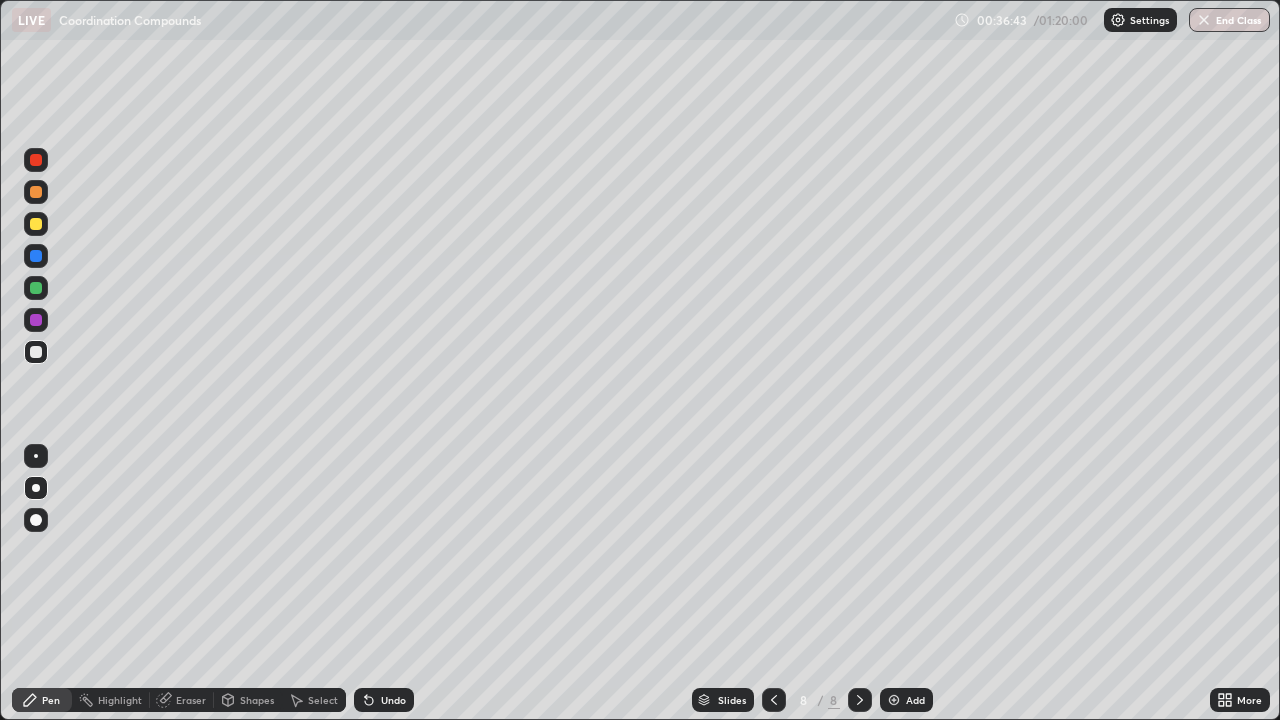 click at bounding box center (36, 352) 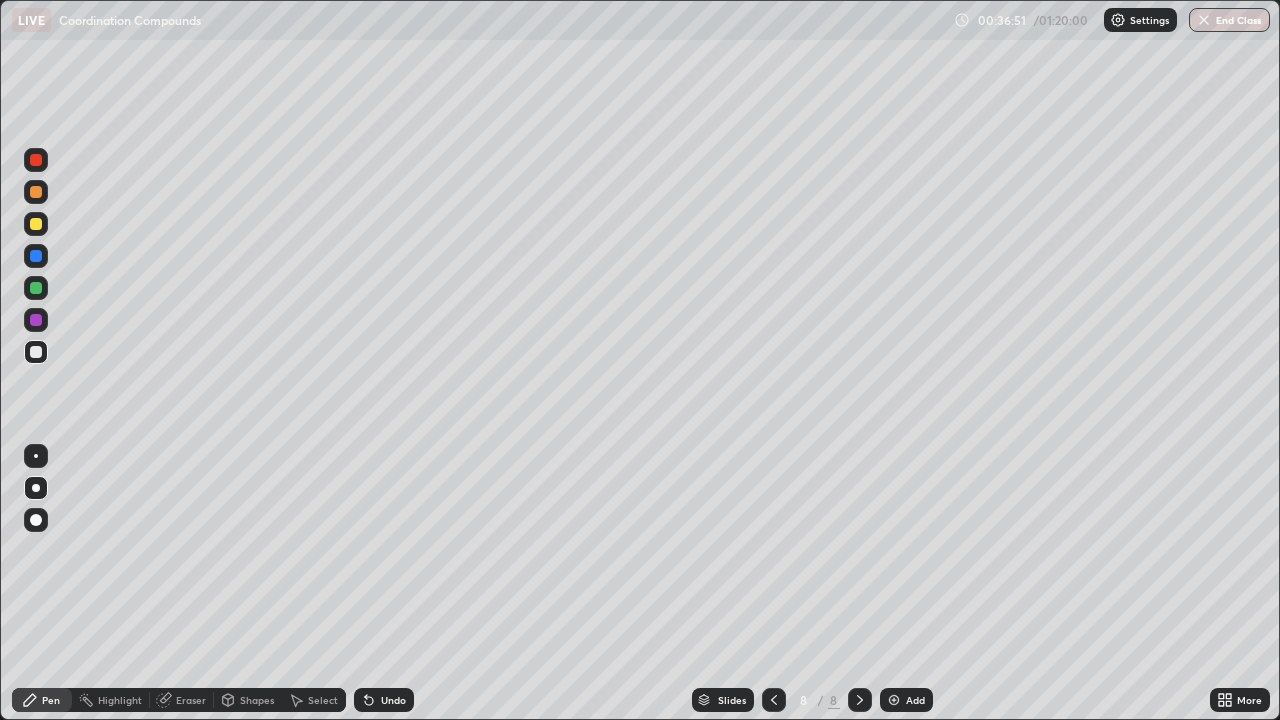 click at bounding box center (36, 224) 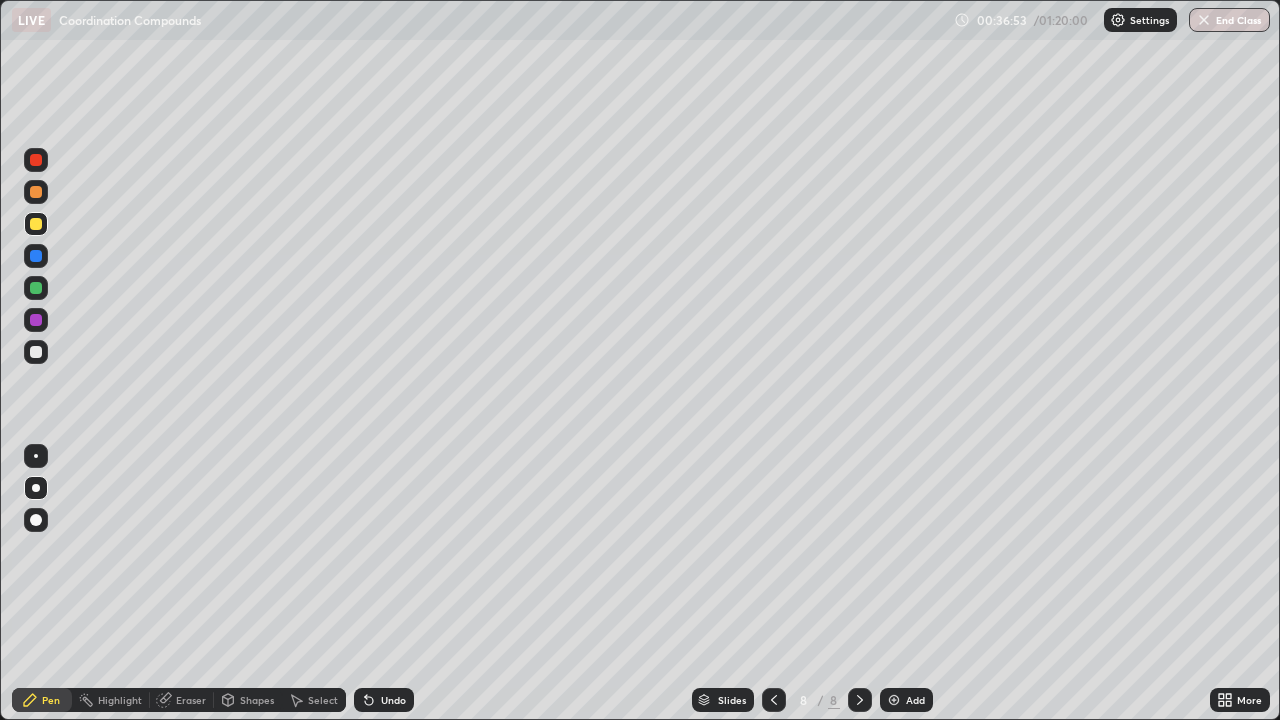 click at bounding box center [36, 320] 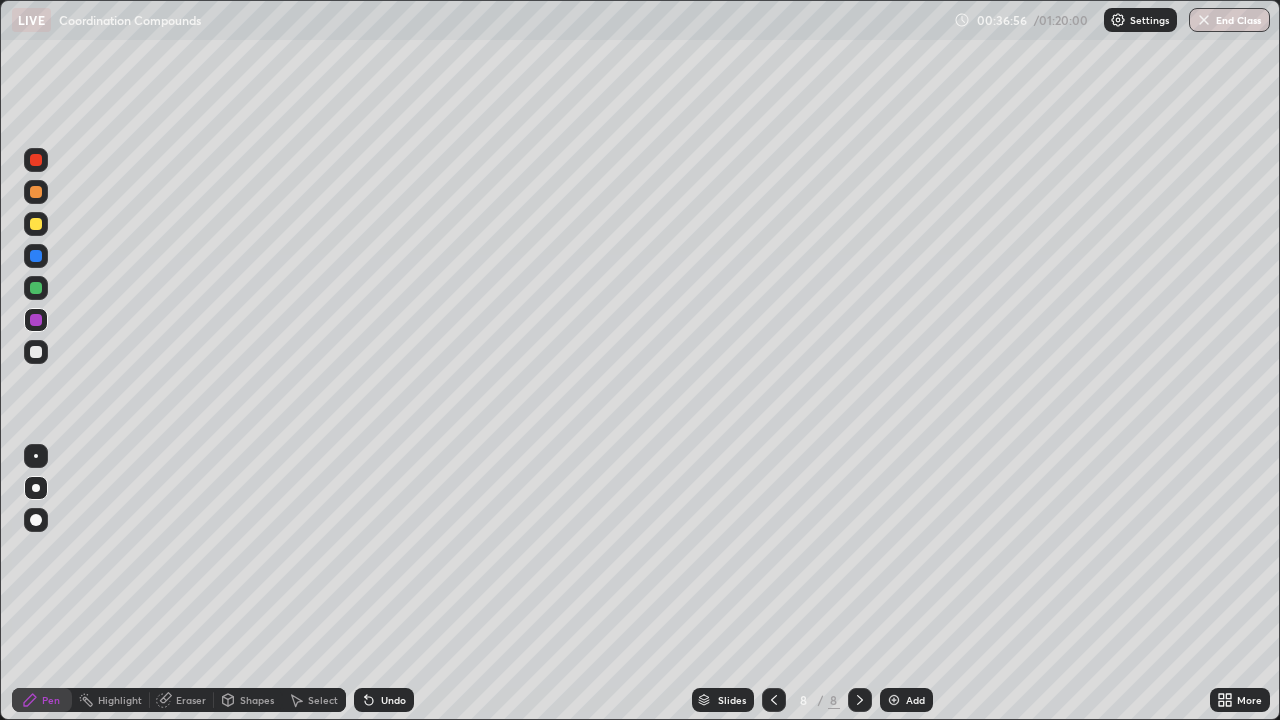 click at bounding box center [36, 224] 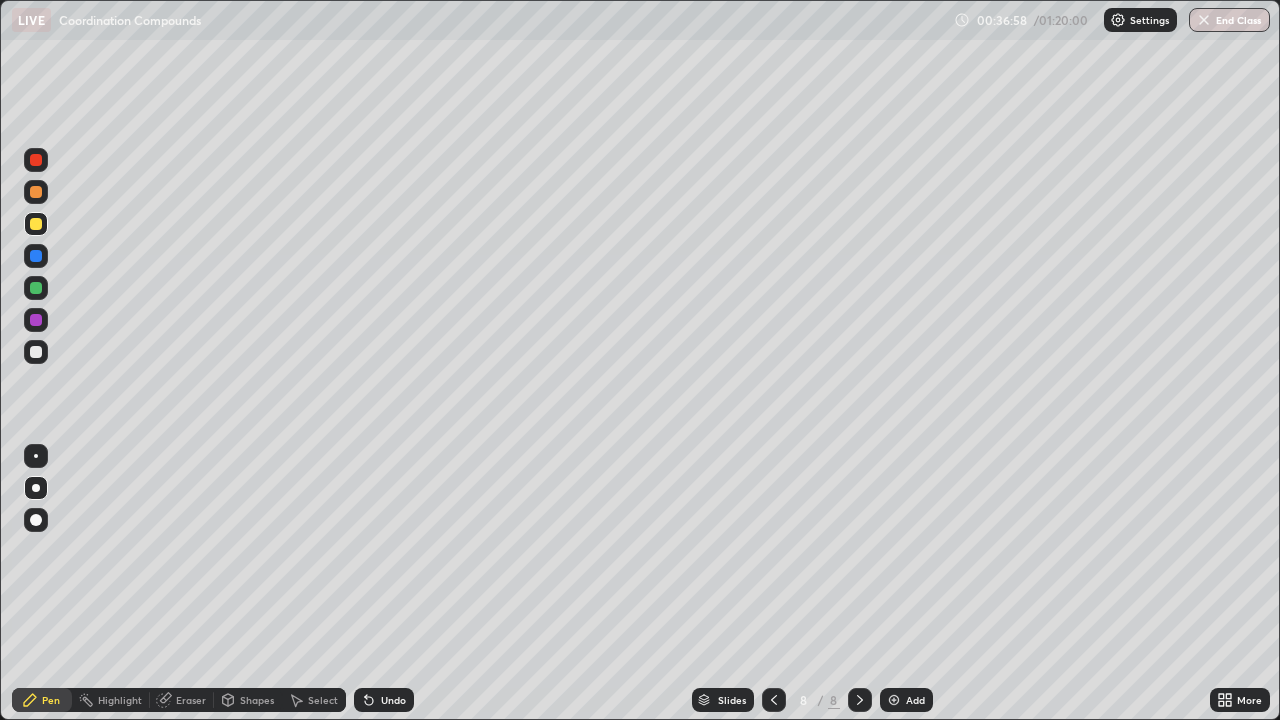 click at bounding box center (36, 288) 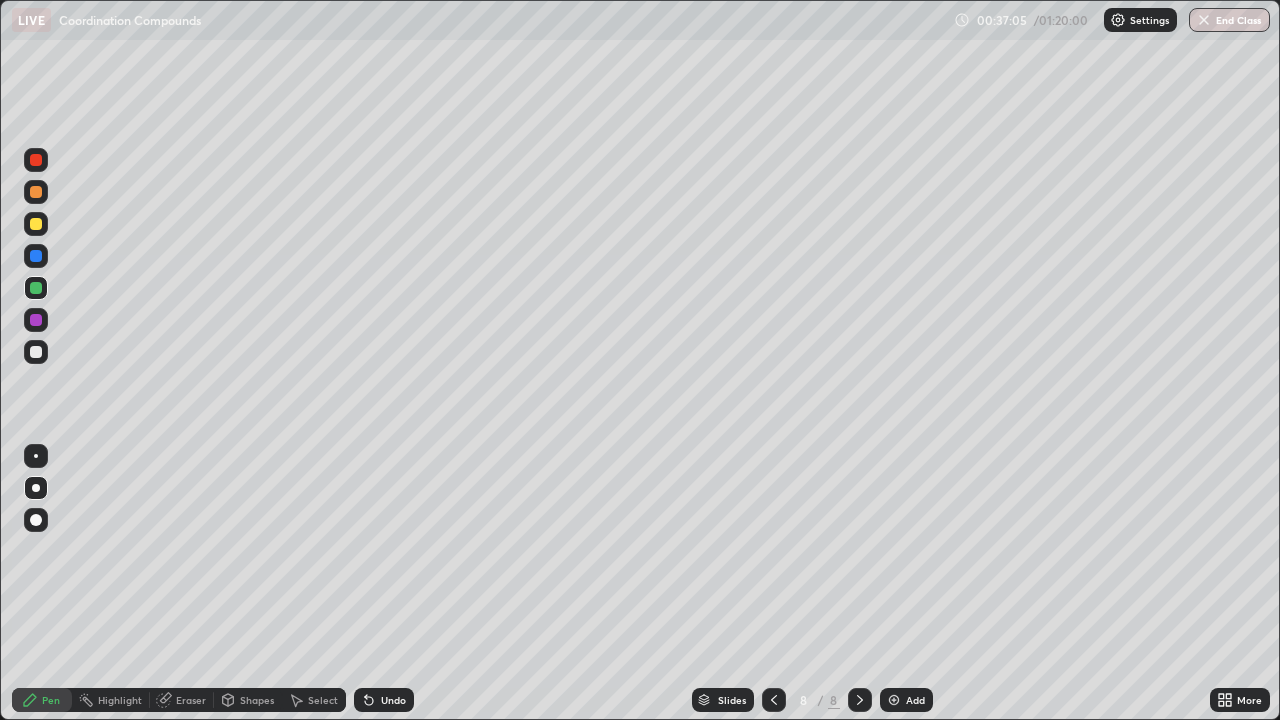 click at bounding box center [36, 224] 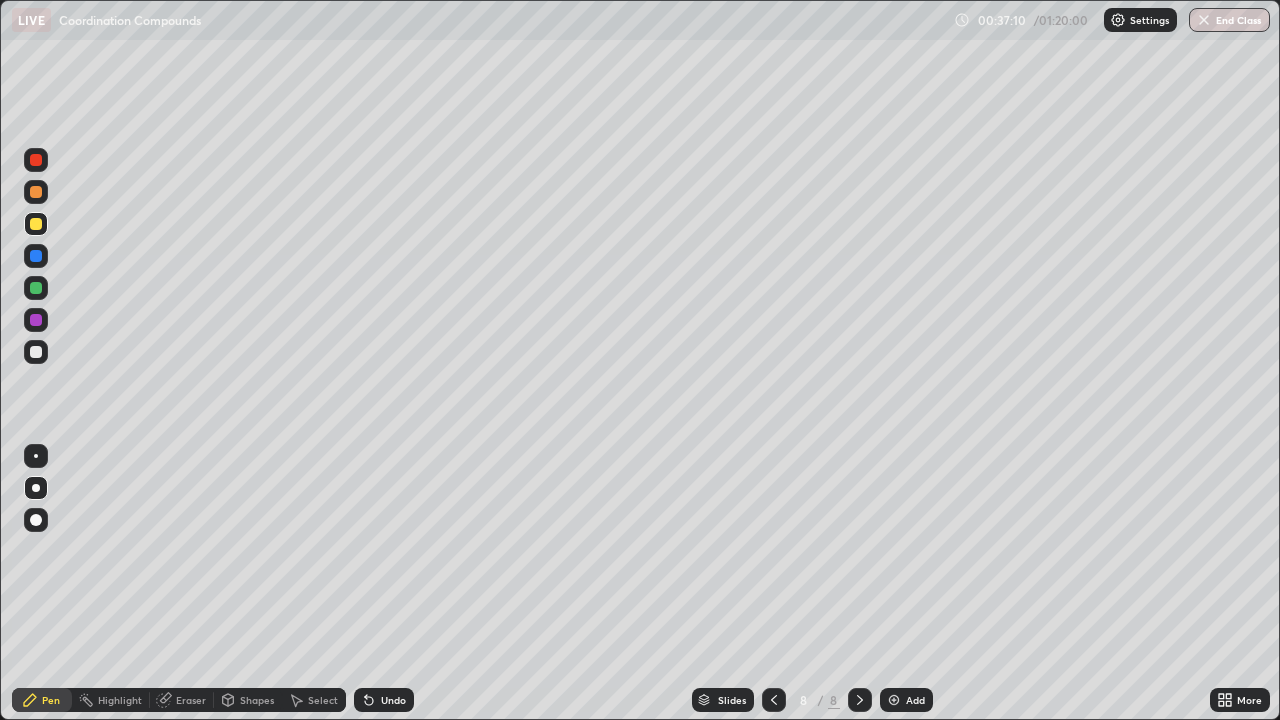 click at bounding box center [36, 160] 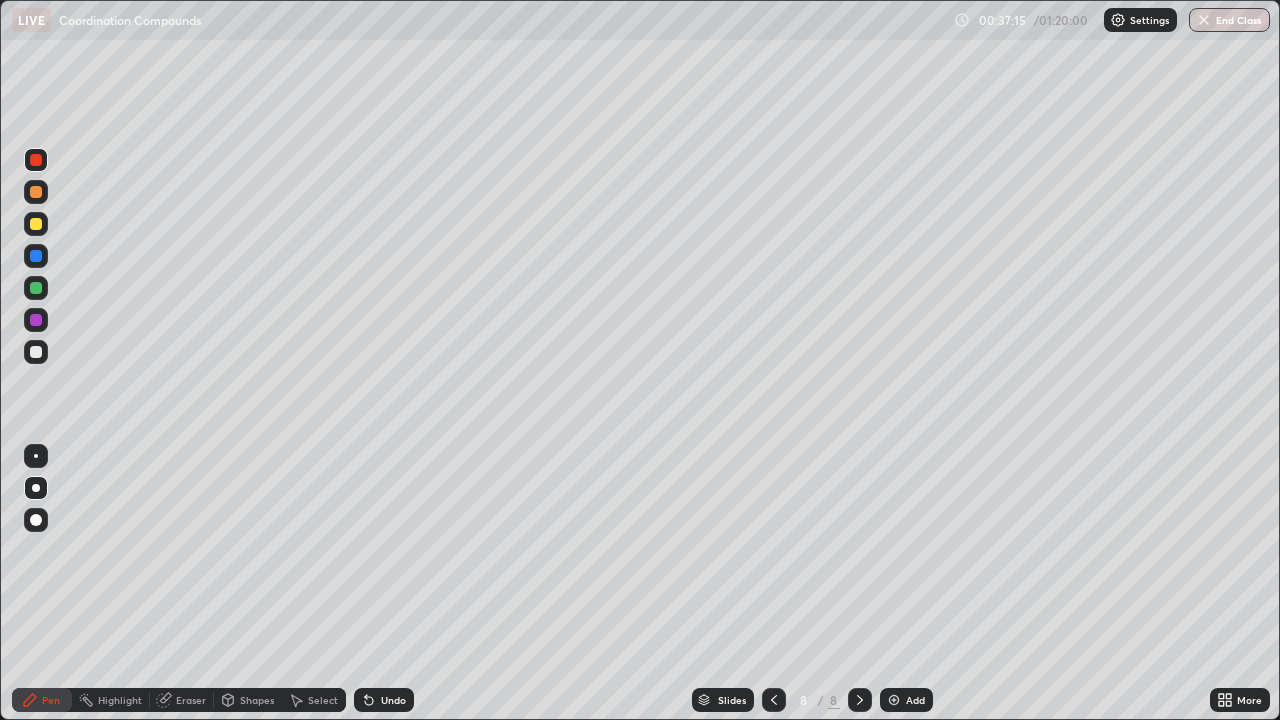 click at bounding box center (36, 256) 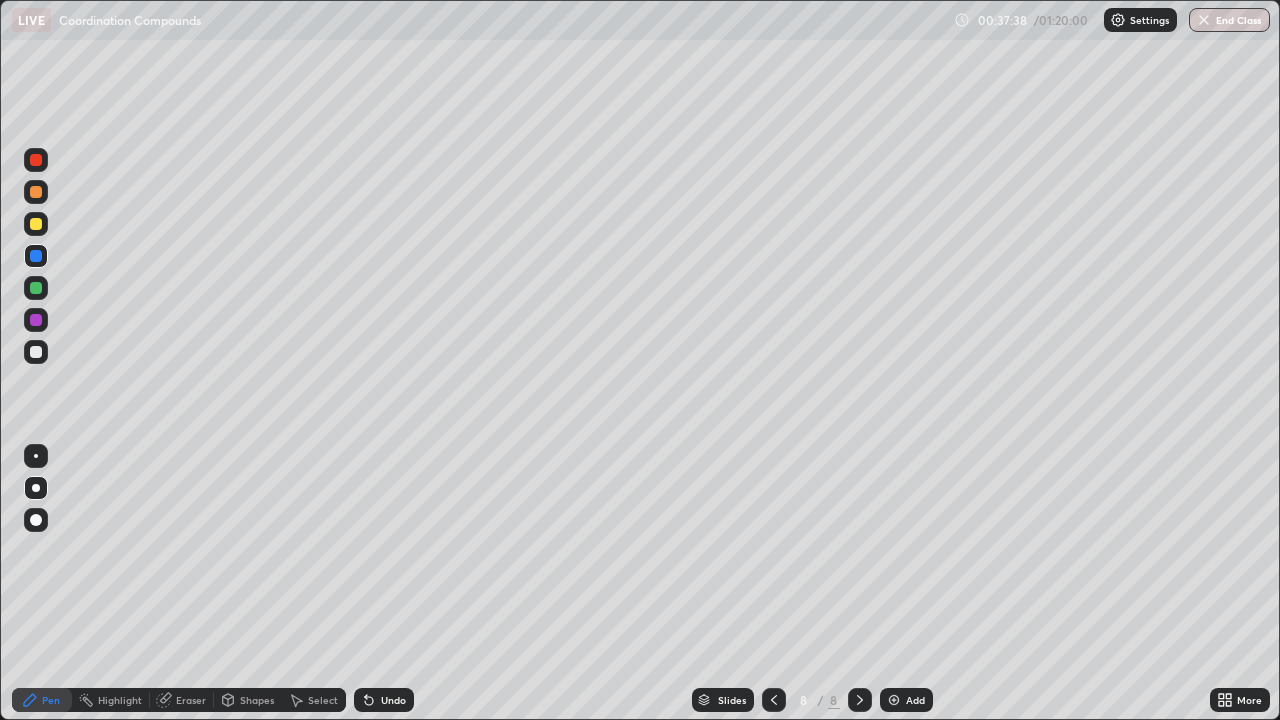 click at bounding box center (36, 352) 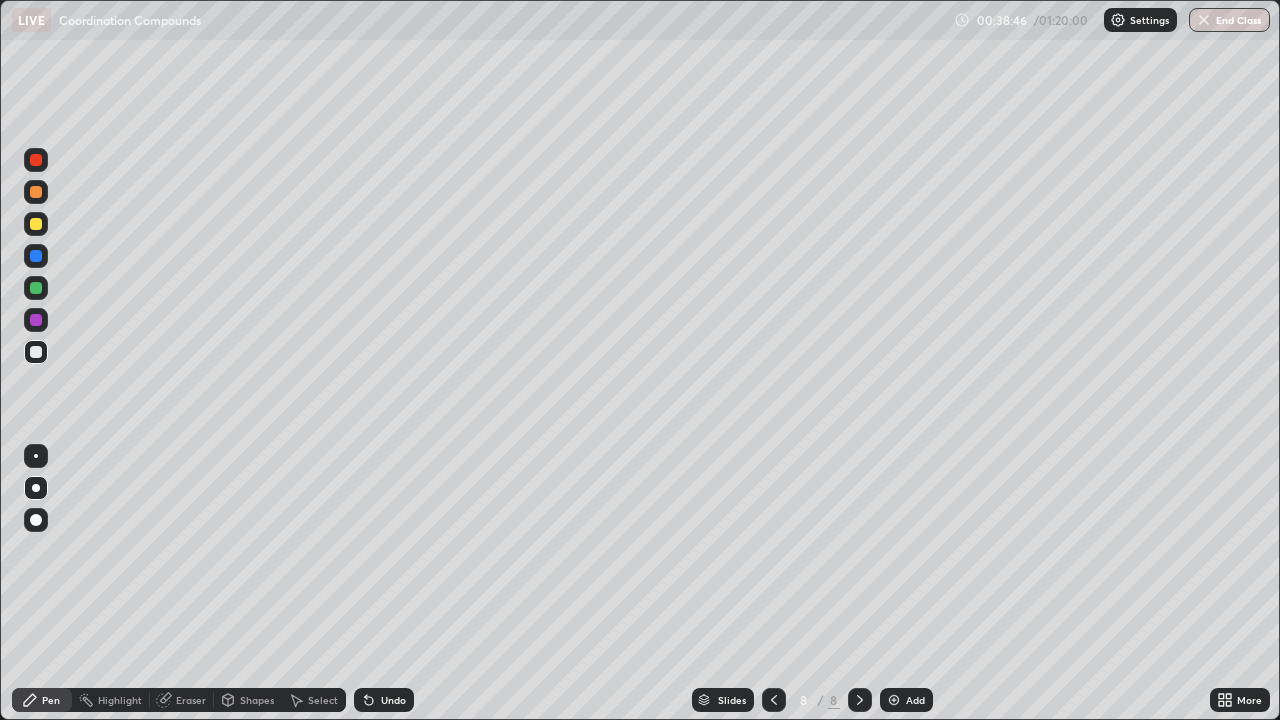 click at bounding box center (36, 352) 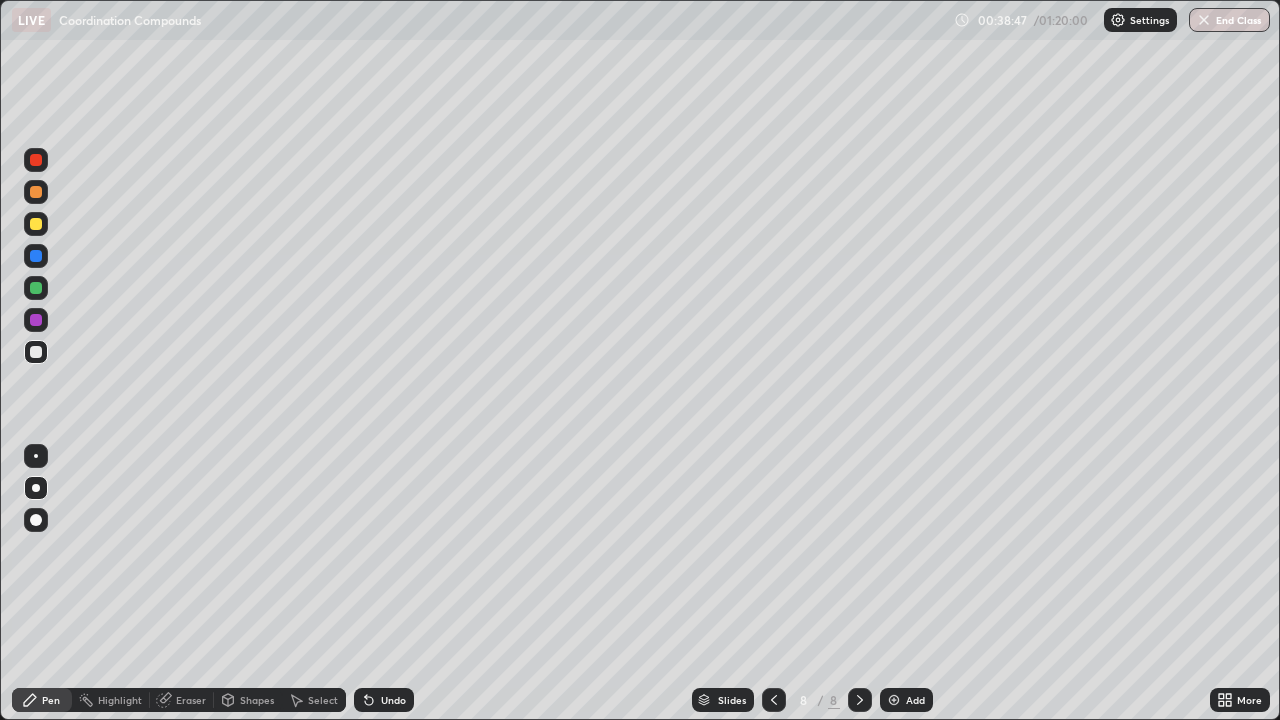 click on "Pen" at bounding box center [42, 700] 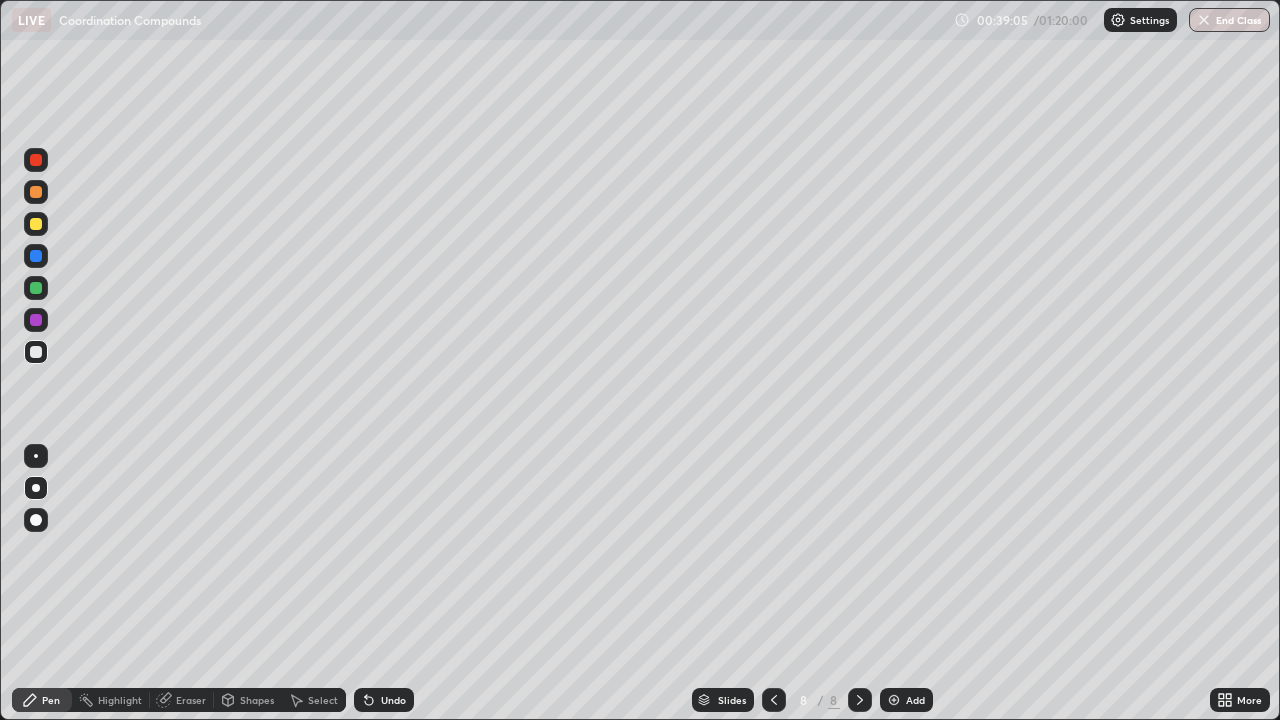 click on "Undo" at bounding box center (384, 700) 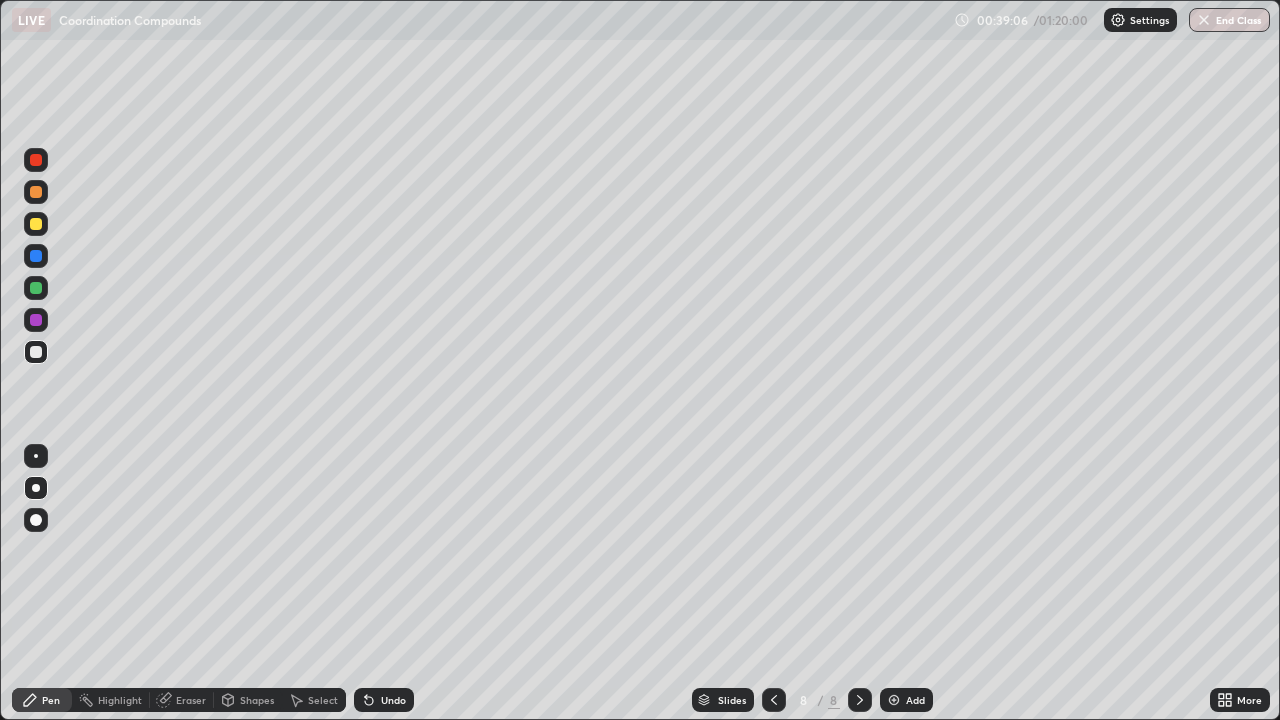 click on "Undo" at bounding box center [384, 700] 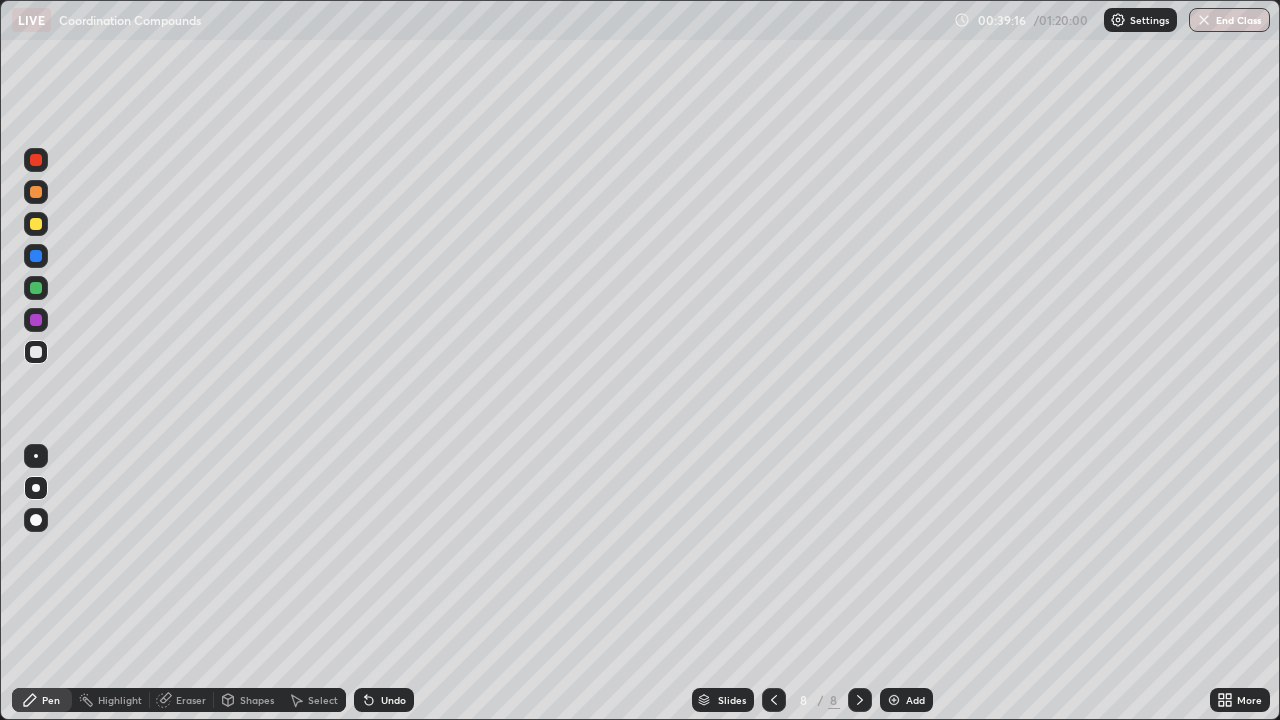 click at bounding box center [36, 288] 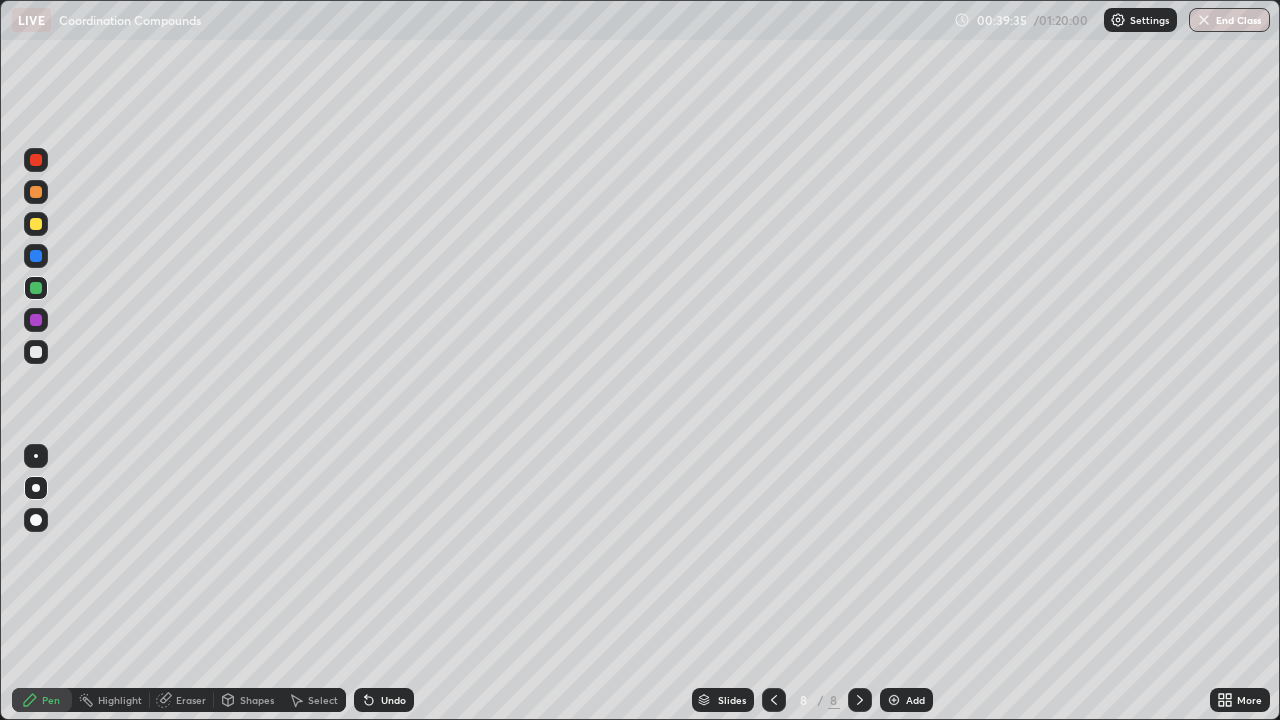 click at bounding box center (36, 224) 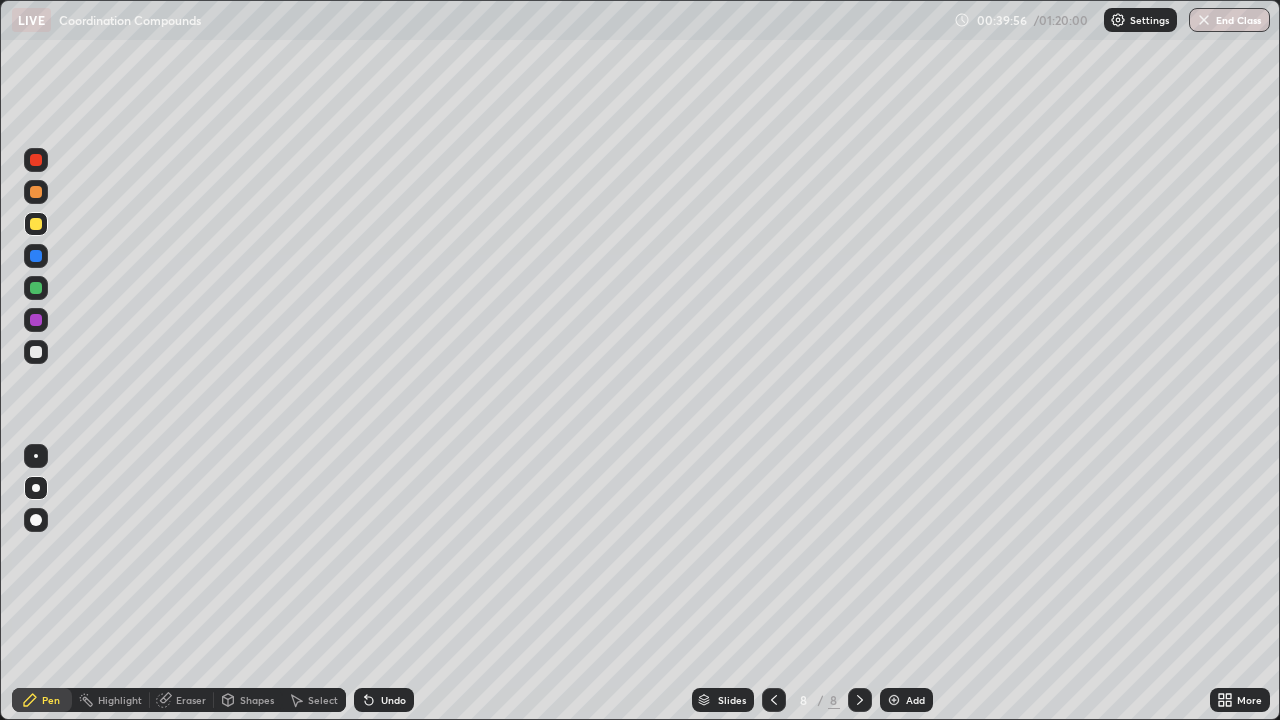 click on "Undo" at bounding box center [384, 700] 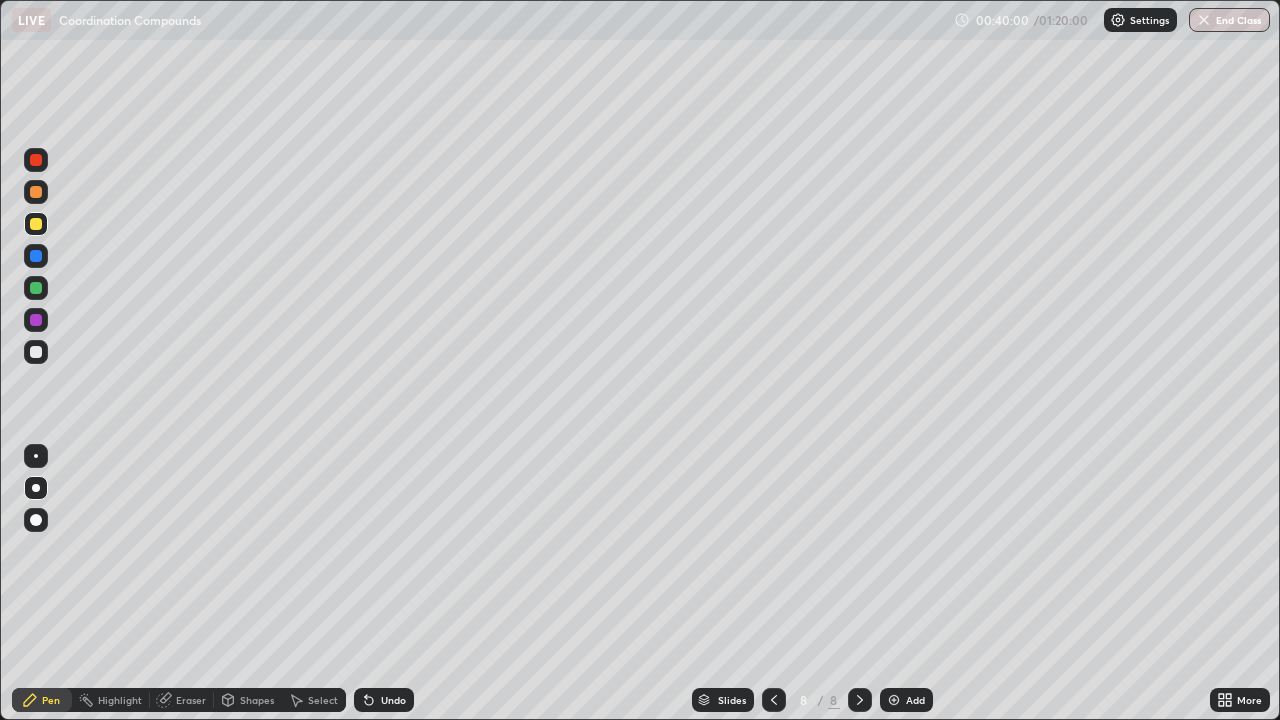 click on "Undo" at bounding box center [393, 700] 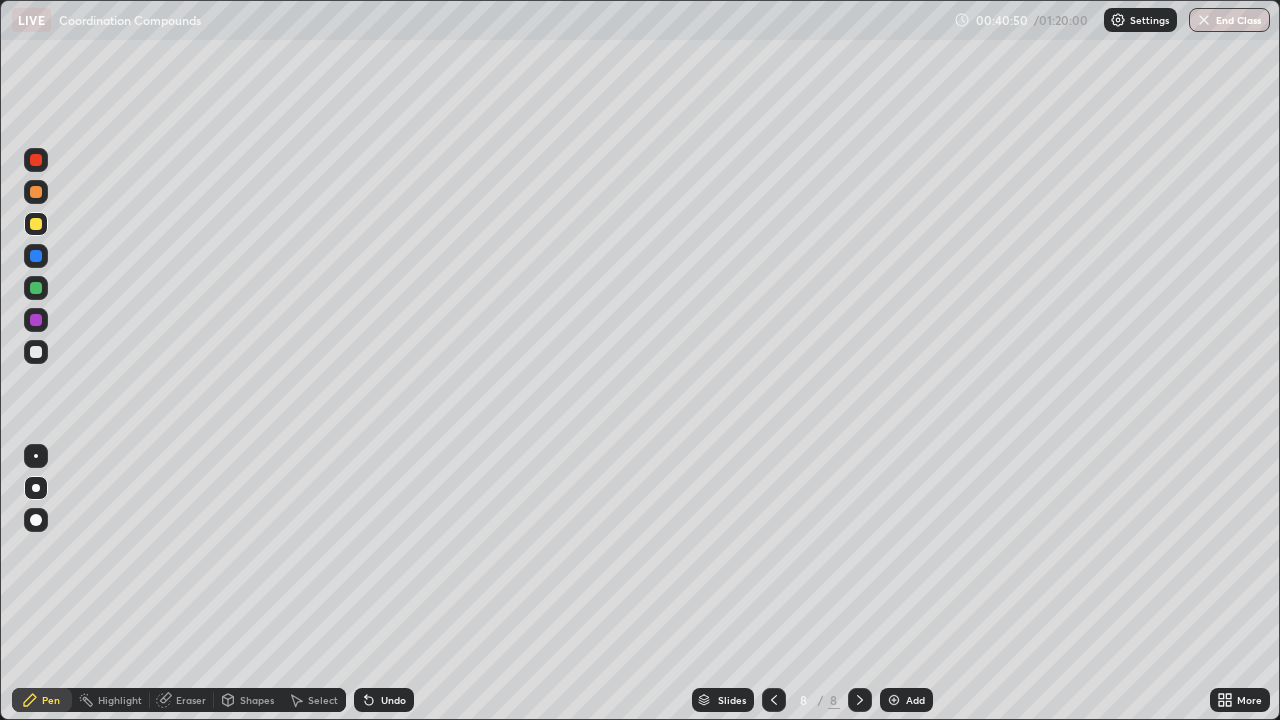 click at bounding box center (36, 192) 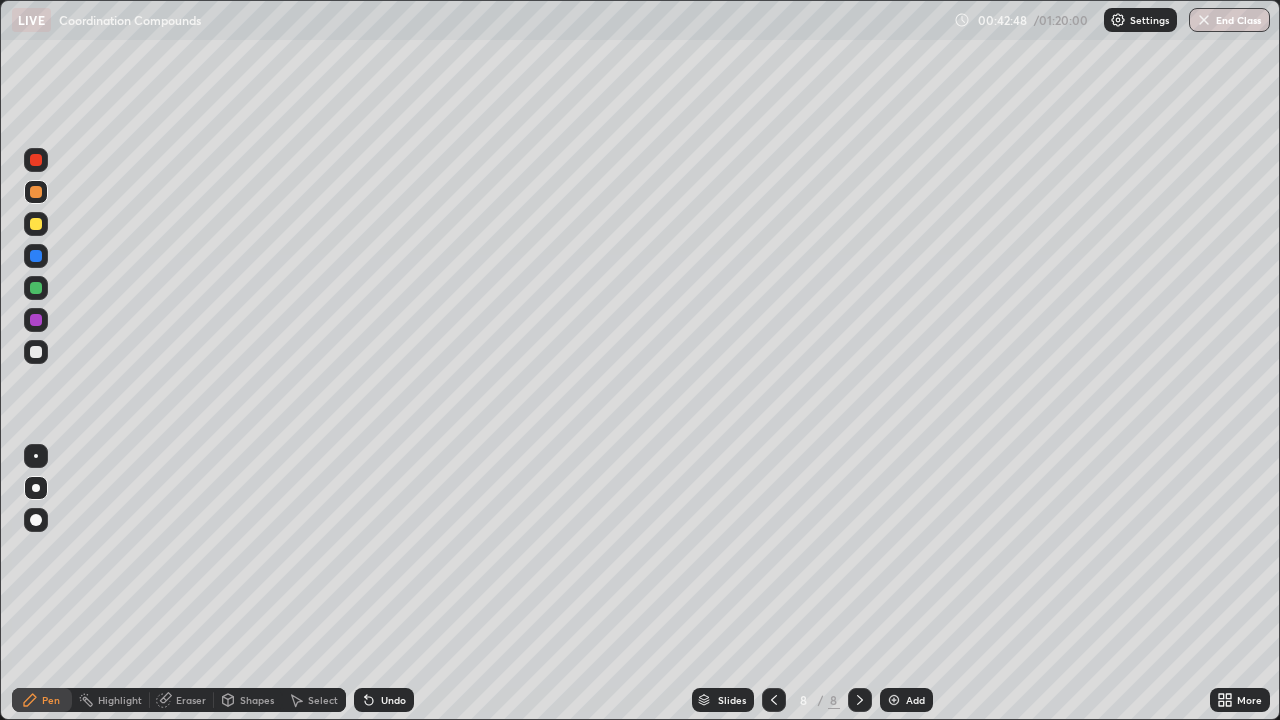 click on "Add" at bounding box center [906, 700] 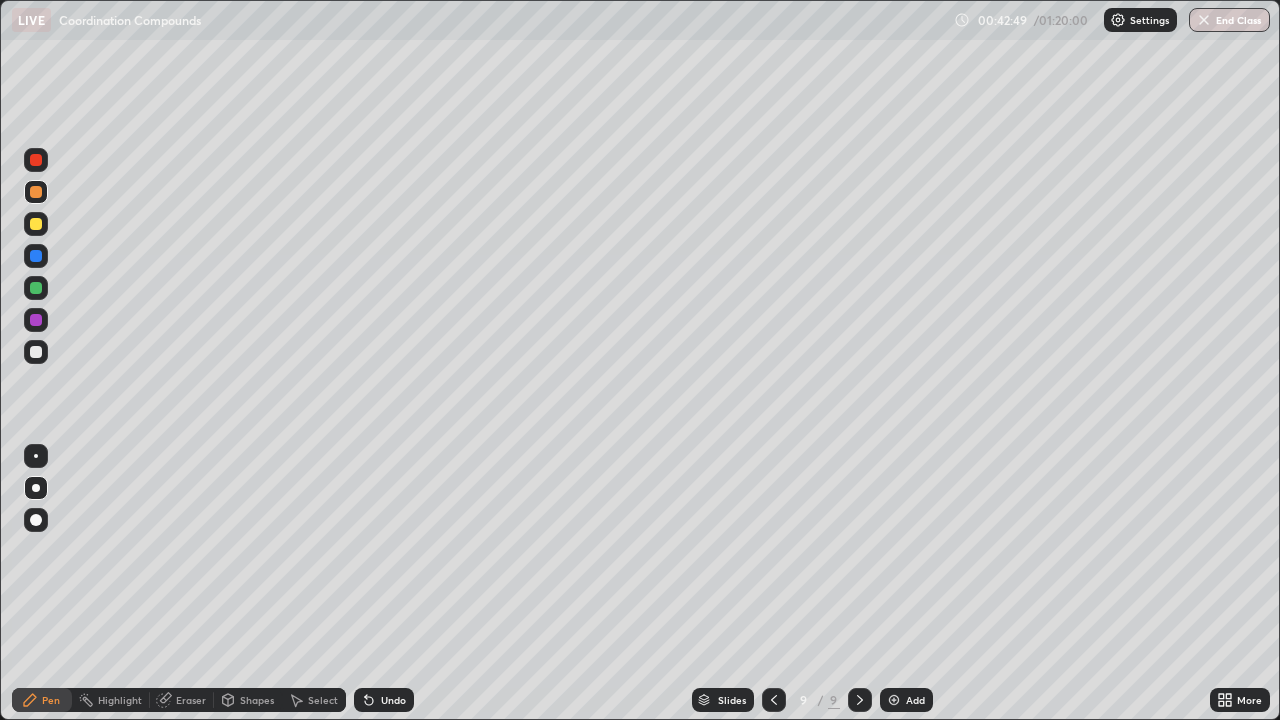 click at bounding box center [36, 352] 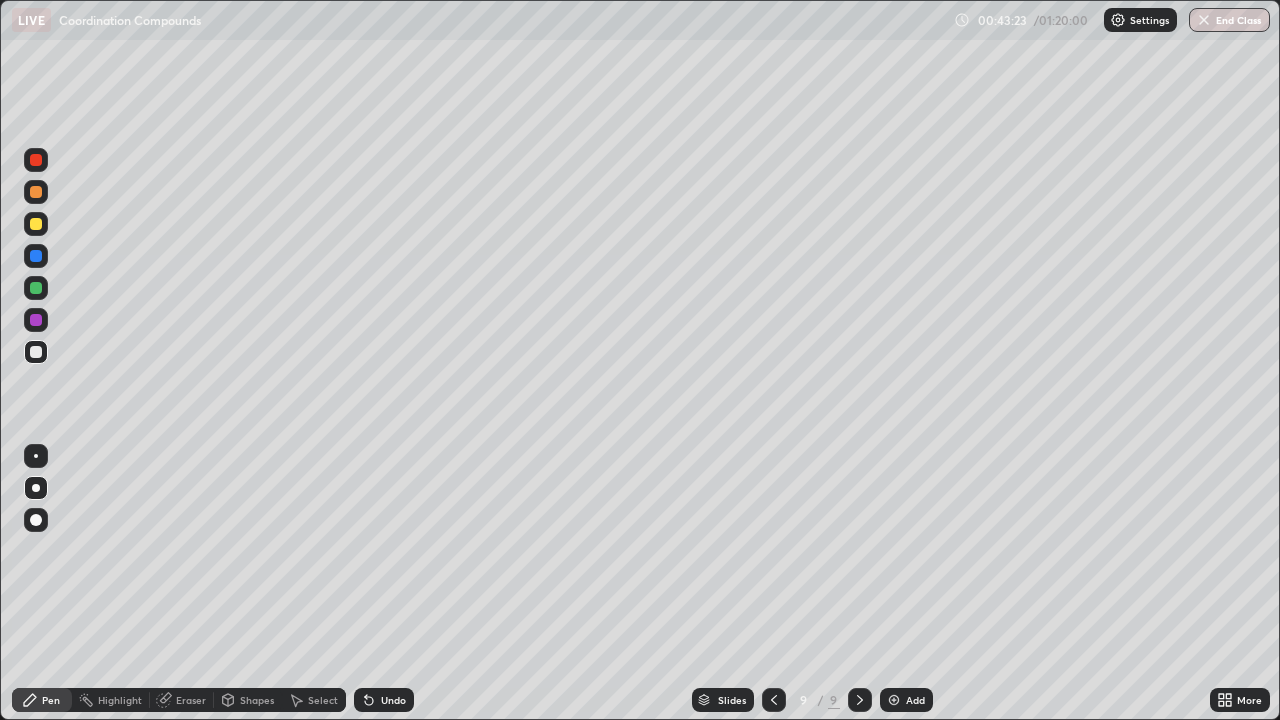 click on "Undo" at bounding box center [393, 700] 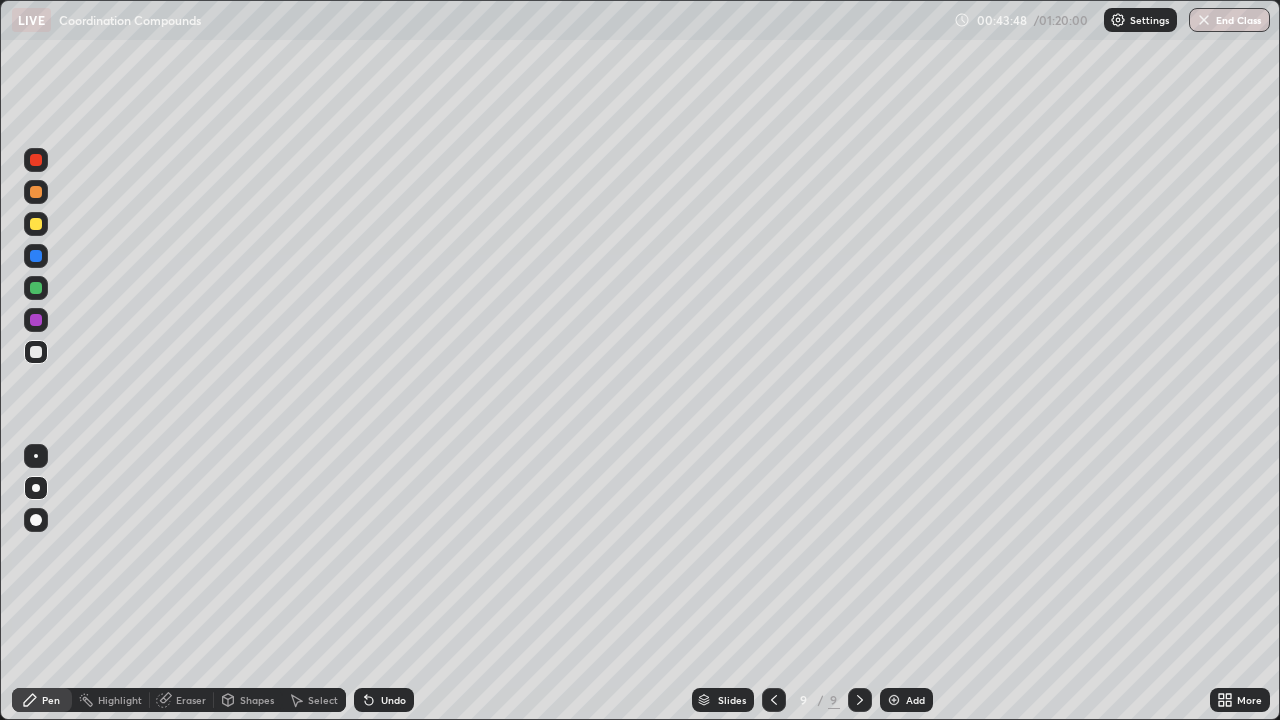 click at bounding box center [774, 700] 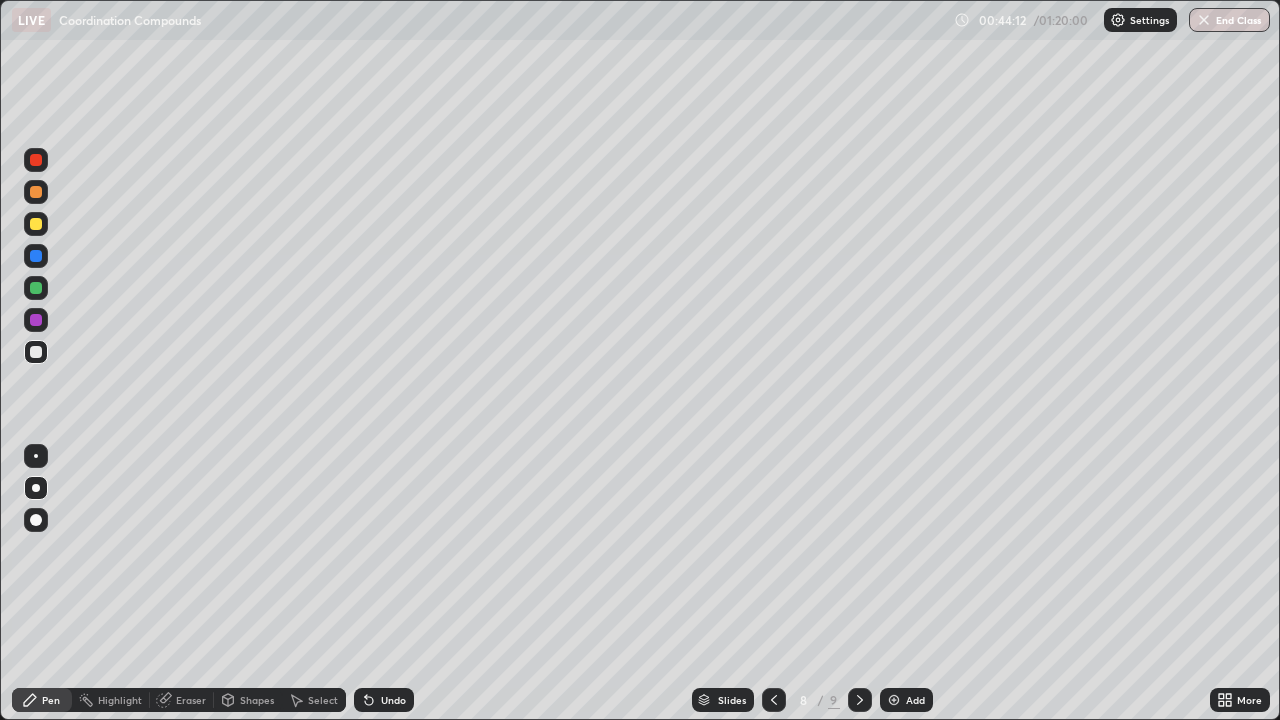 click 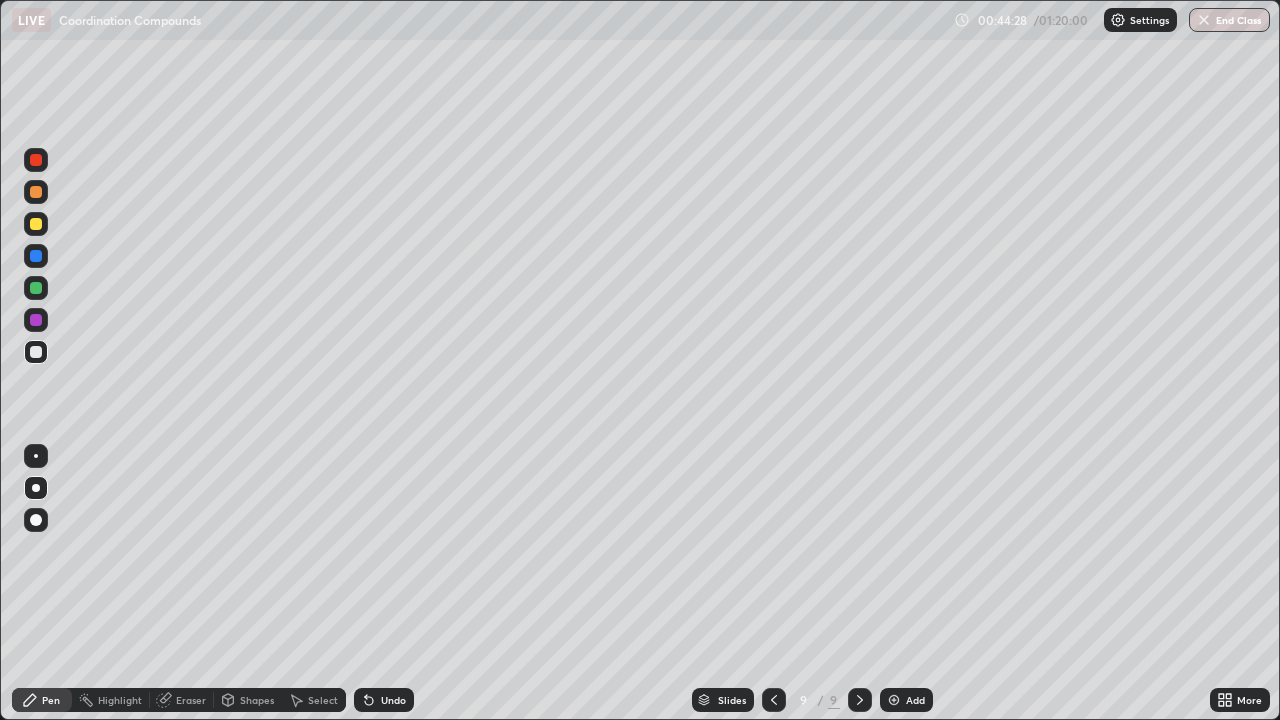 click at bounding box center (36, 256) 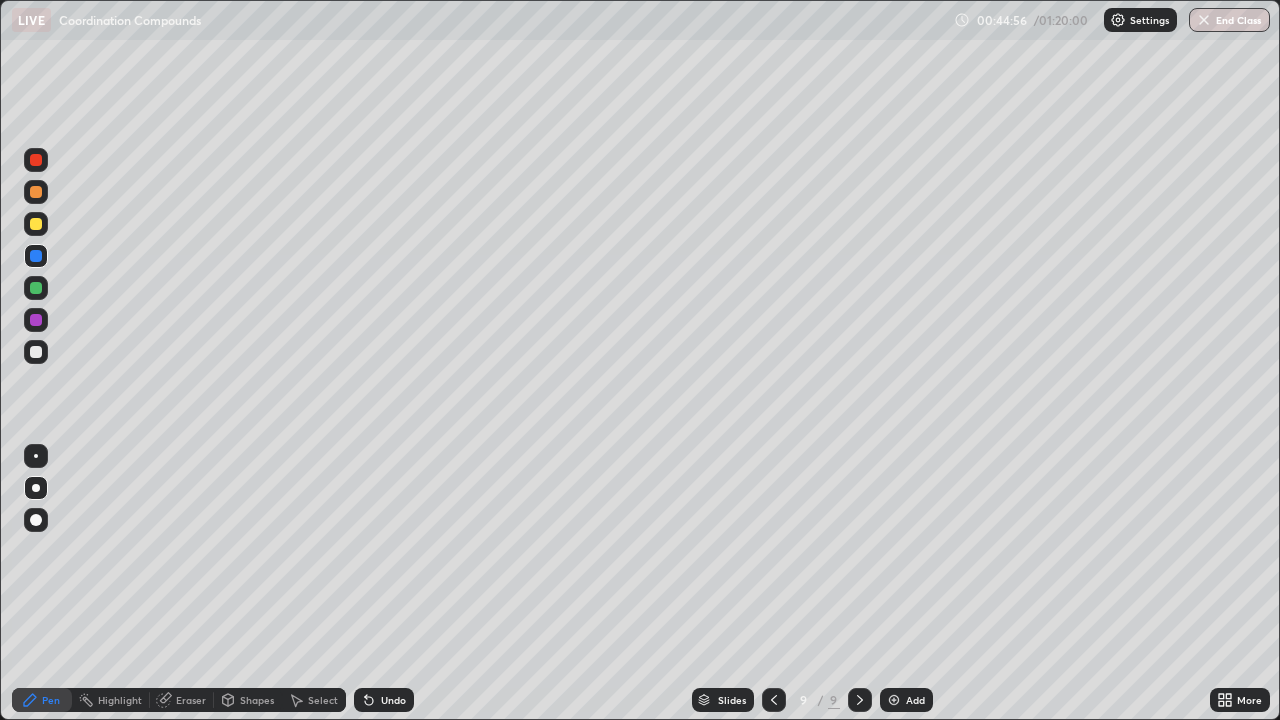click at bounding box center [36, 352] 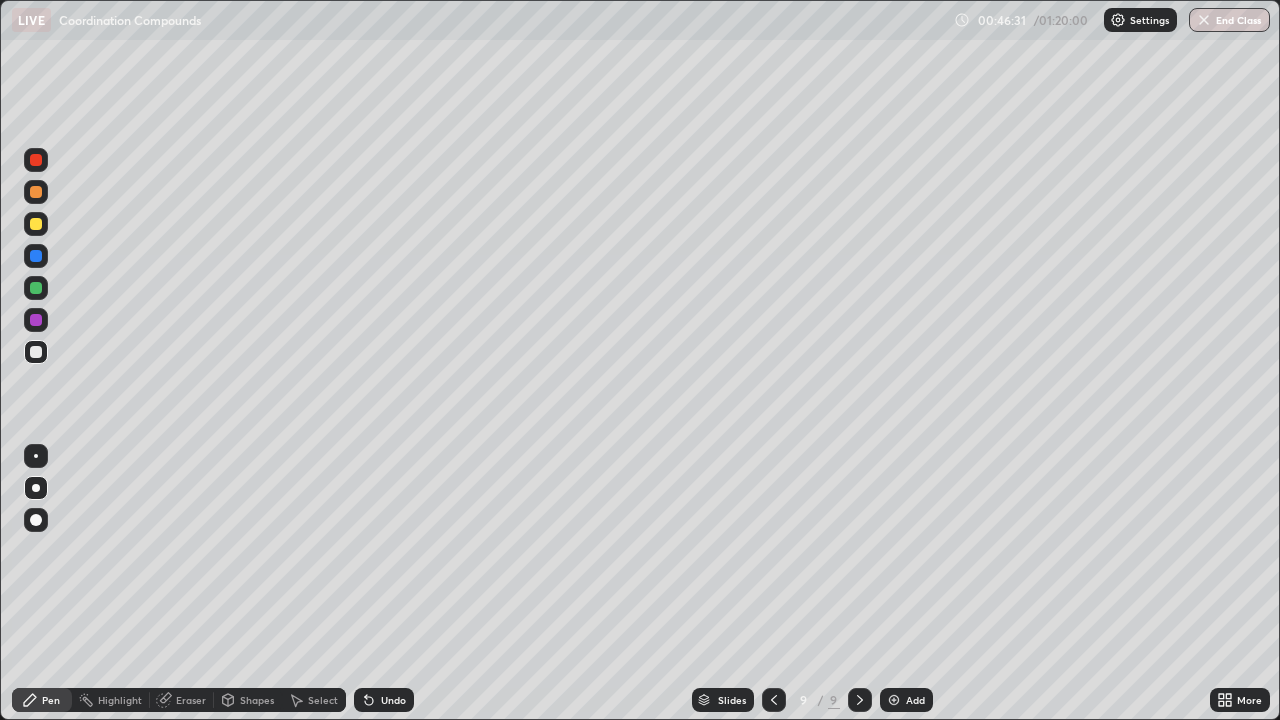 click at bounding box center [36, 352] 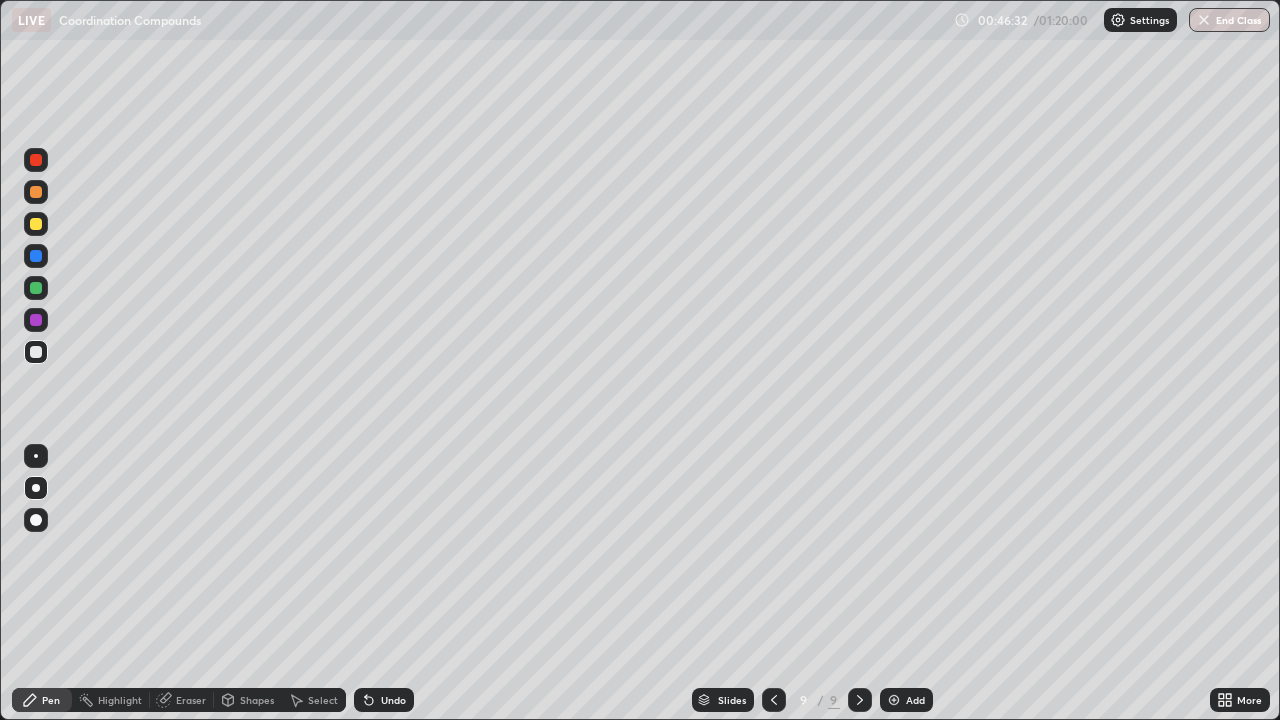 click at bounding box center (36, 224) 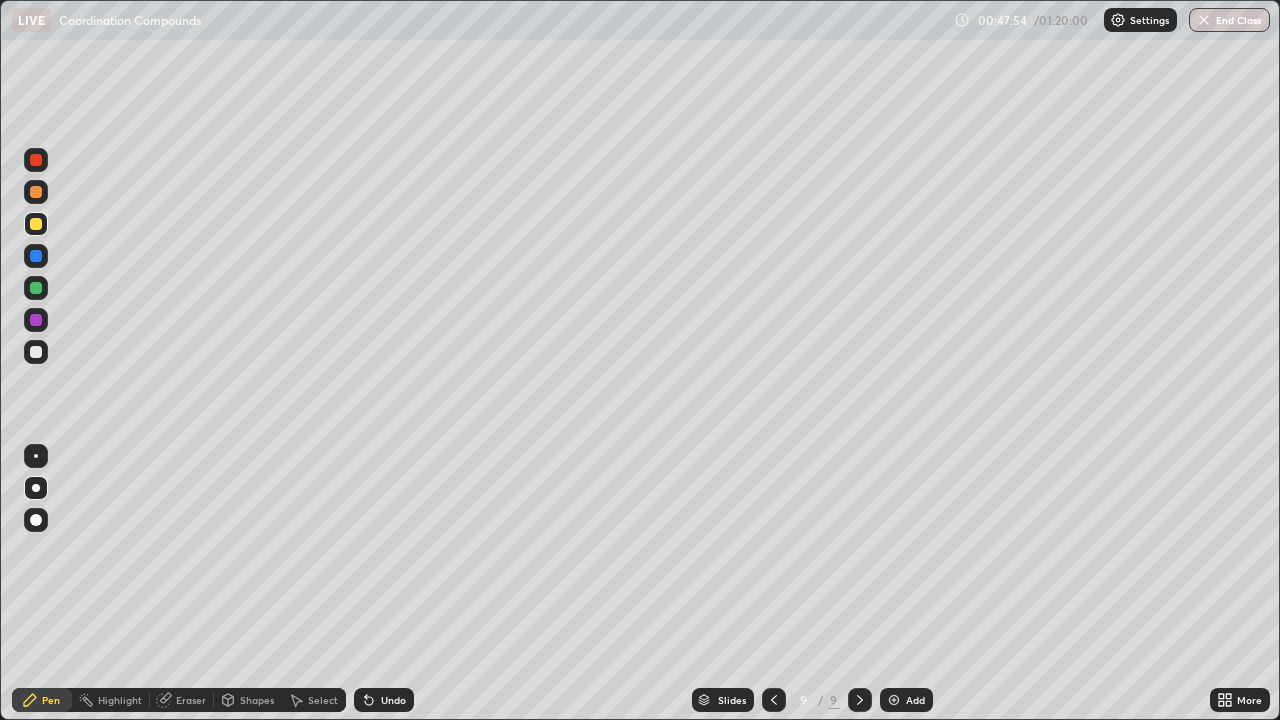 click at bounding box center (36, 160) 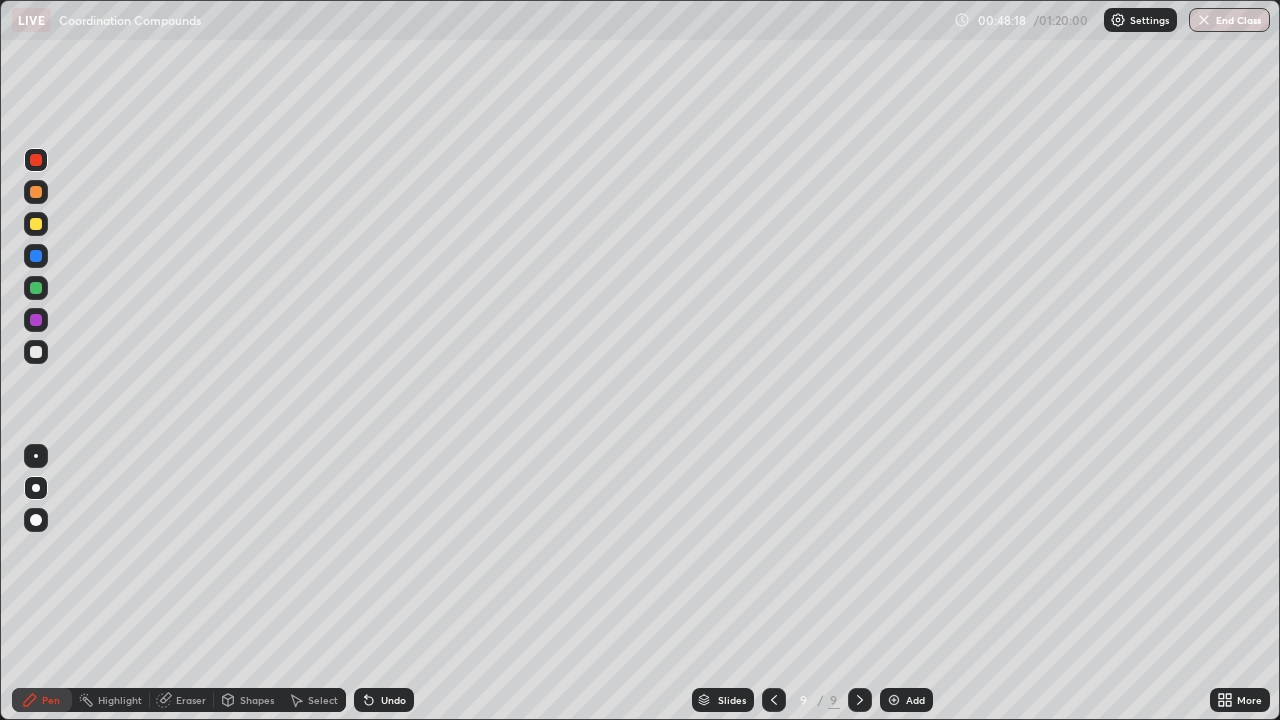 click at bounding box center [36, 352] 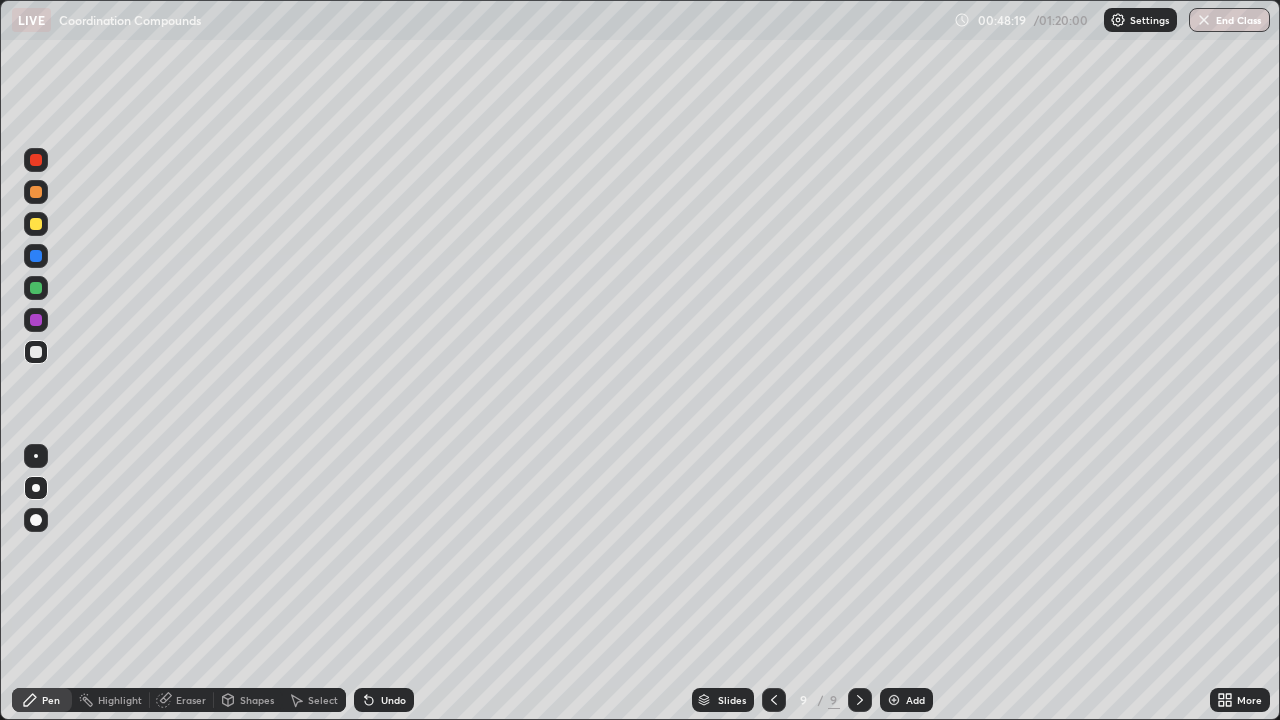 click at bounding box center [36, 352] 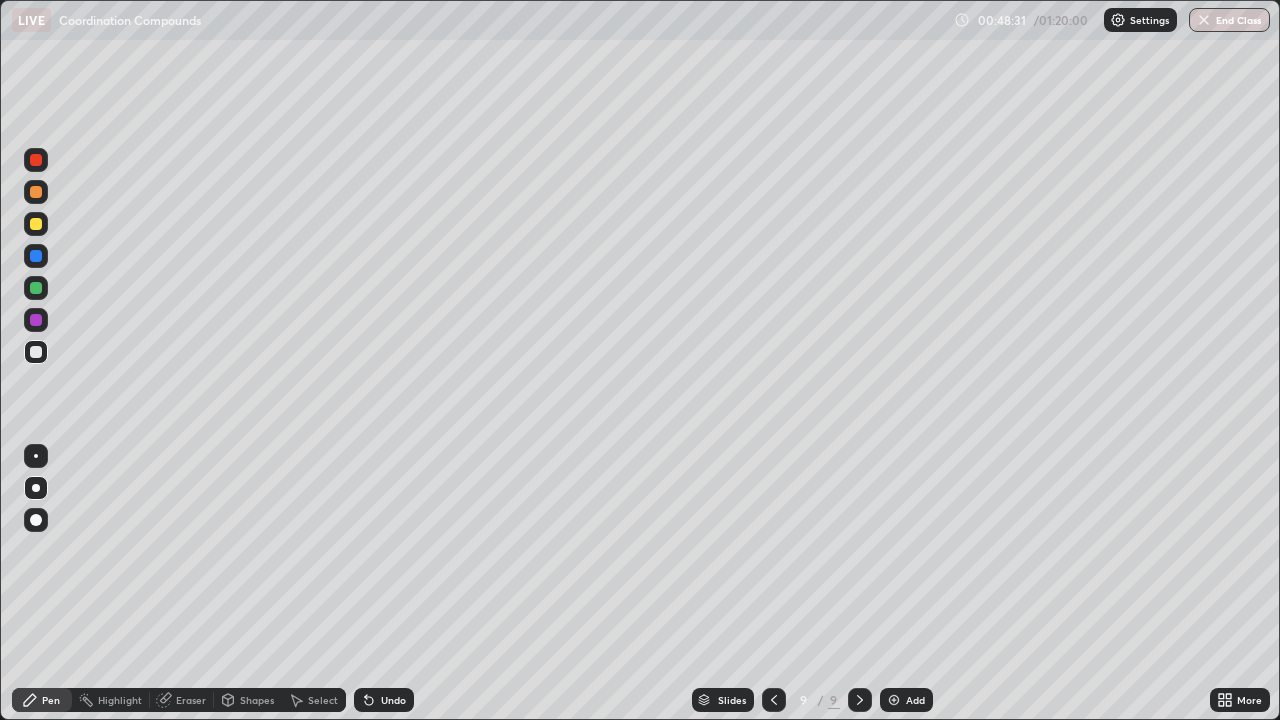 click on "Eraser" at bounding box center (182, 700) 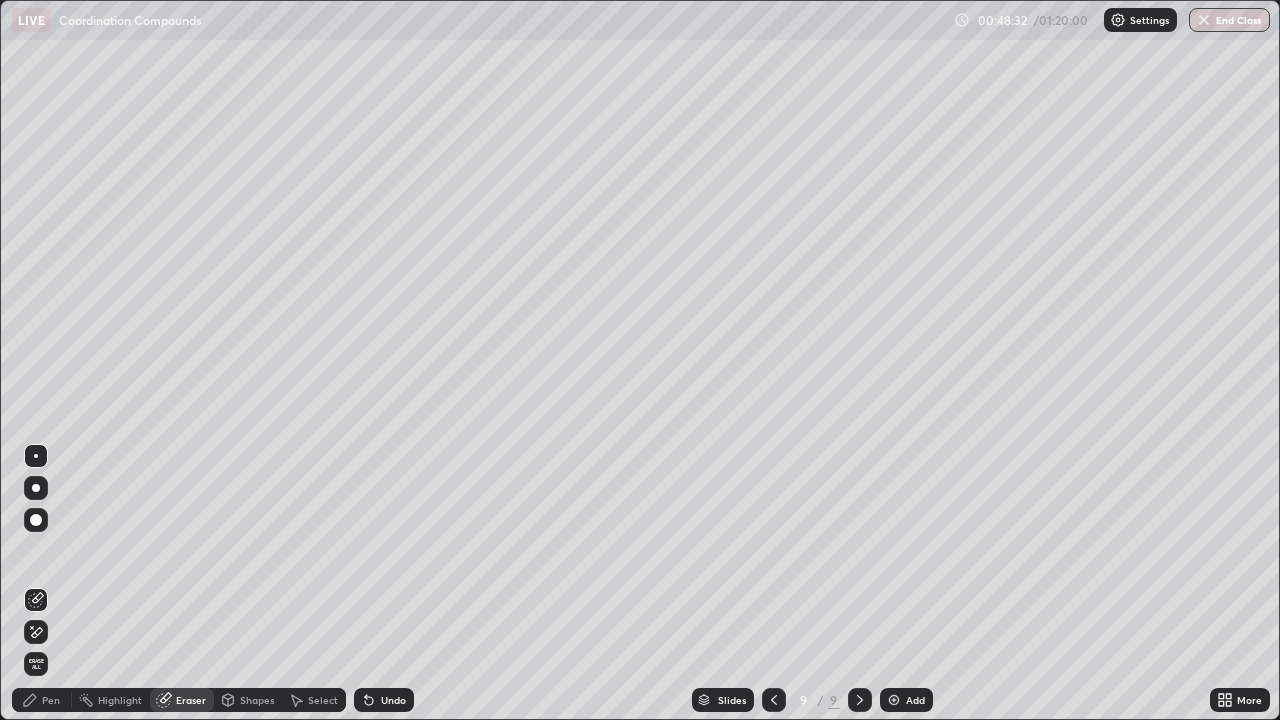 click 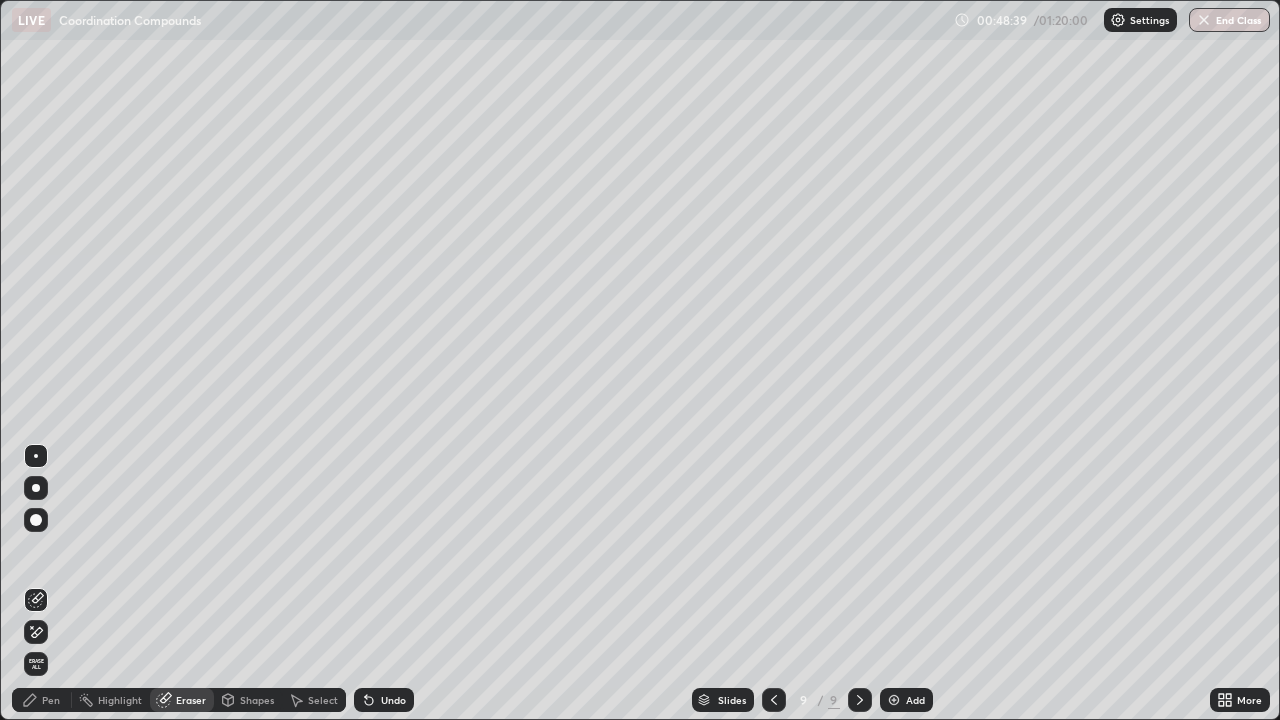 click on "Pen" at bounding box center [42, 700] 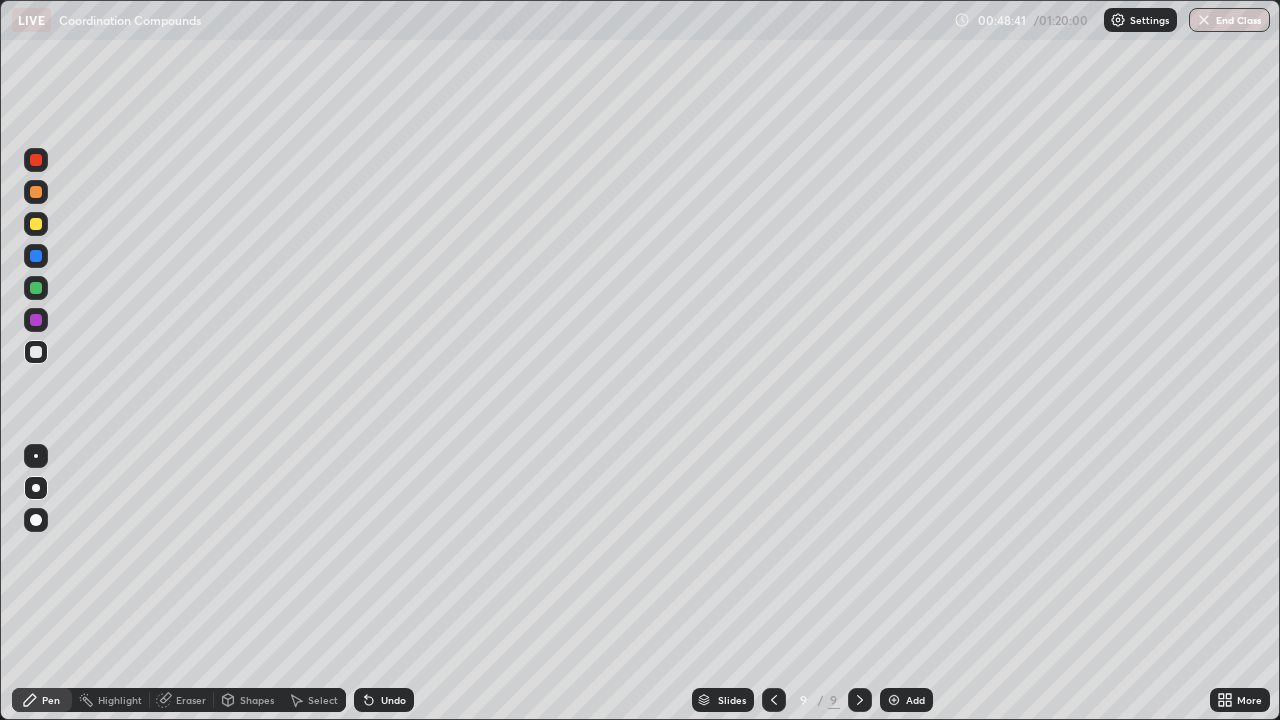 click at bounding box center [36, 288] 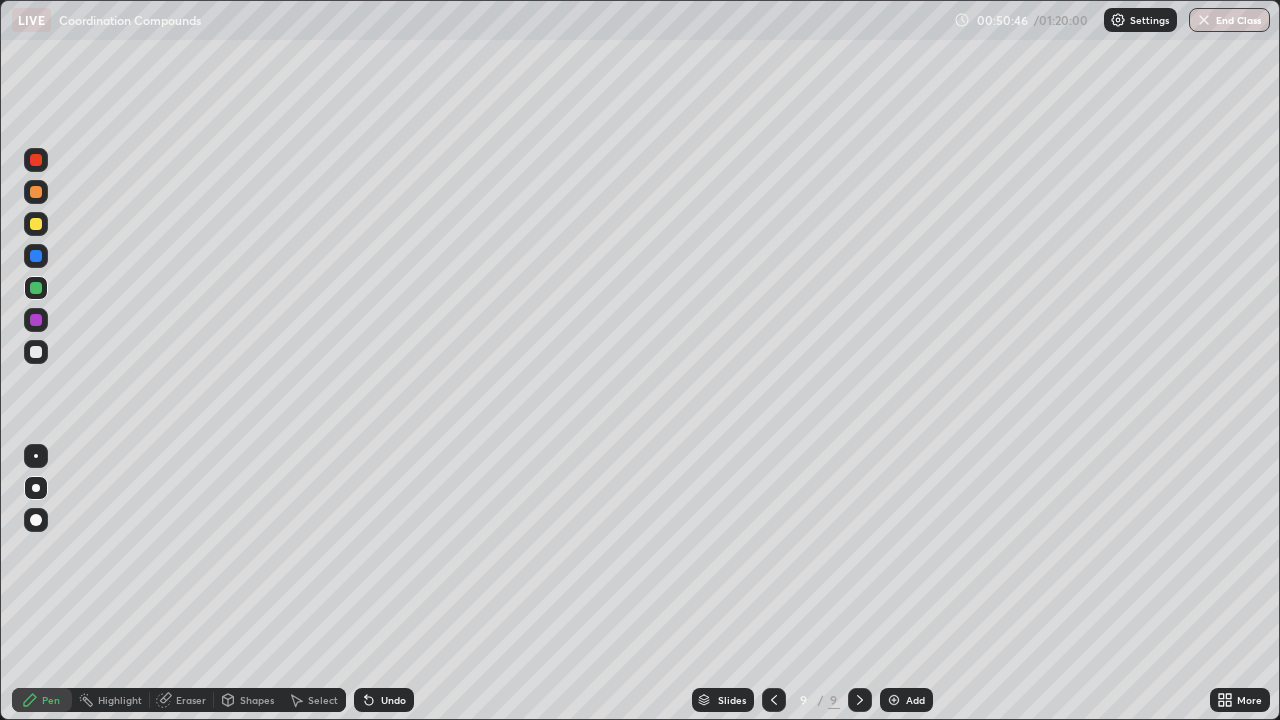 click at bounding box center (36, 256) 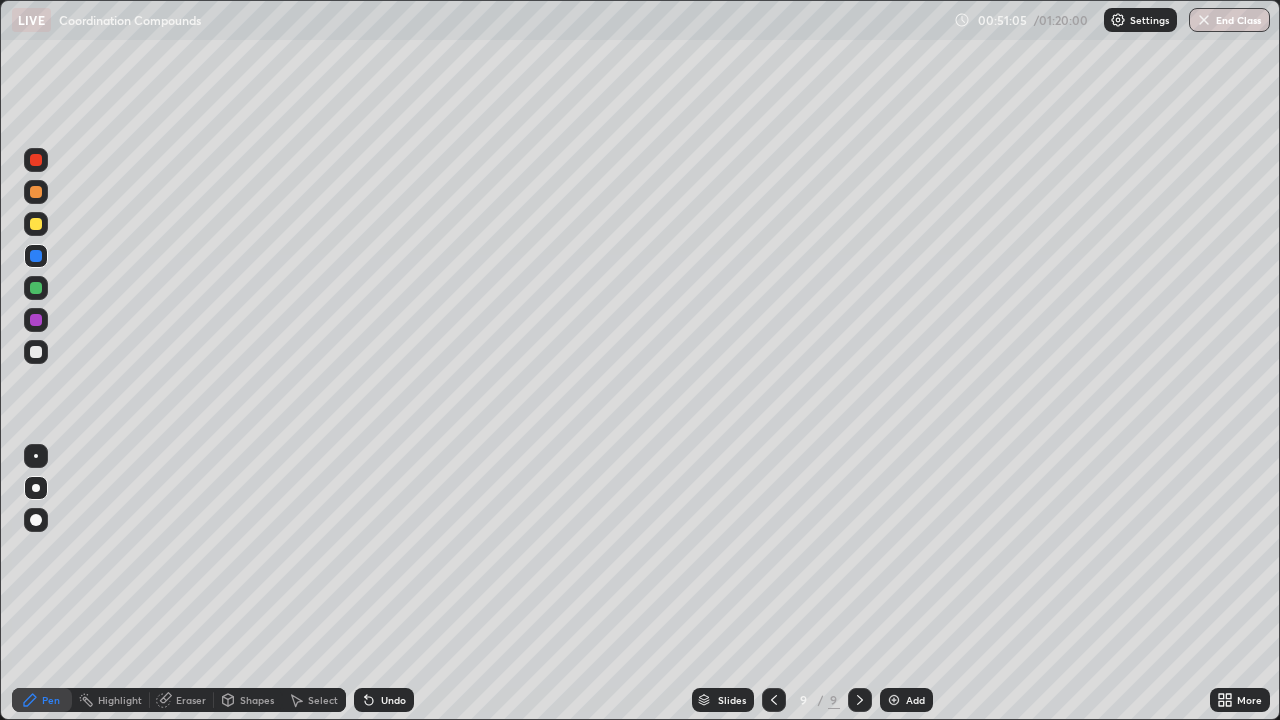 click at bounding box center [36, 288] 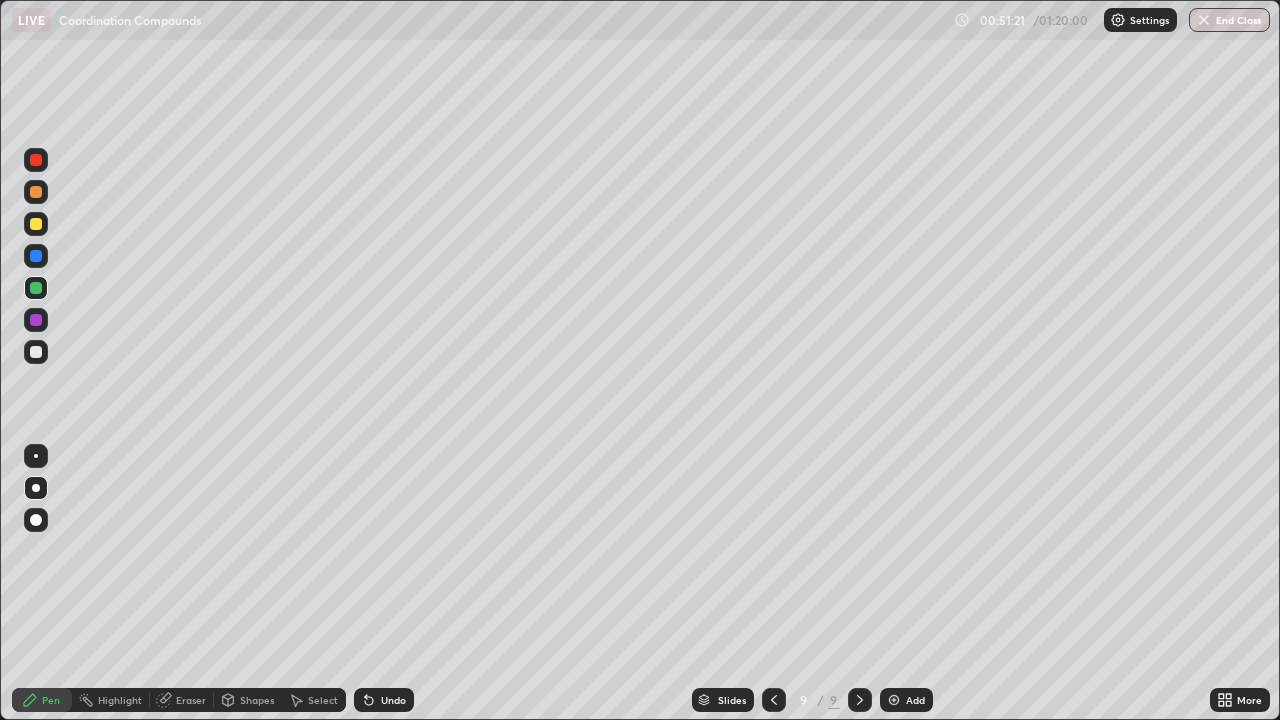 click at bounding box center [36, 160] 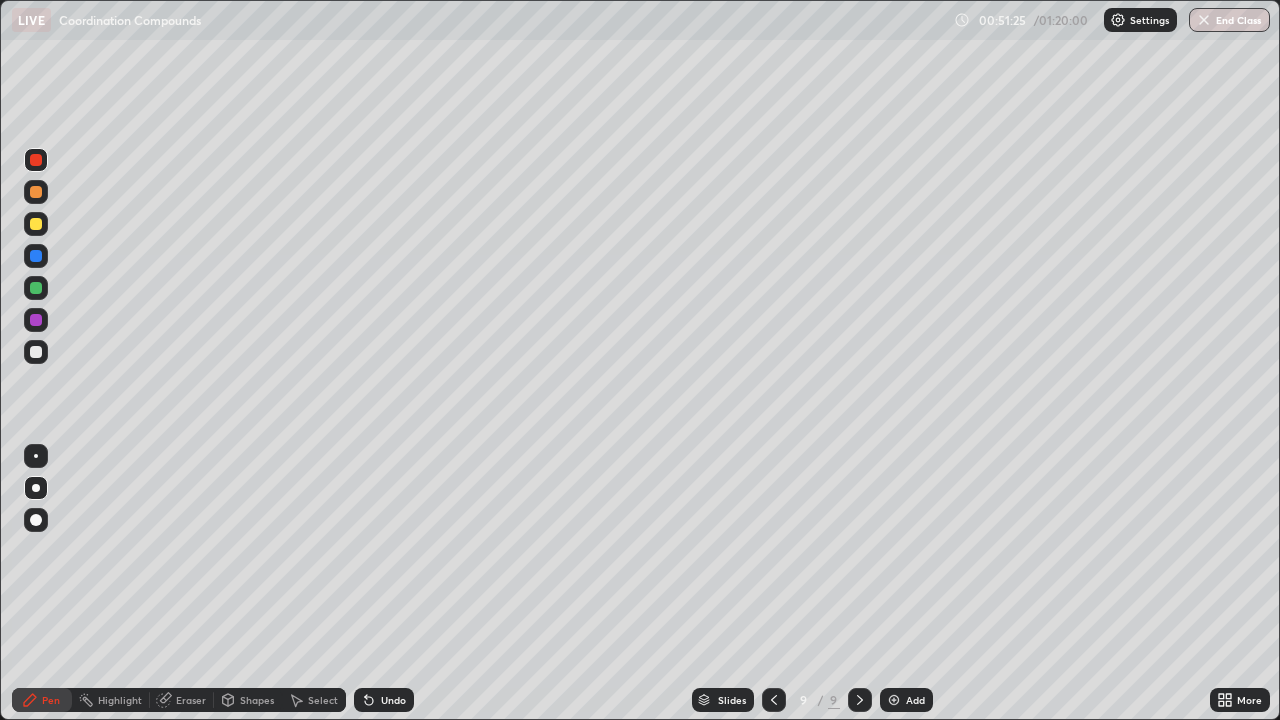 click at bounding box center [36, 352] 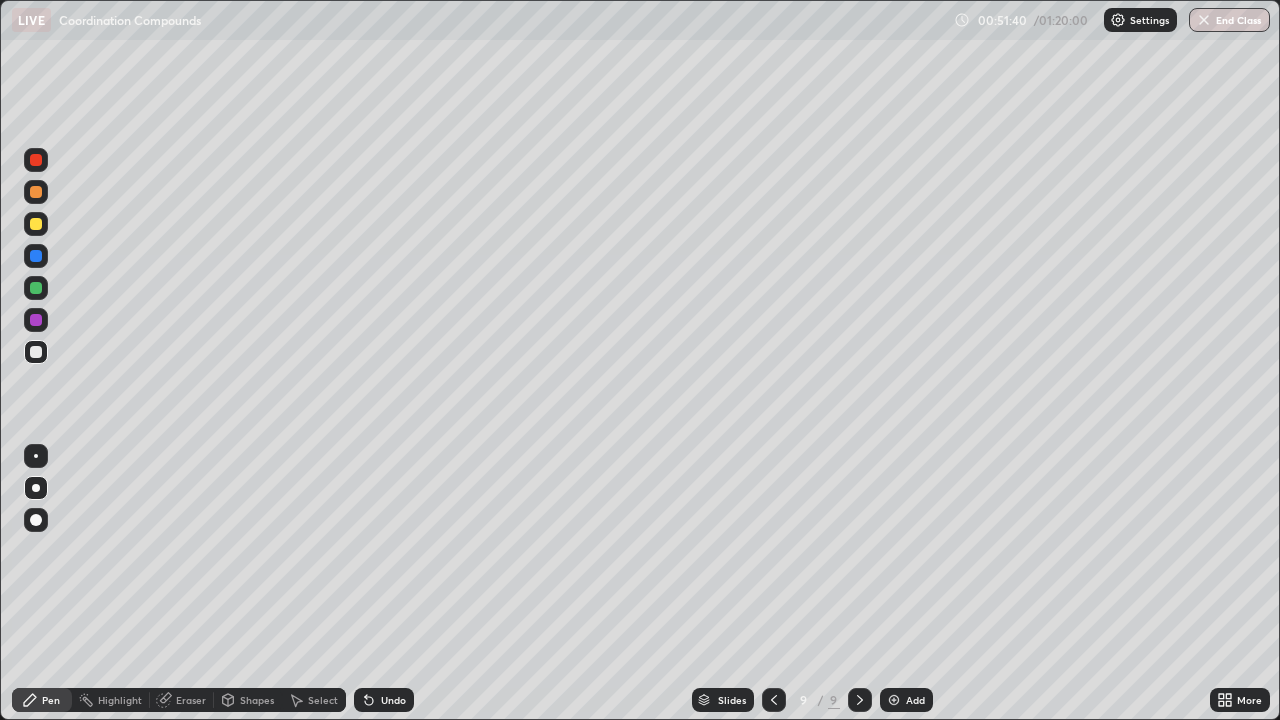 click at bounding box center [36, 320] 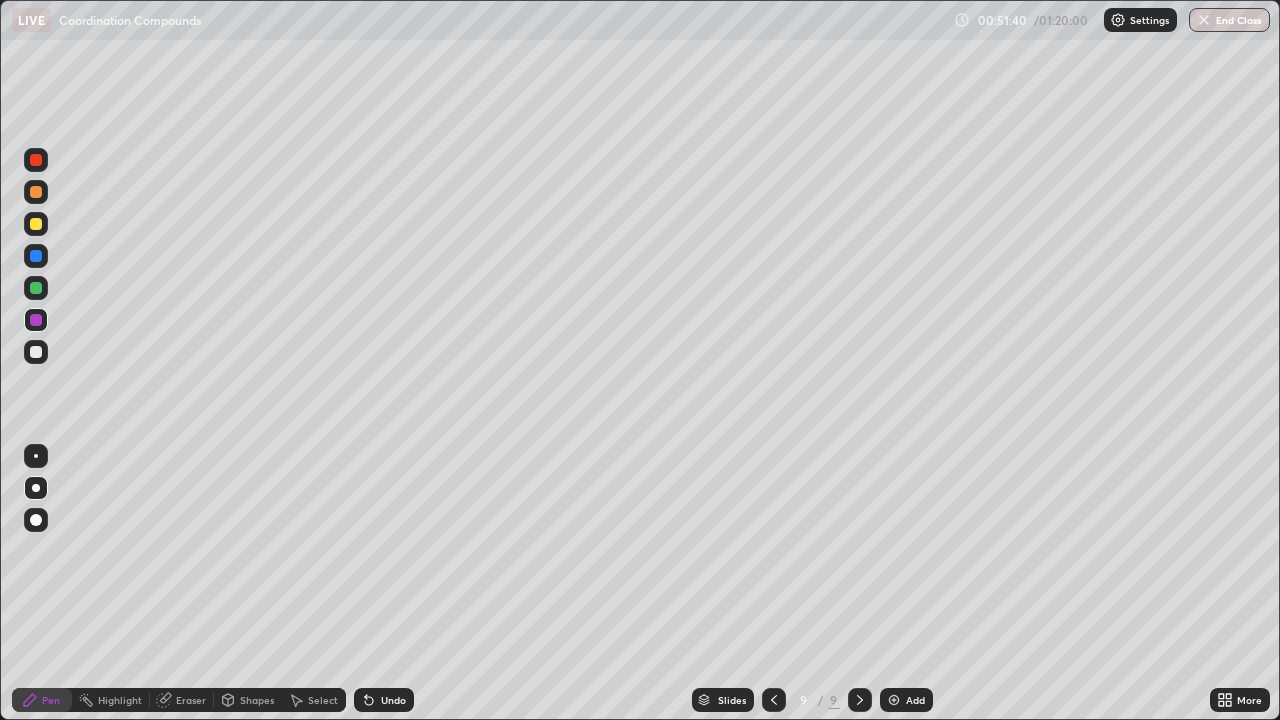 click at bounding box center [36, 256] 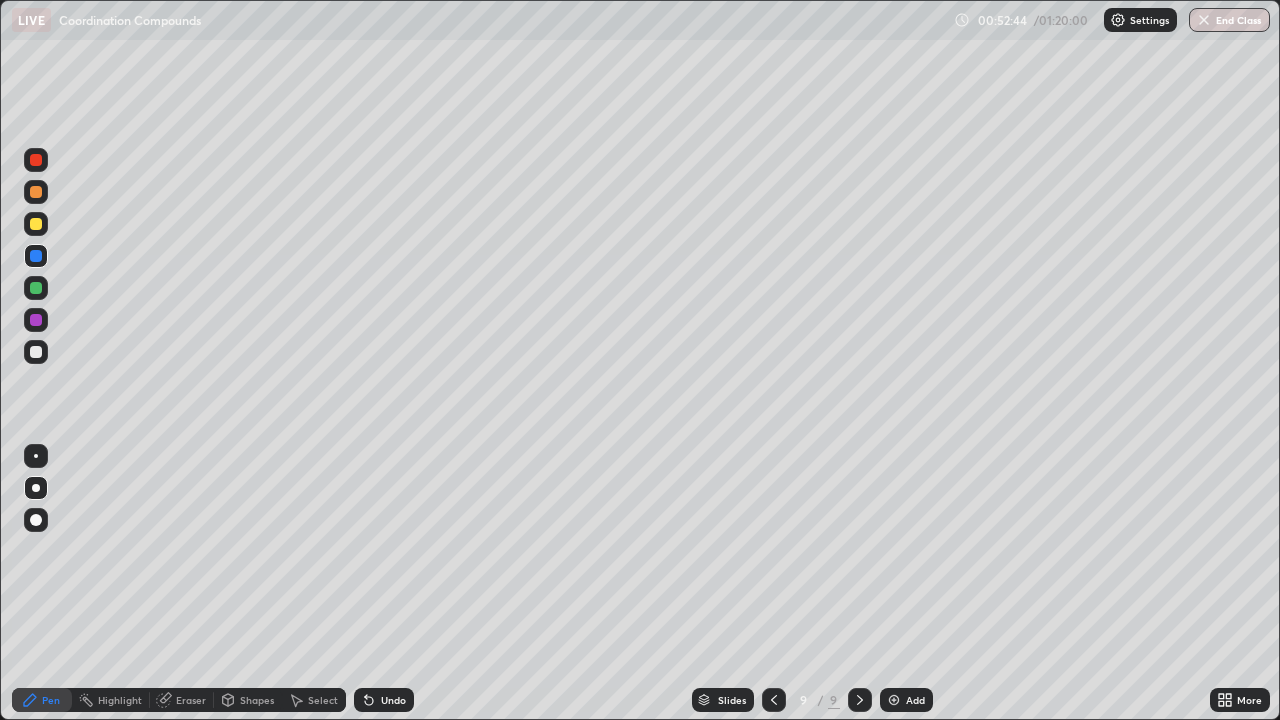 click at bounding box center [36, 160] 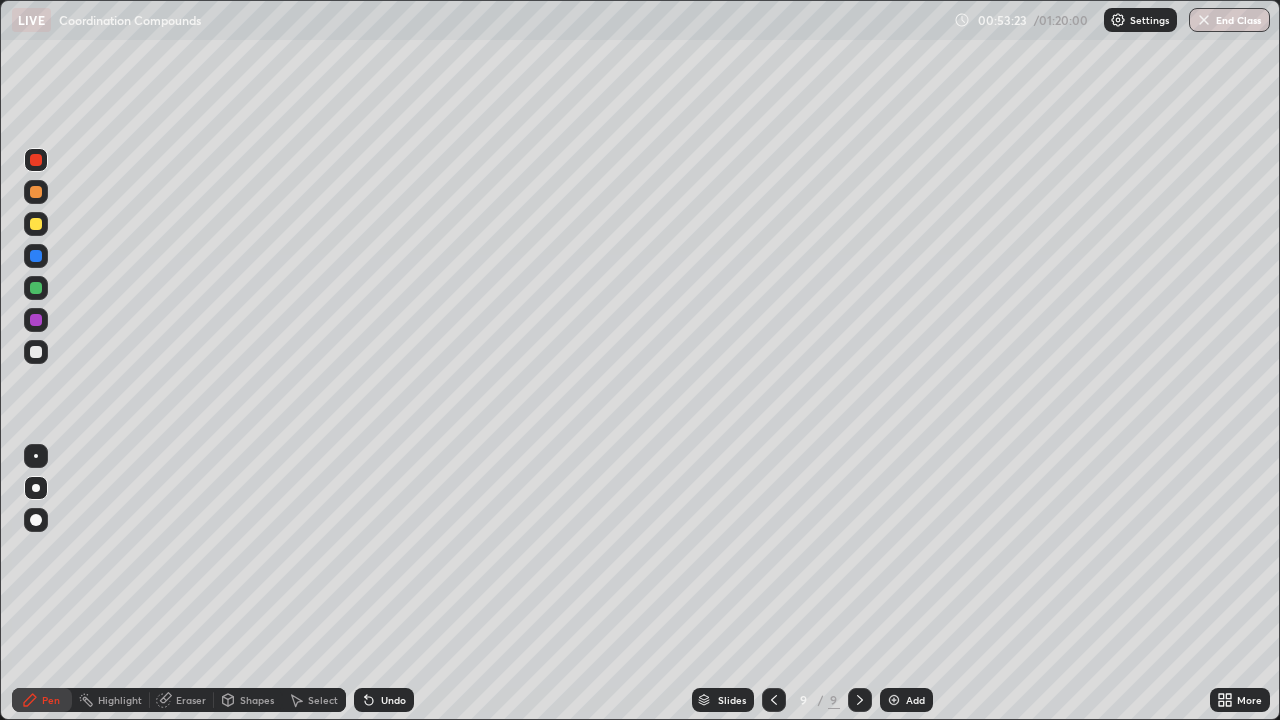 click at bounding box center (36, 160) 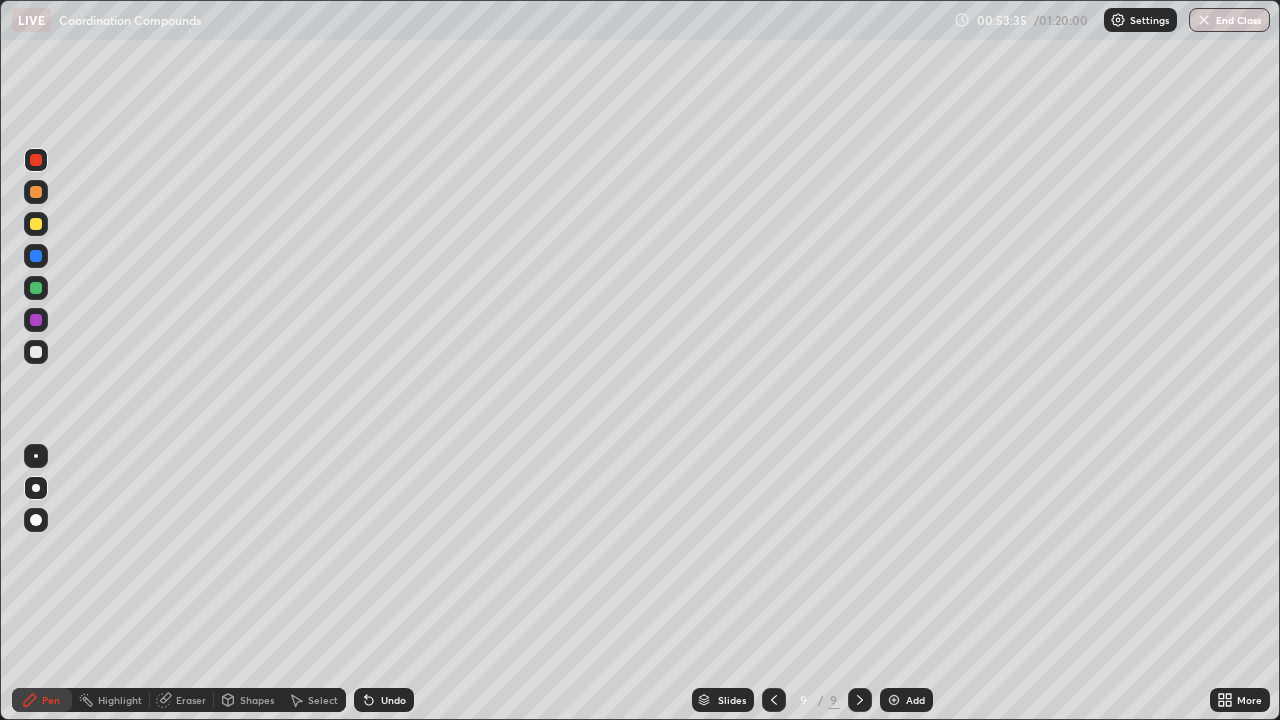 click at bounding box center [894, 700] 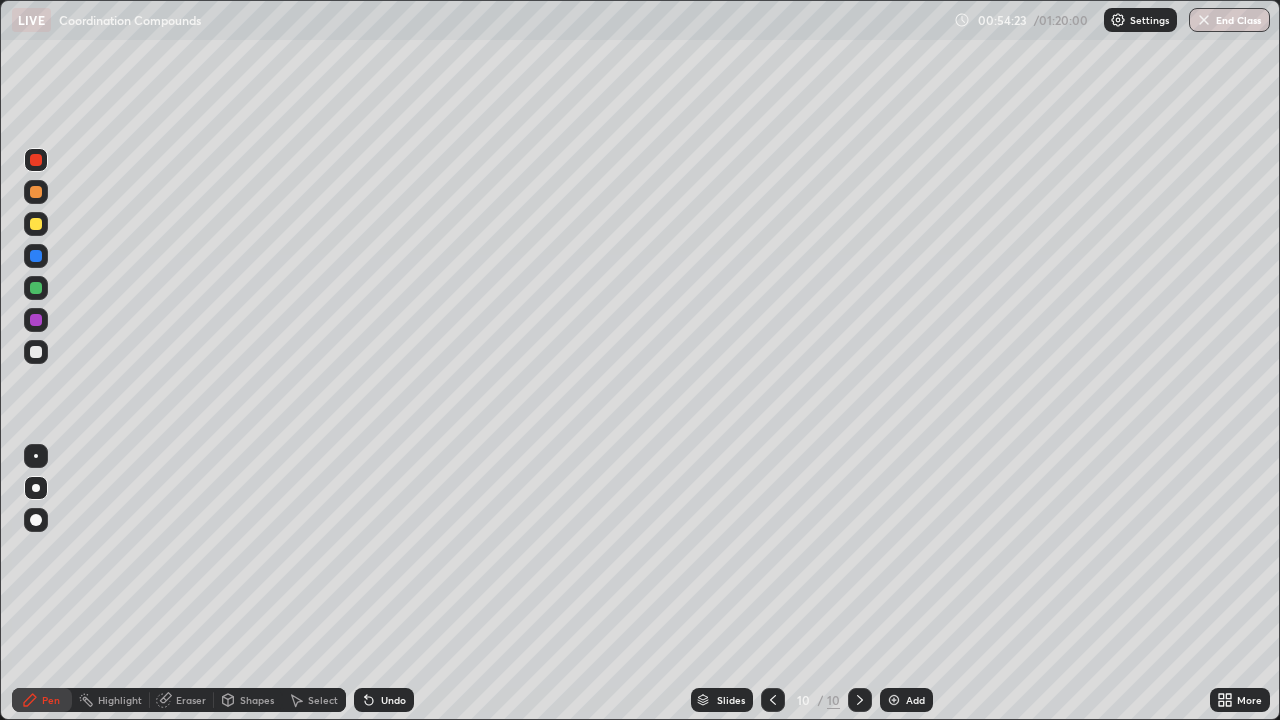 click at bounding box center [773, 700] 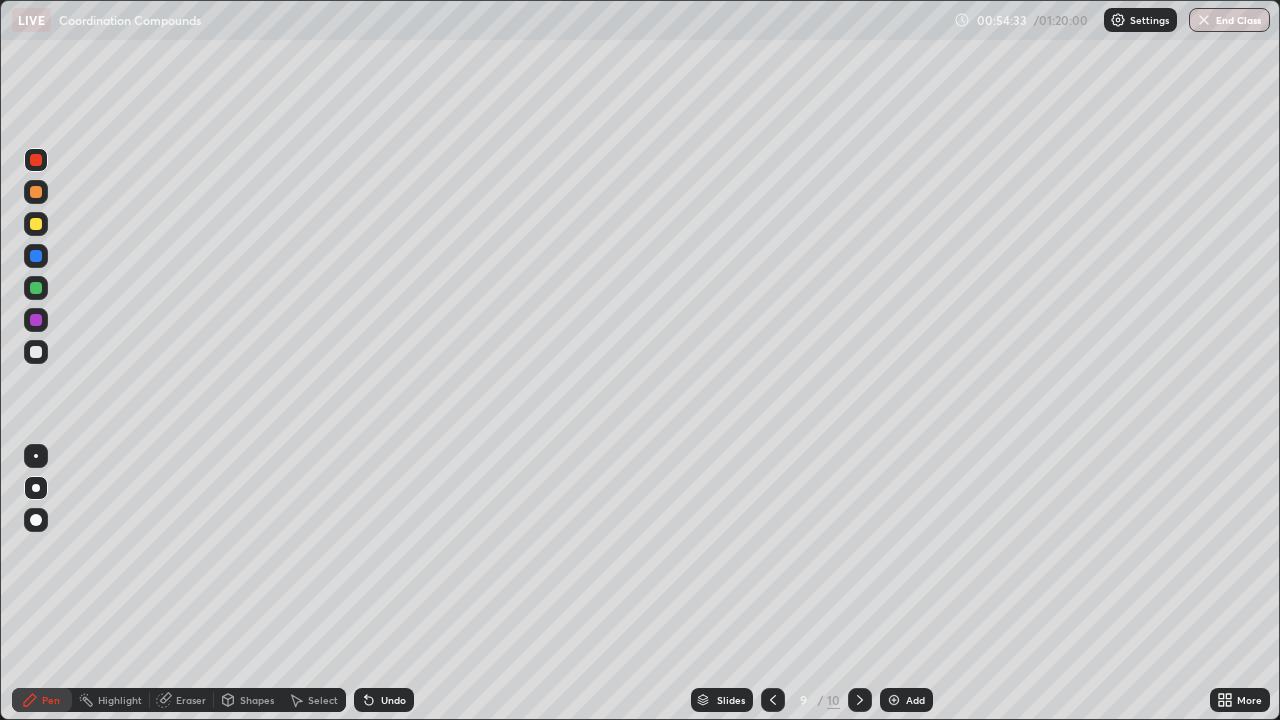 click 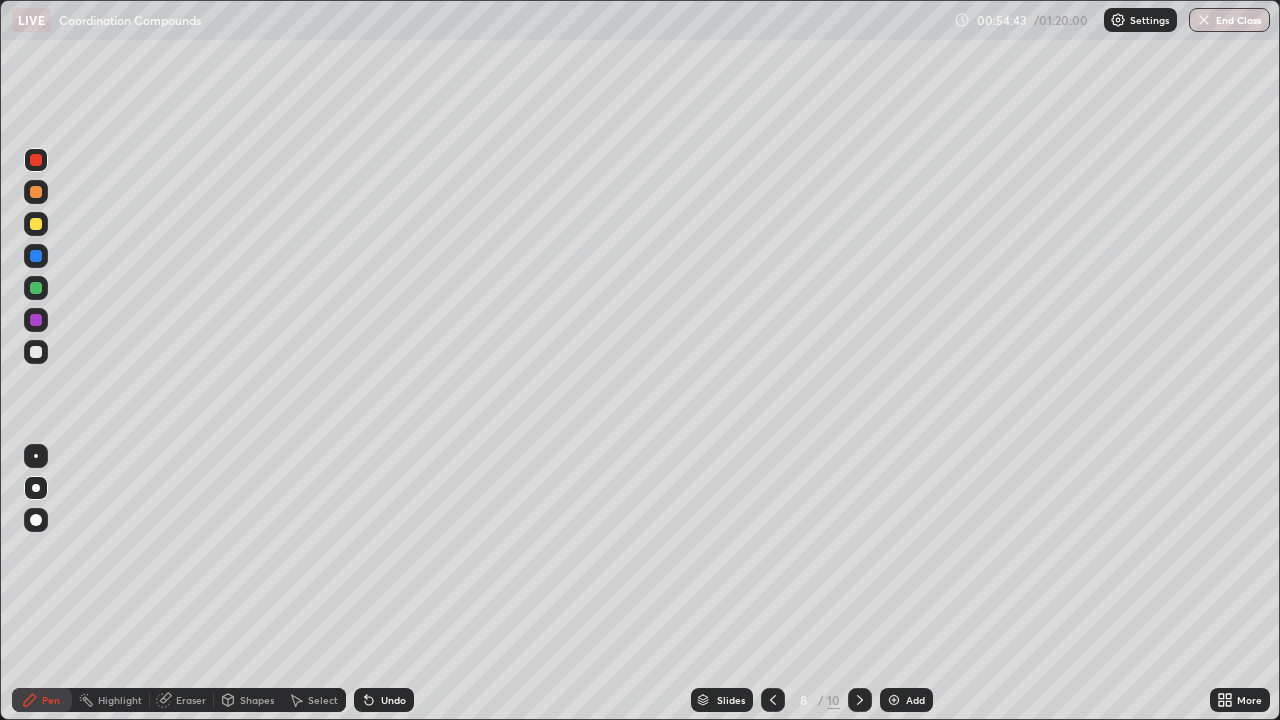 click at bounding box center (36, 320) 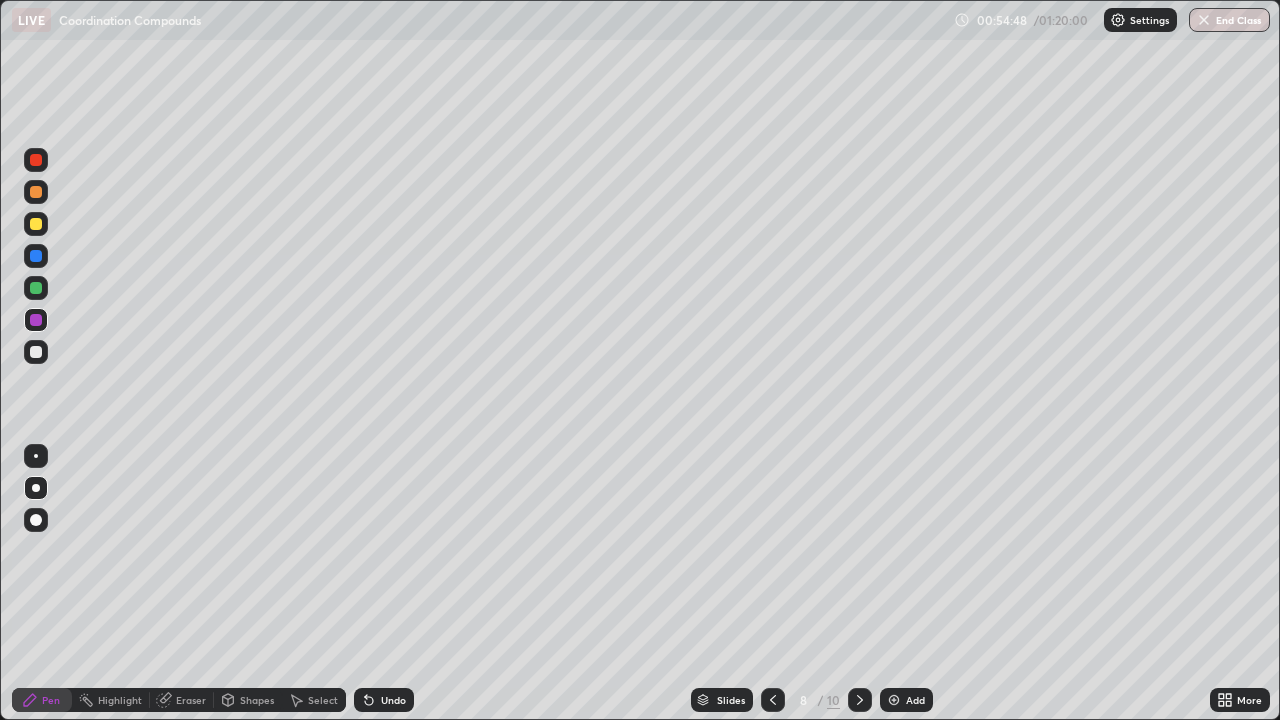 click at bounding box center [36, 288] 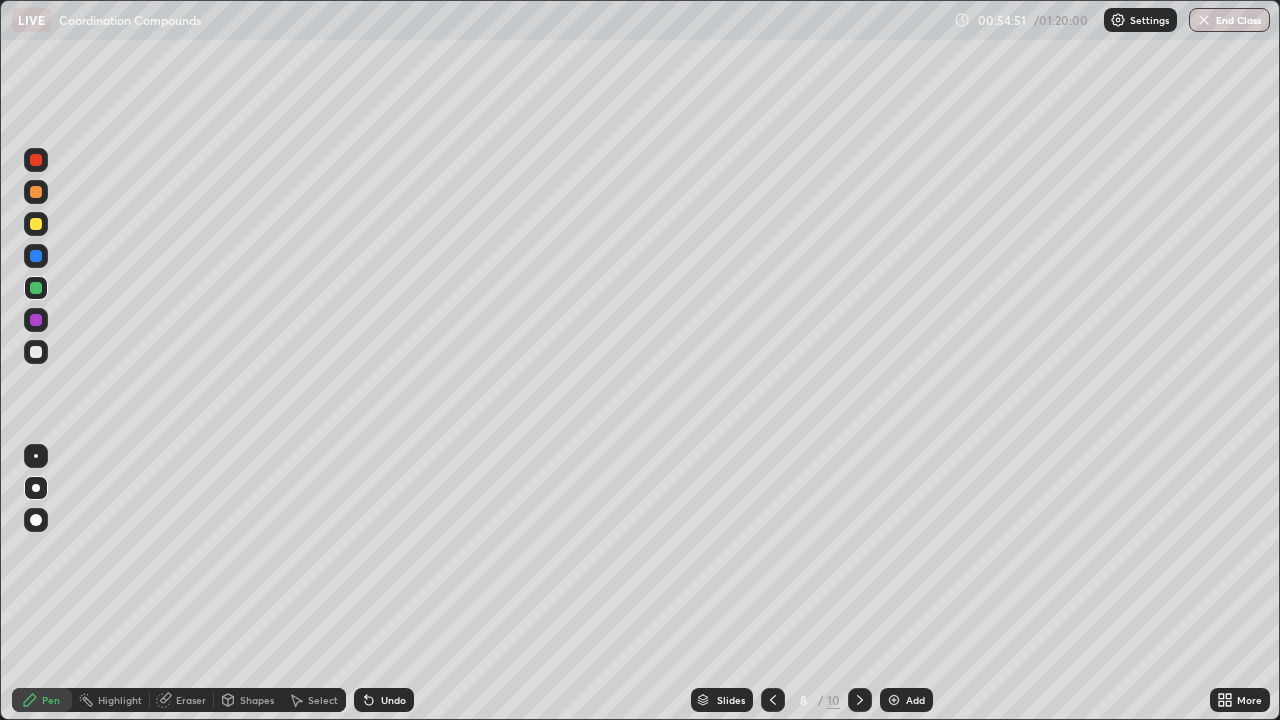 click at bounding box center (36, 224) 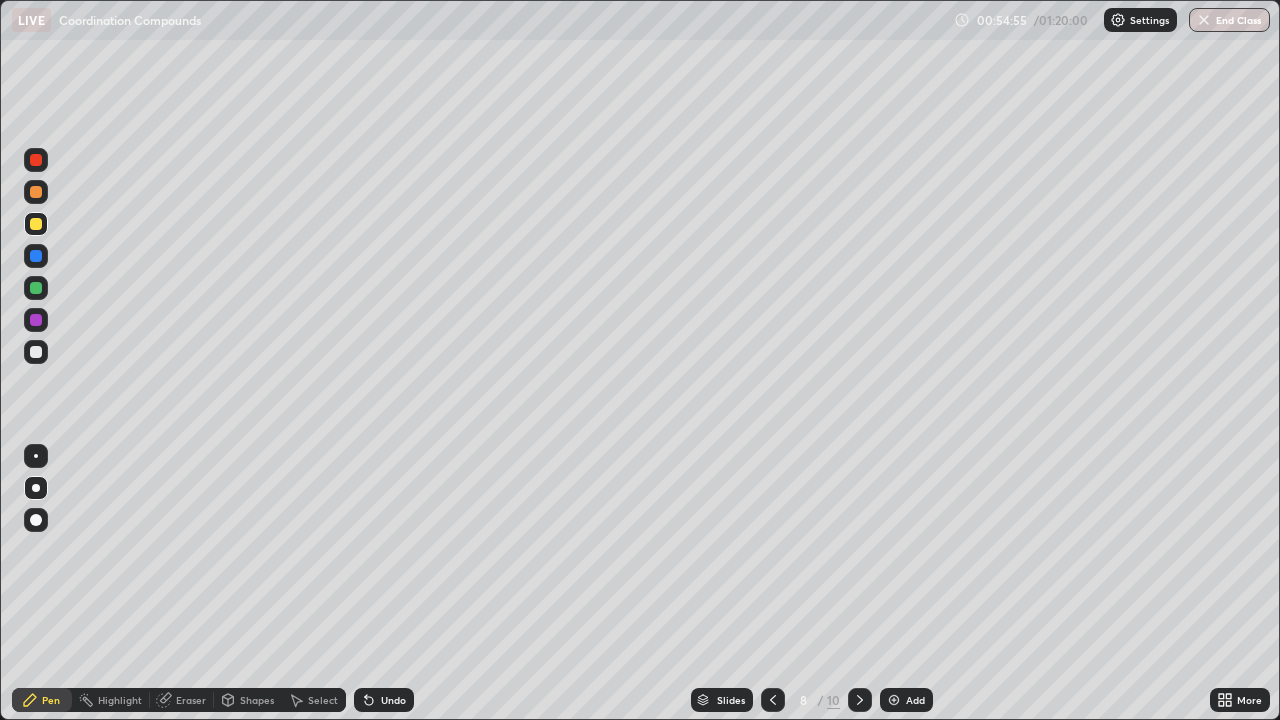click at bounding box center (36, 160) 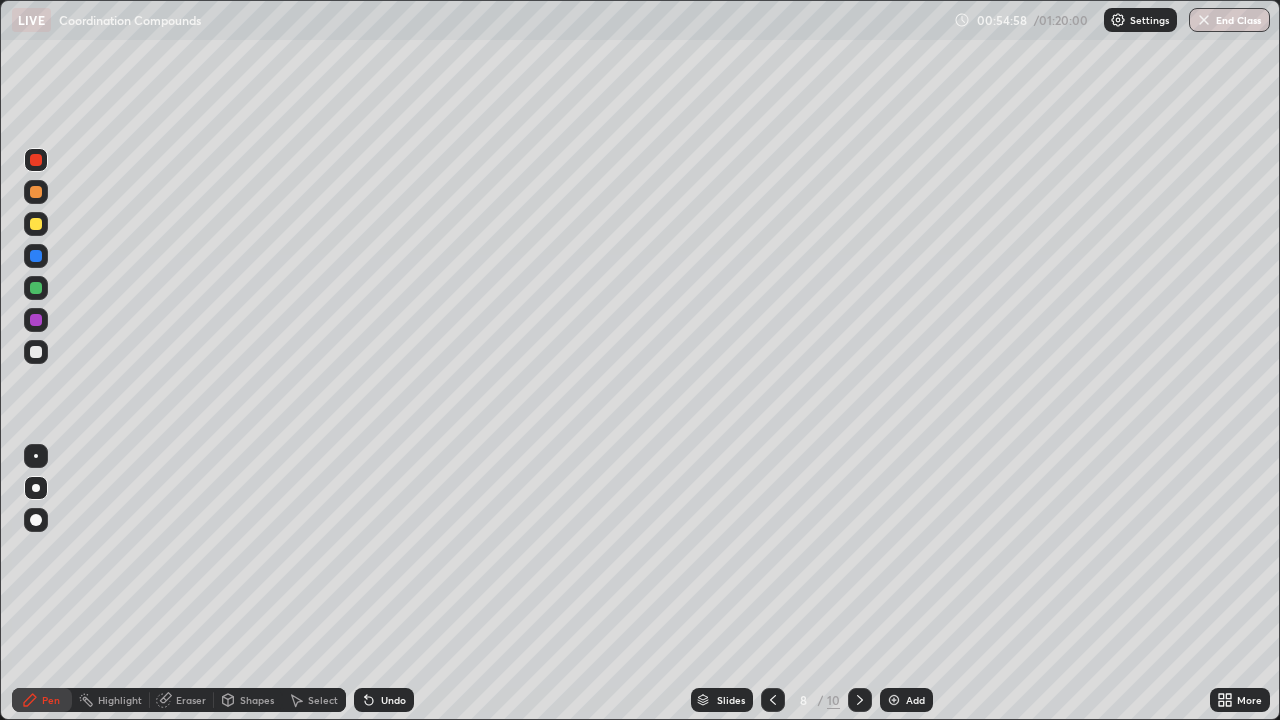 click at bounding box center [36, 256] 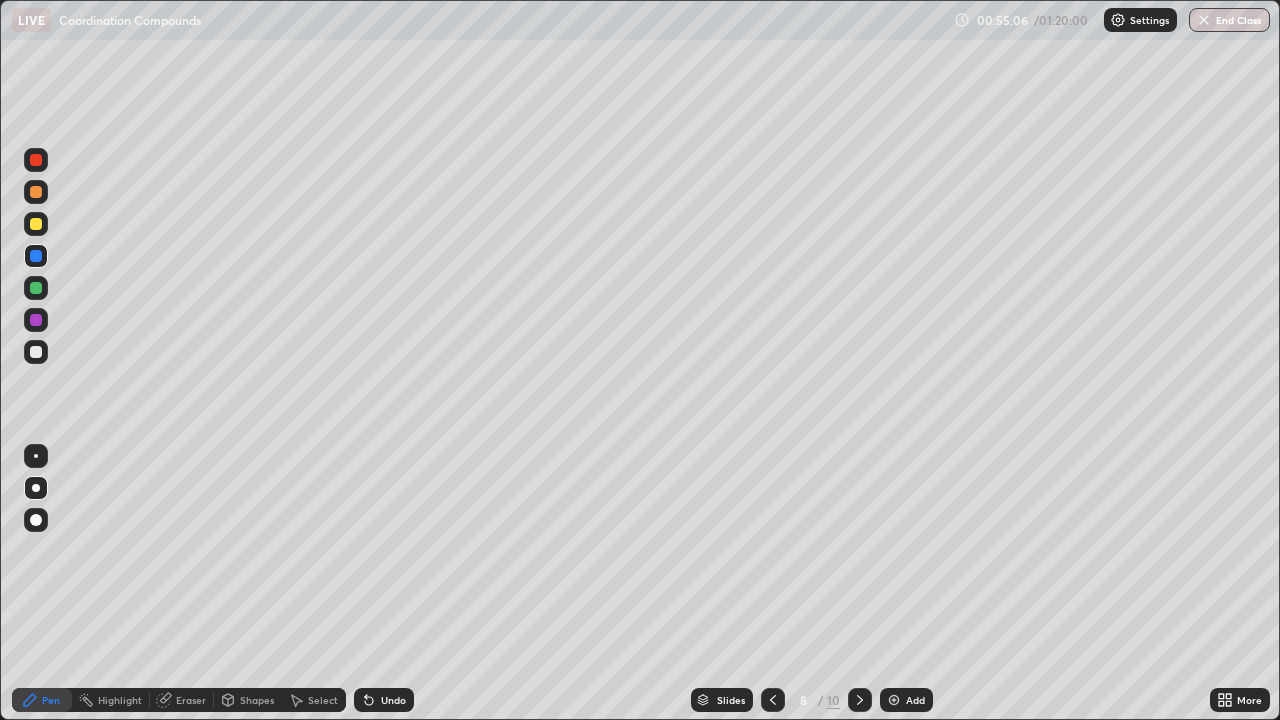 click at bounding box center (36, 160) 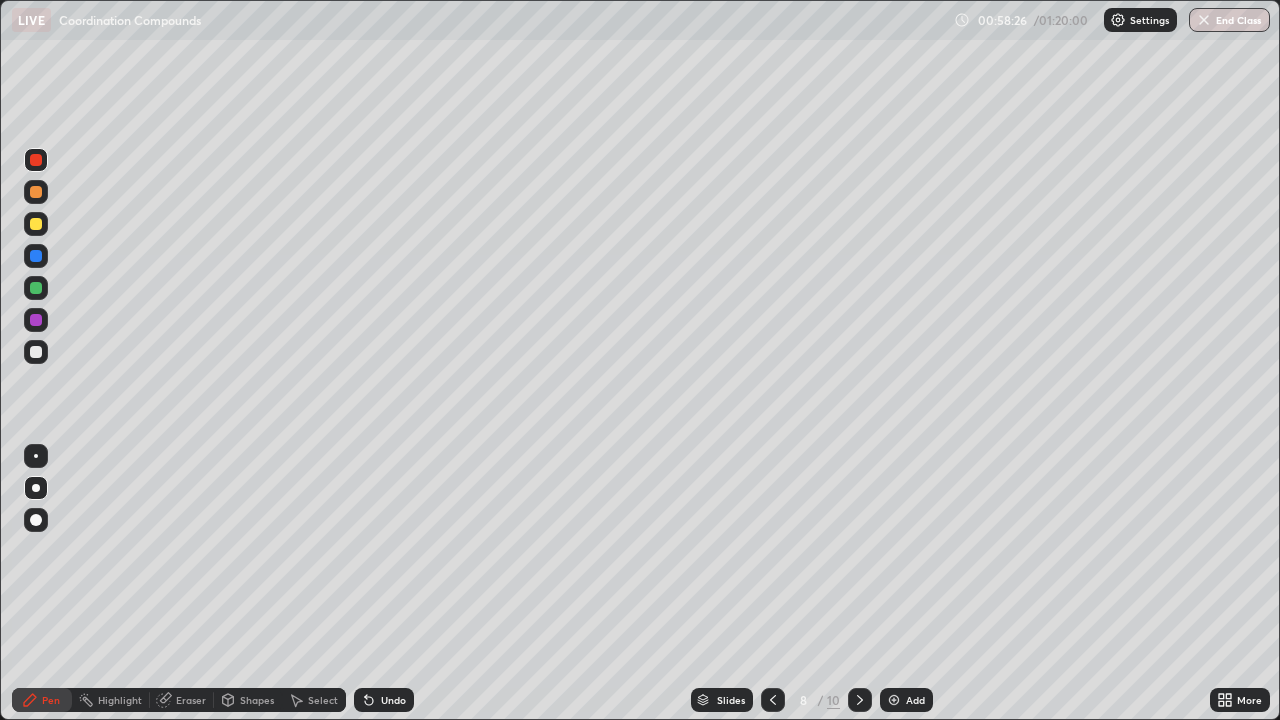 click at bounding box center (860, 700) 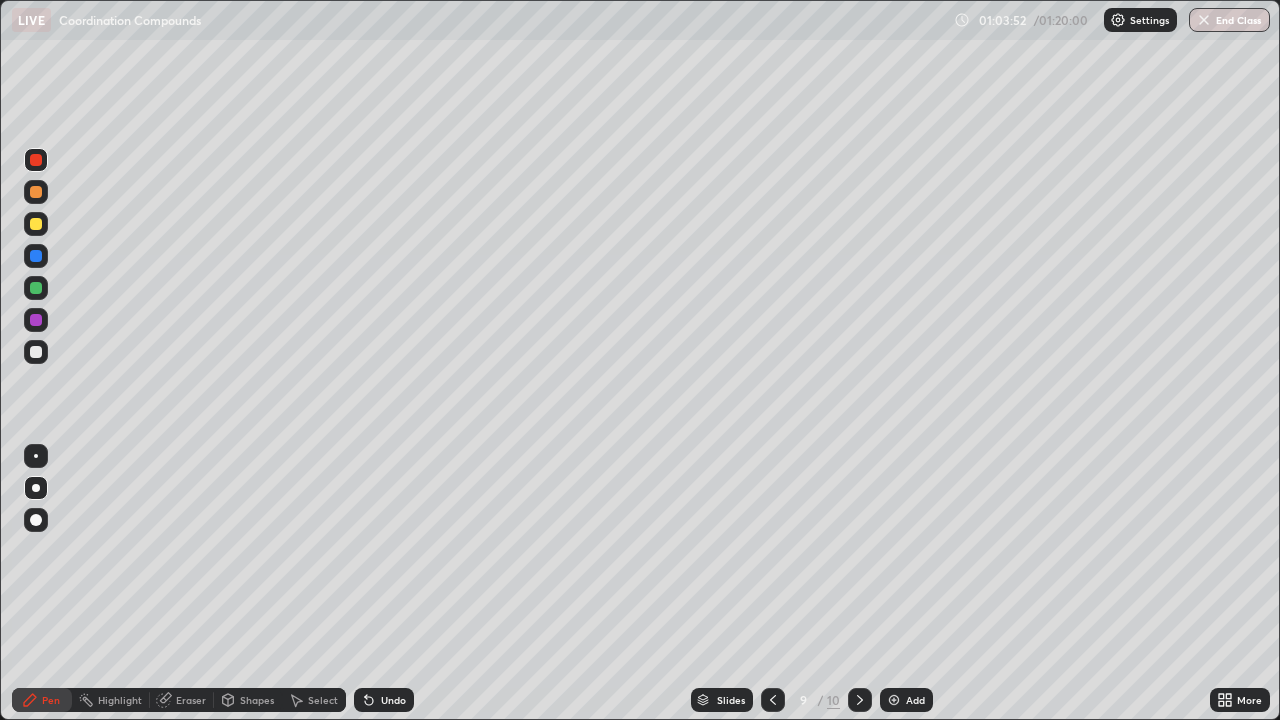 click at bounding box center (860, 700) 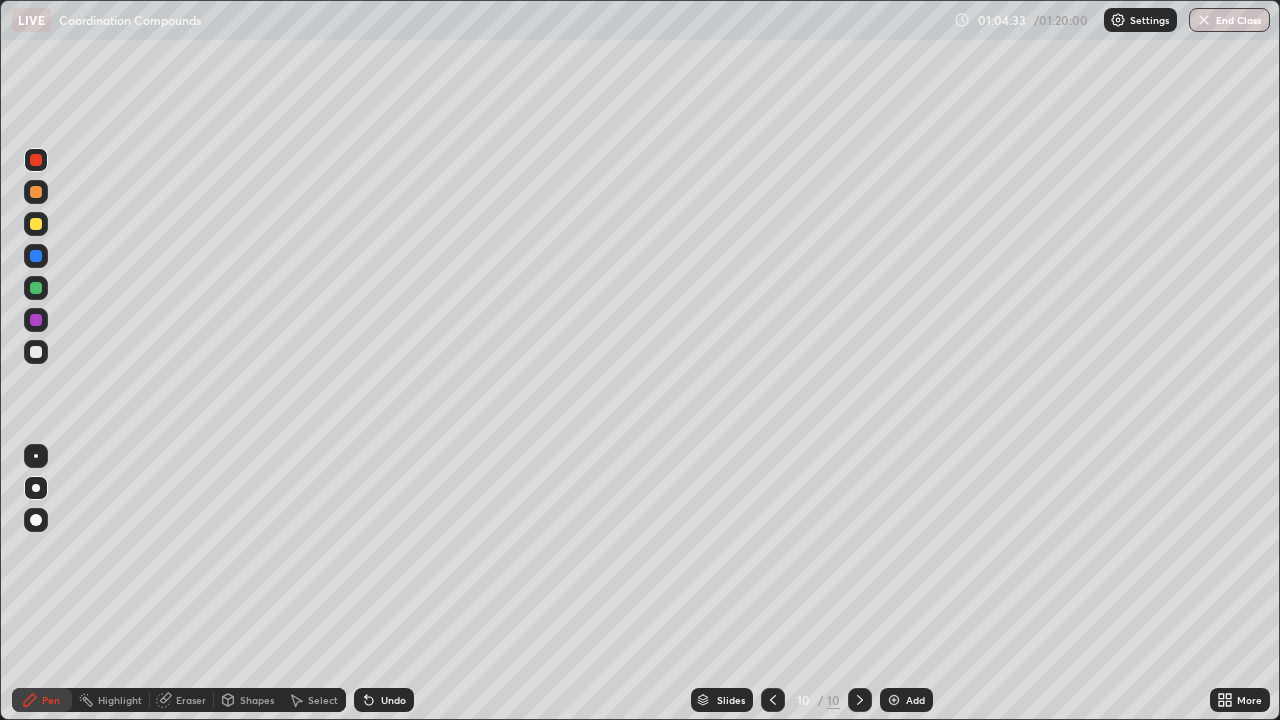 click at bounding box center (894, 700) 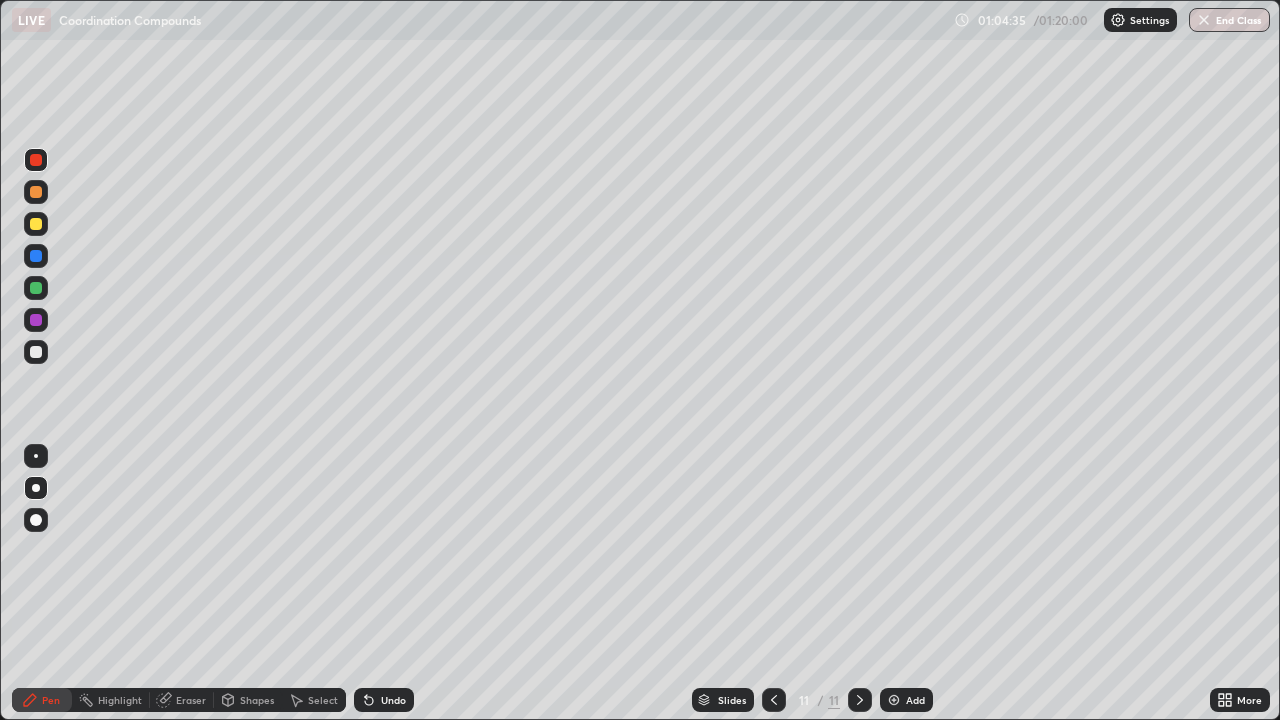 click at bounding box center (36, 352) 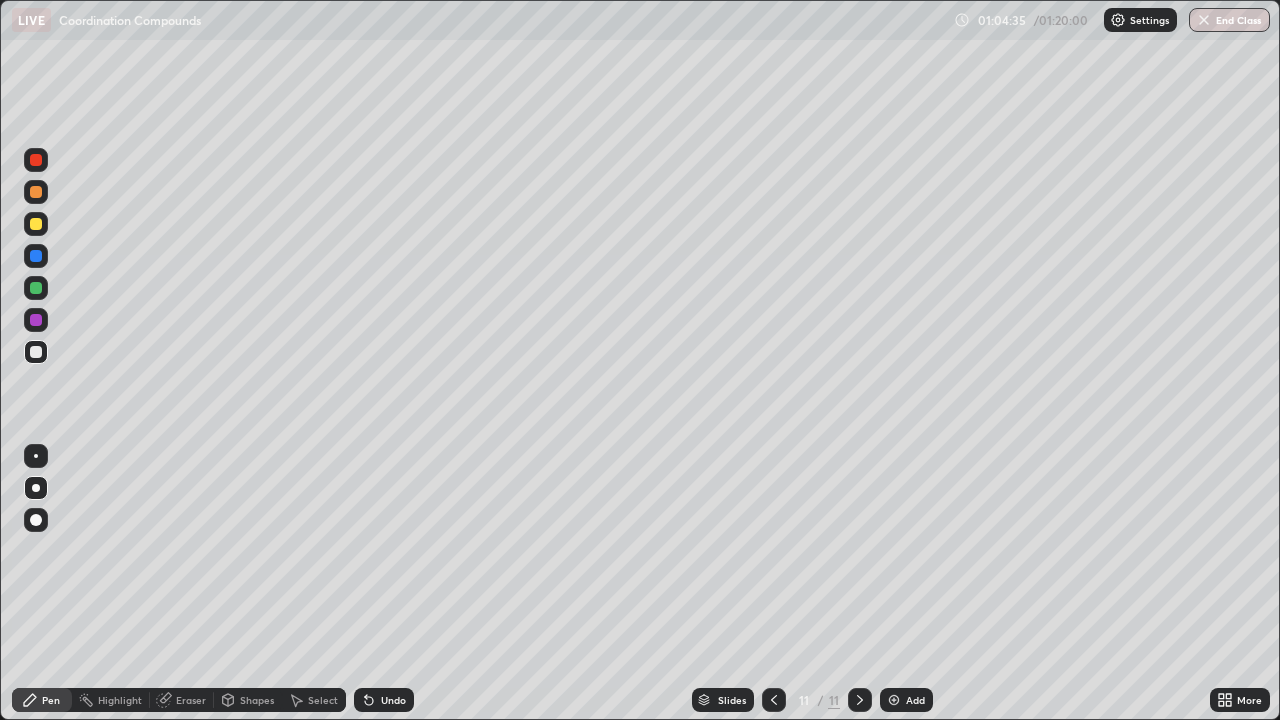 click at bounding box center [36, 352] 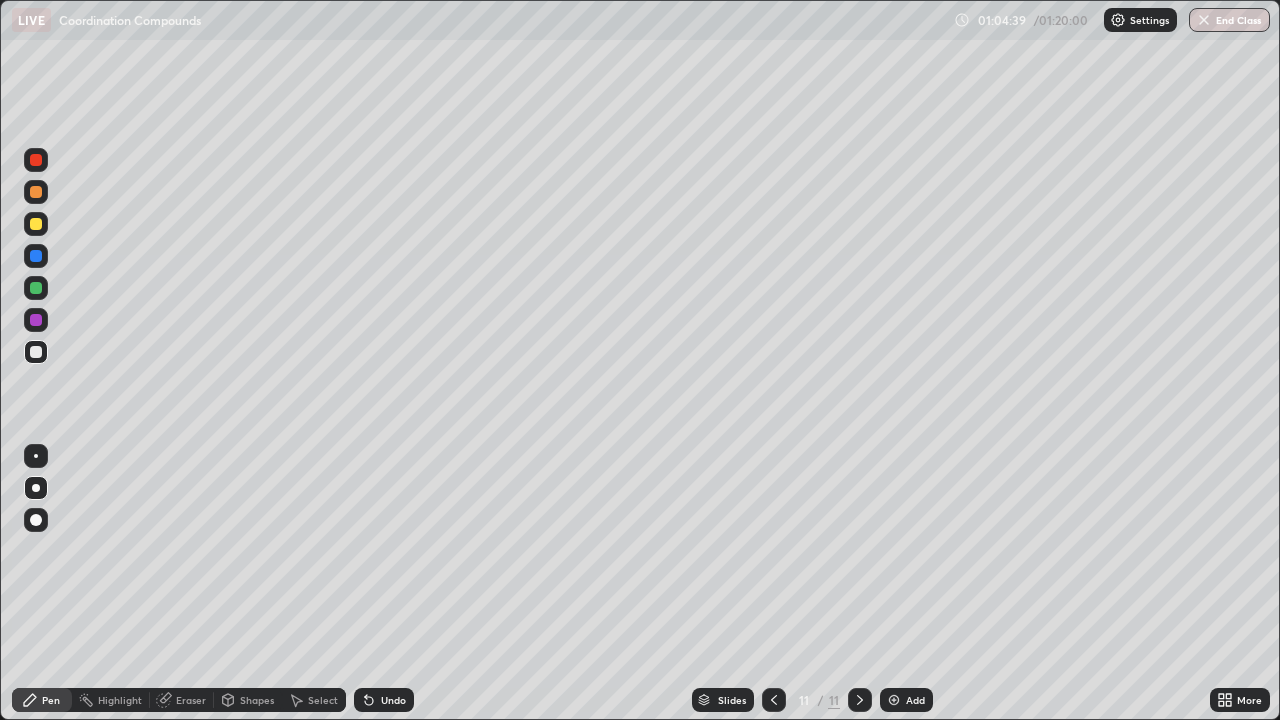click at bounding box center (36, 352) 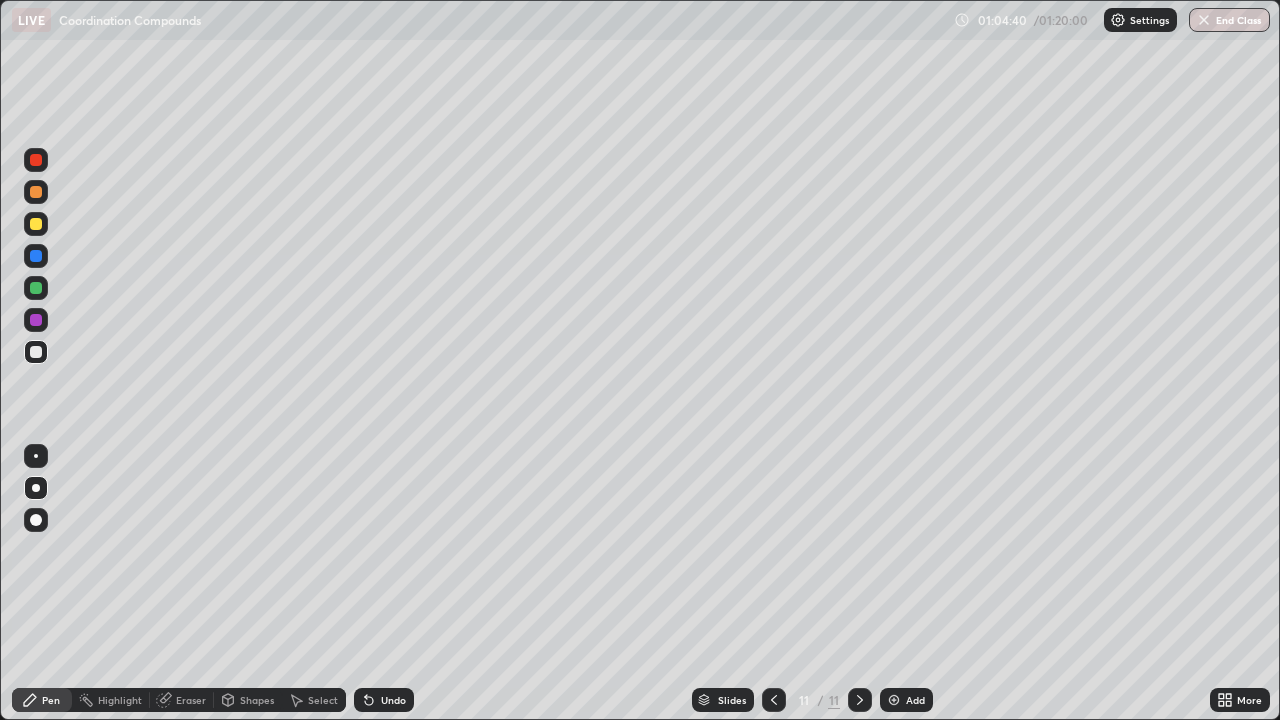 click at bounding box center (36, 160) 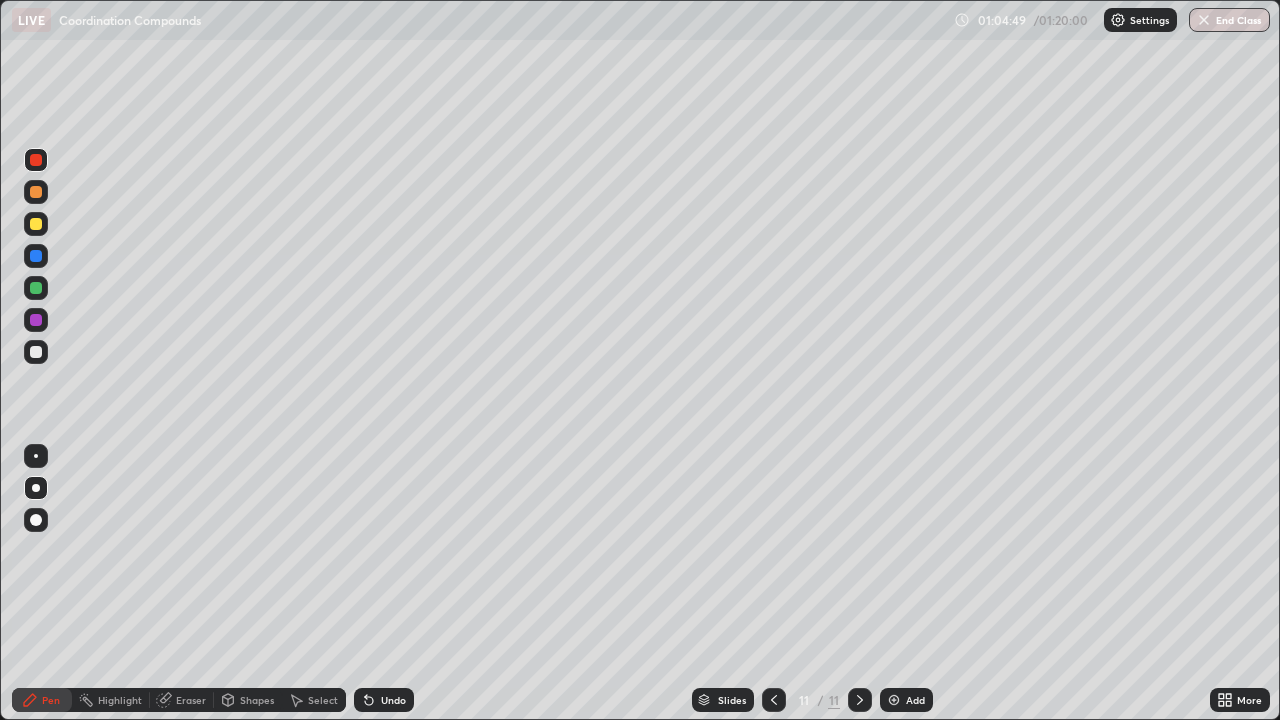 click at bounding box center [36, 352] 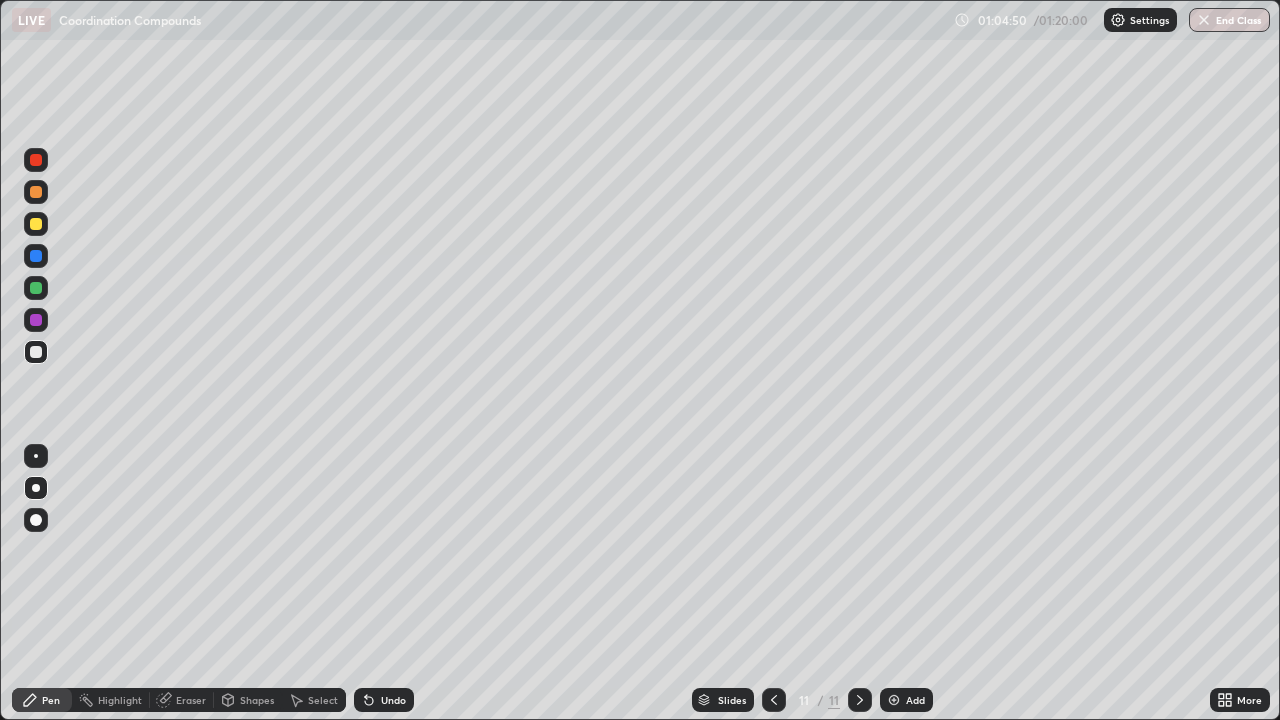 click at bounding box center (36, 352) 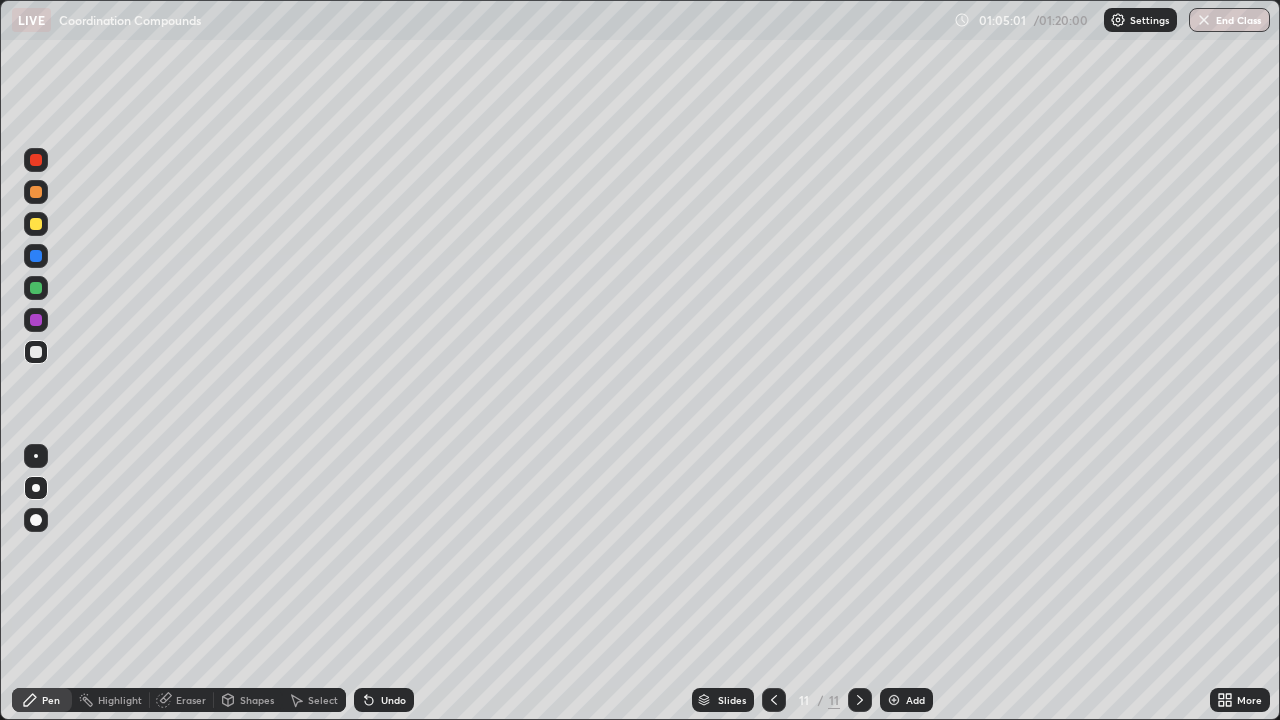 click at bounding box center (36, 256) 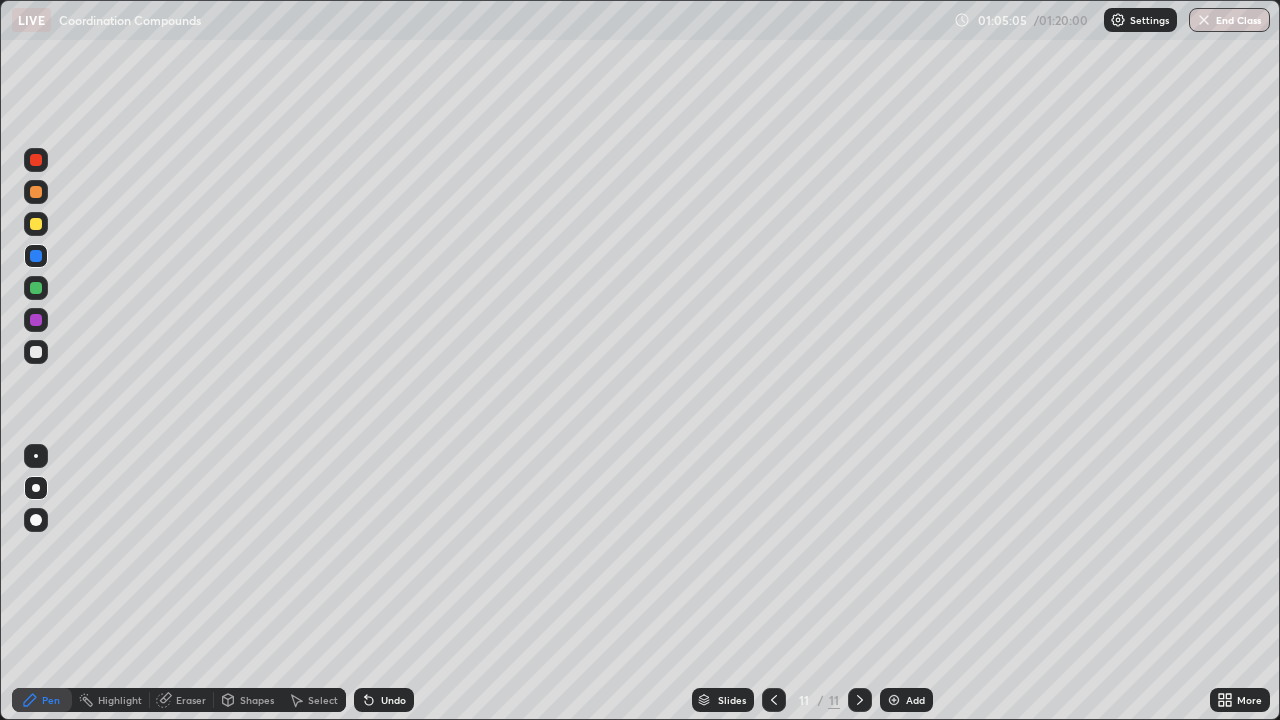 click at bounding box center (36, 352) 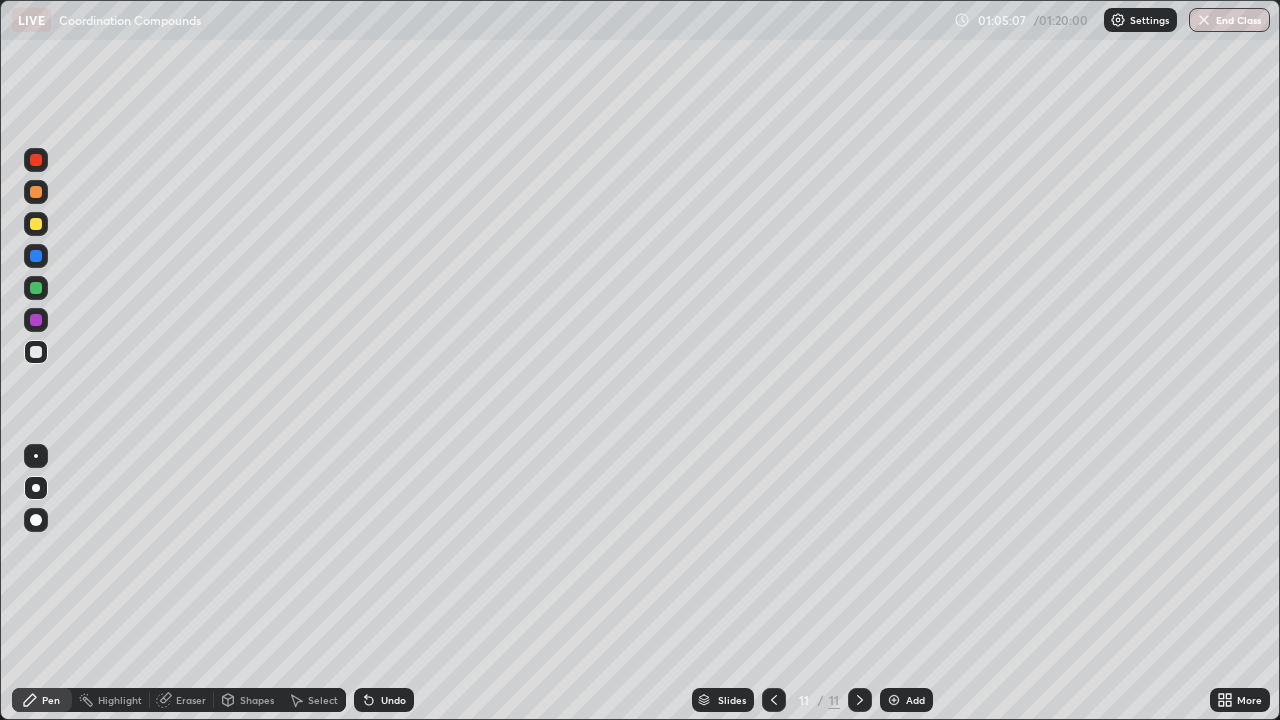 click at bounding box center [36, 160] 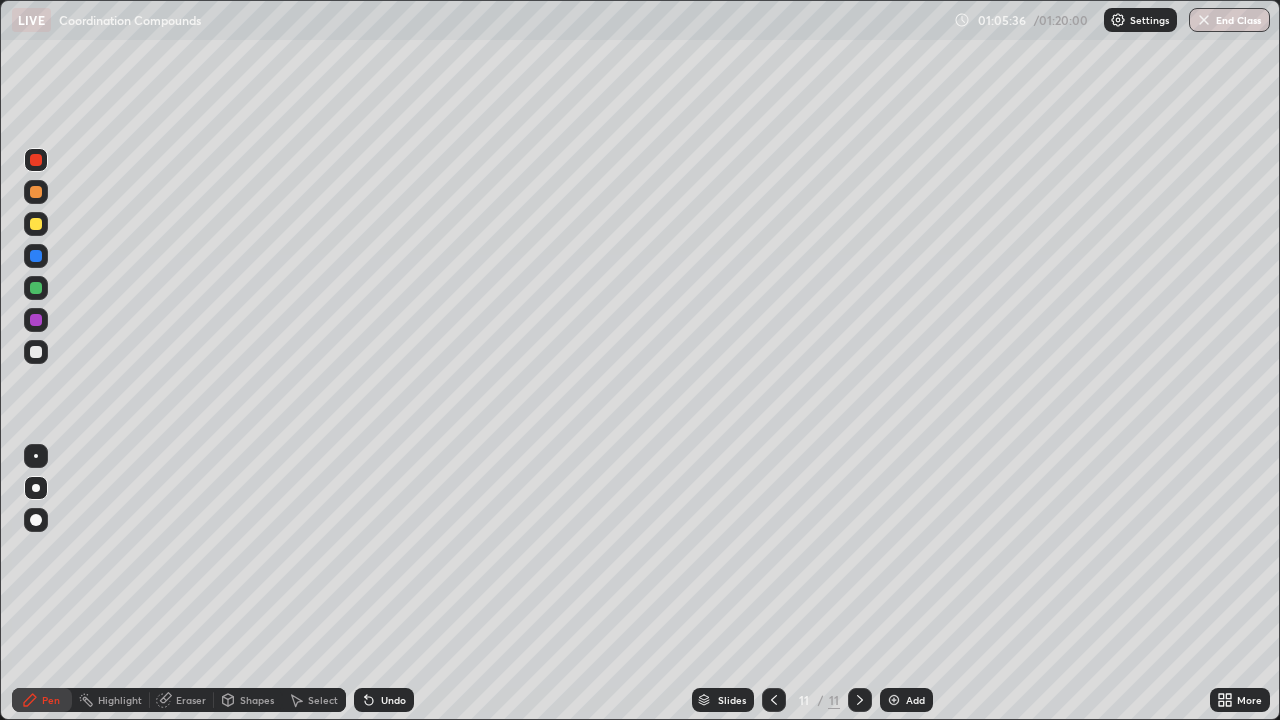 click on "Undo" at bounding box center (393, 700) 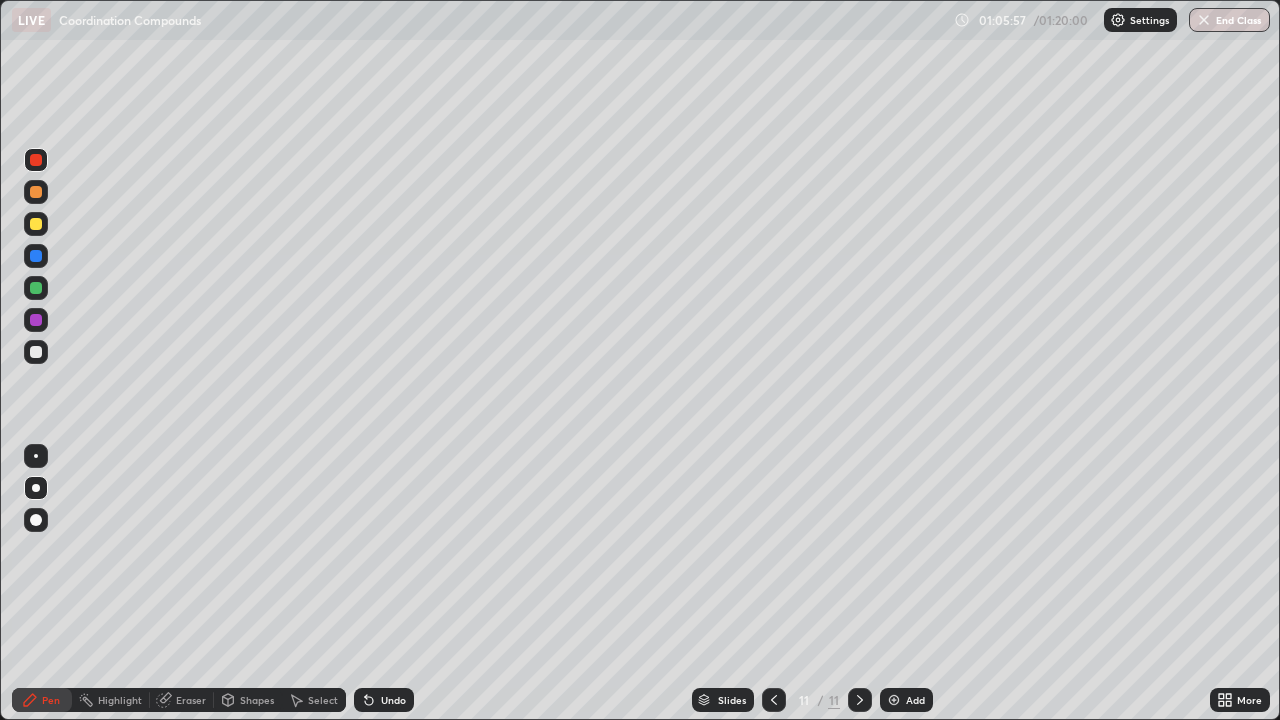 click at bounding box center [36, 320] 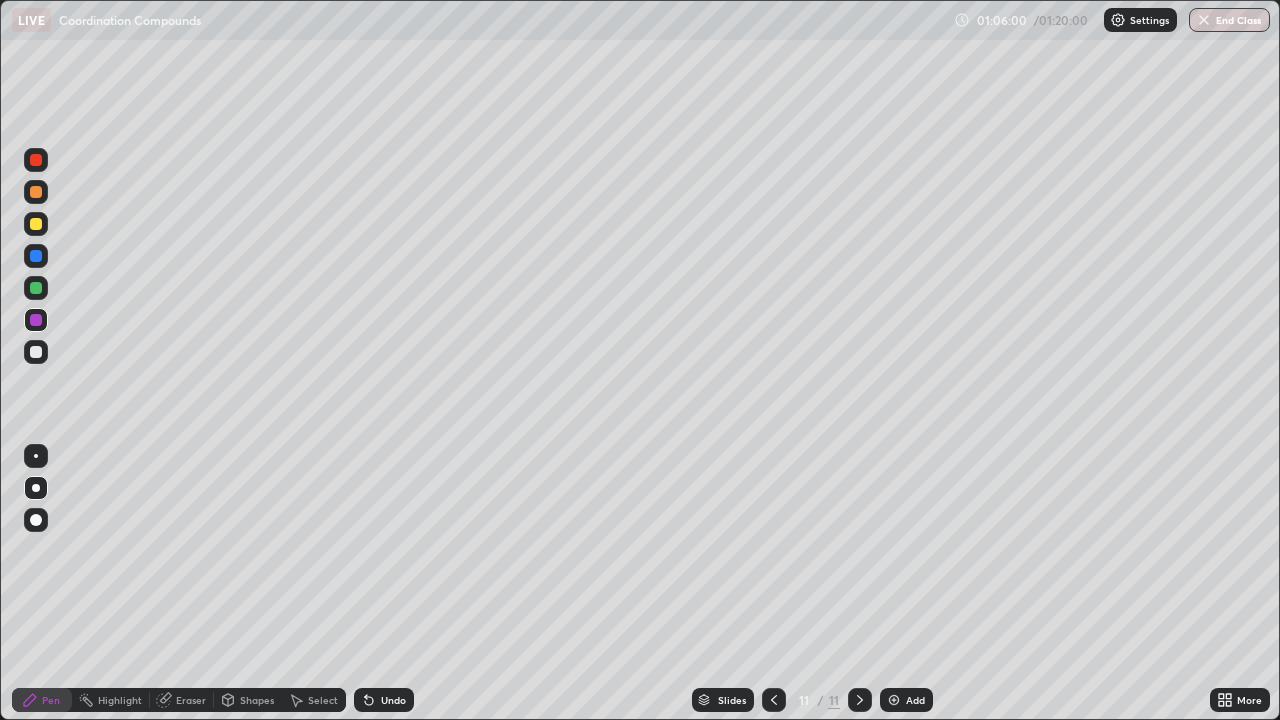 click at bounding box center (36, 352) 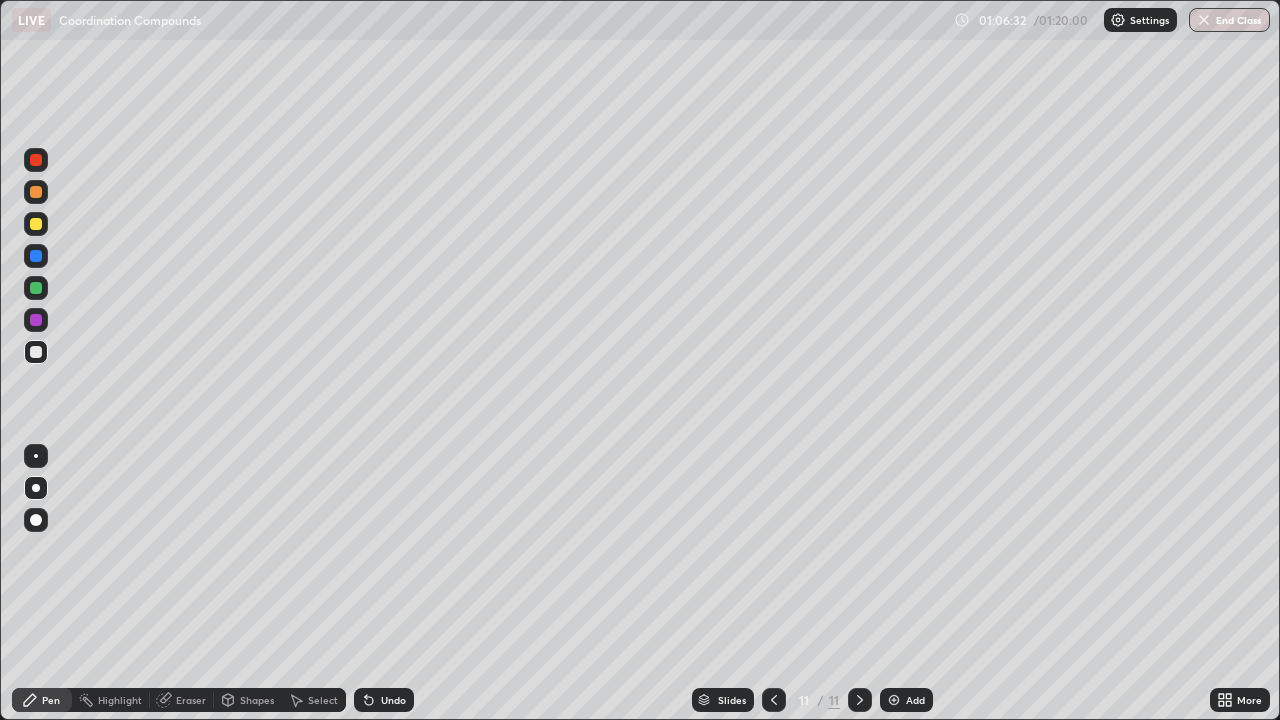 click at bounding box center [36, 192] 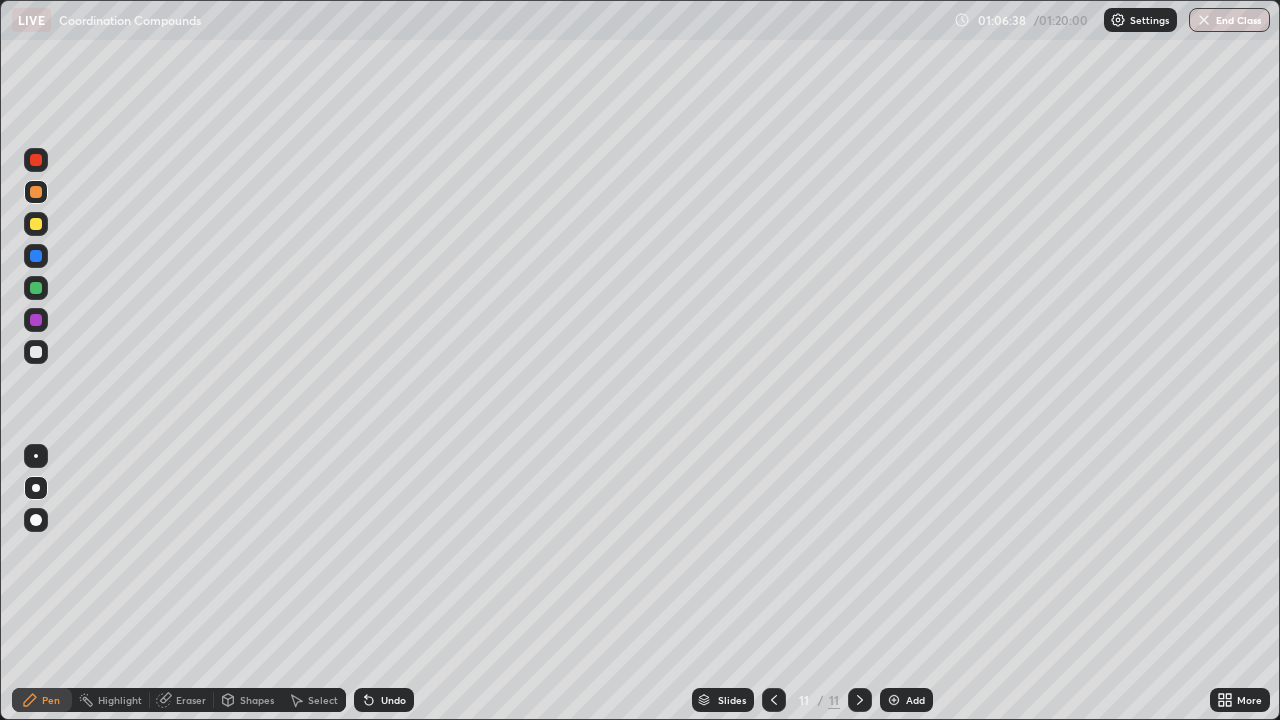 click 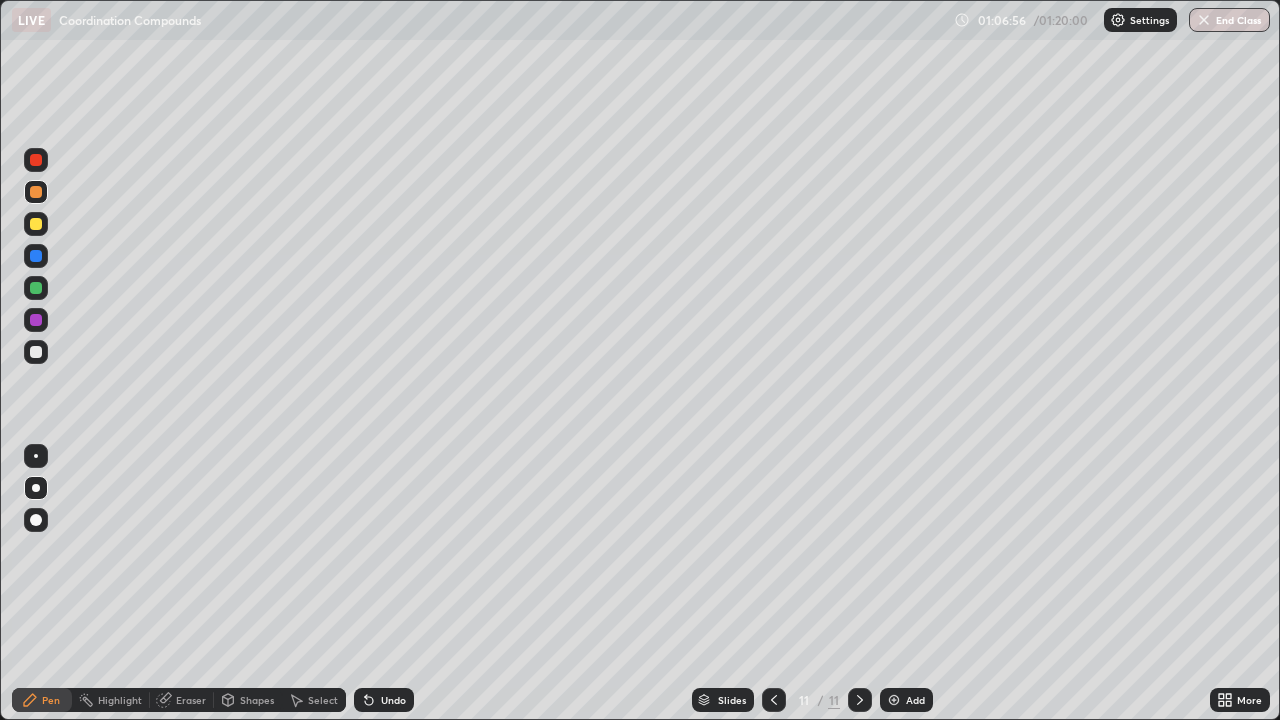 click at bounding box center (36, 288) 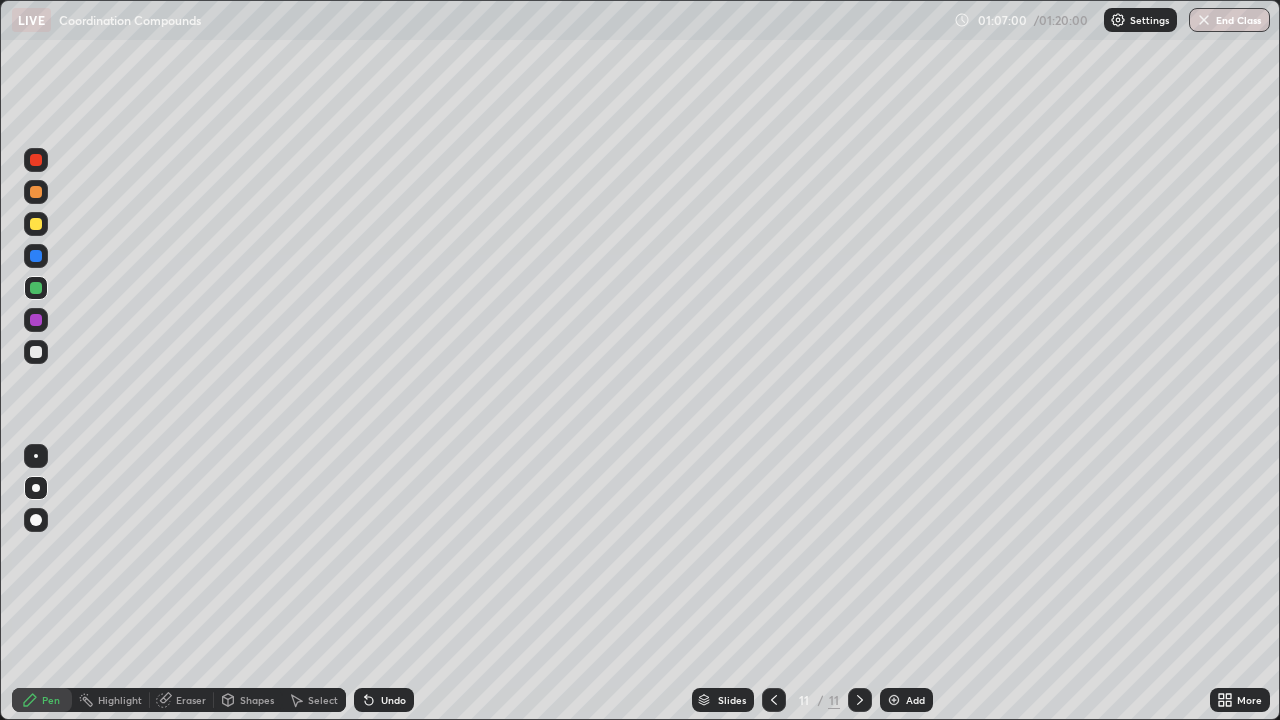click at bounding box center [36, 192] 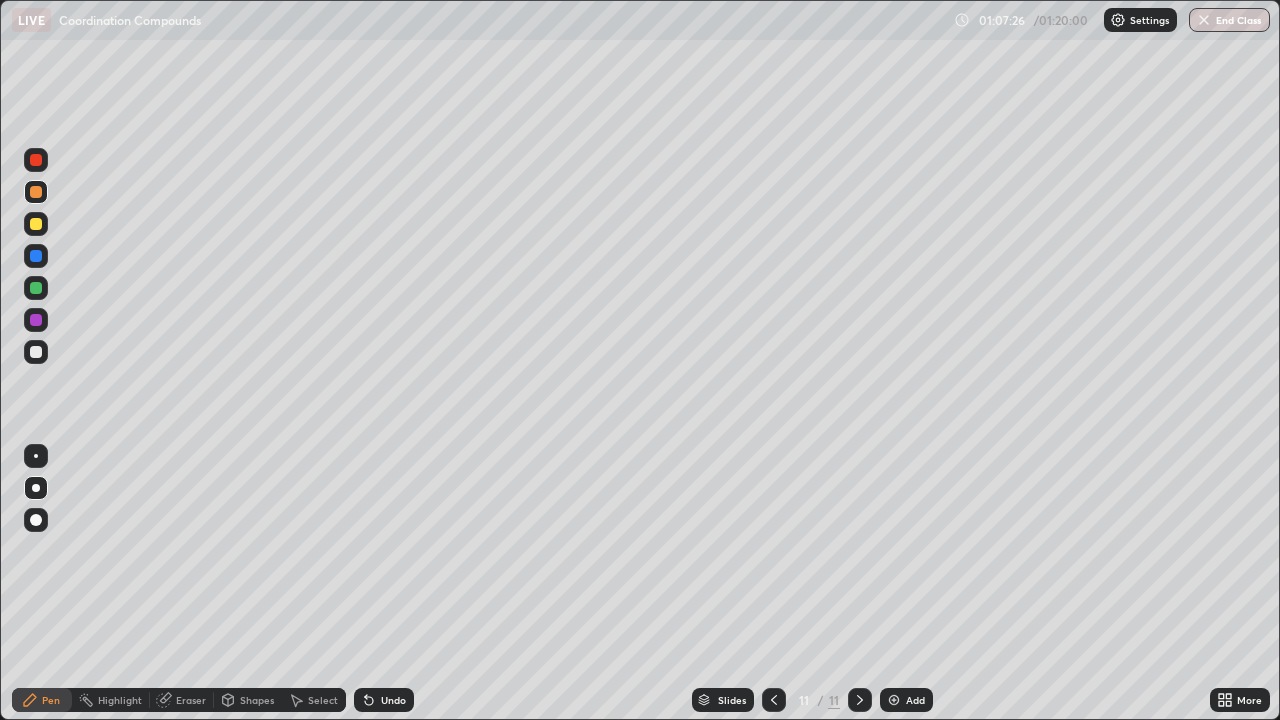 click at bounding box center [36, 288] 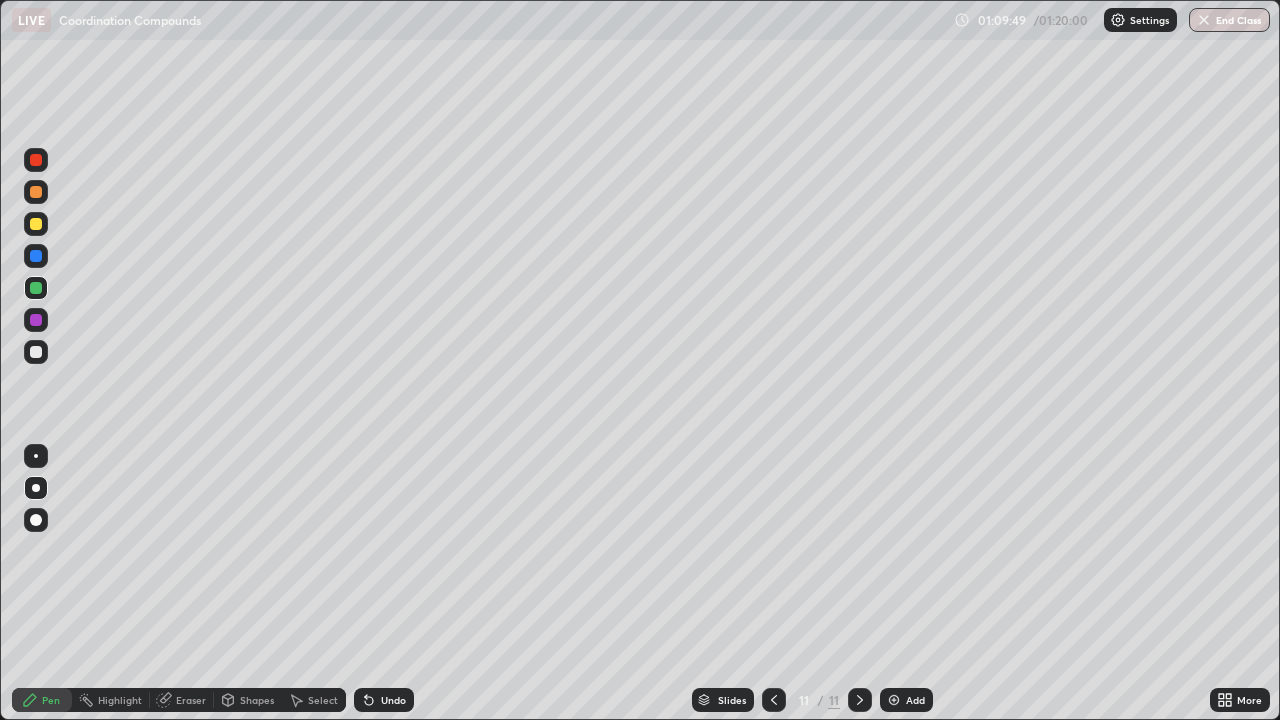 click at bounding box center [36, 352] 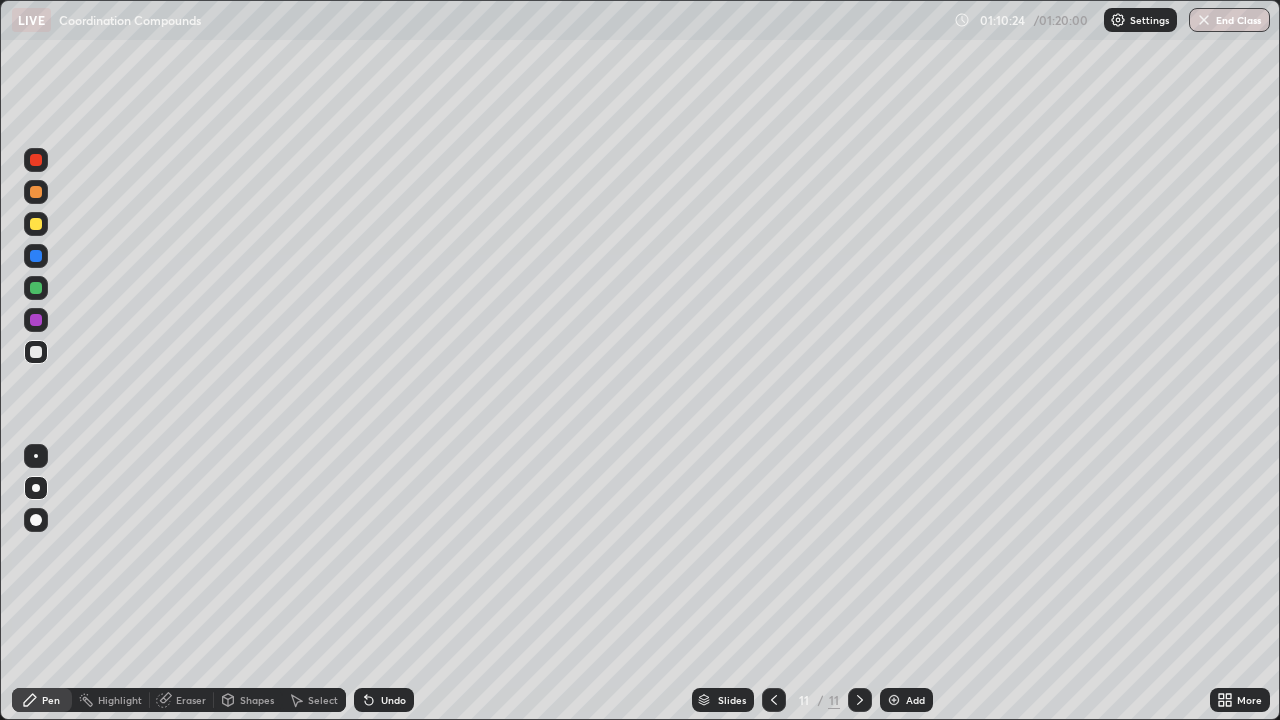 click on "Add" at bounding box center (915, 700) 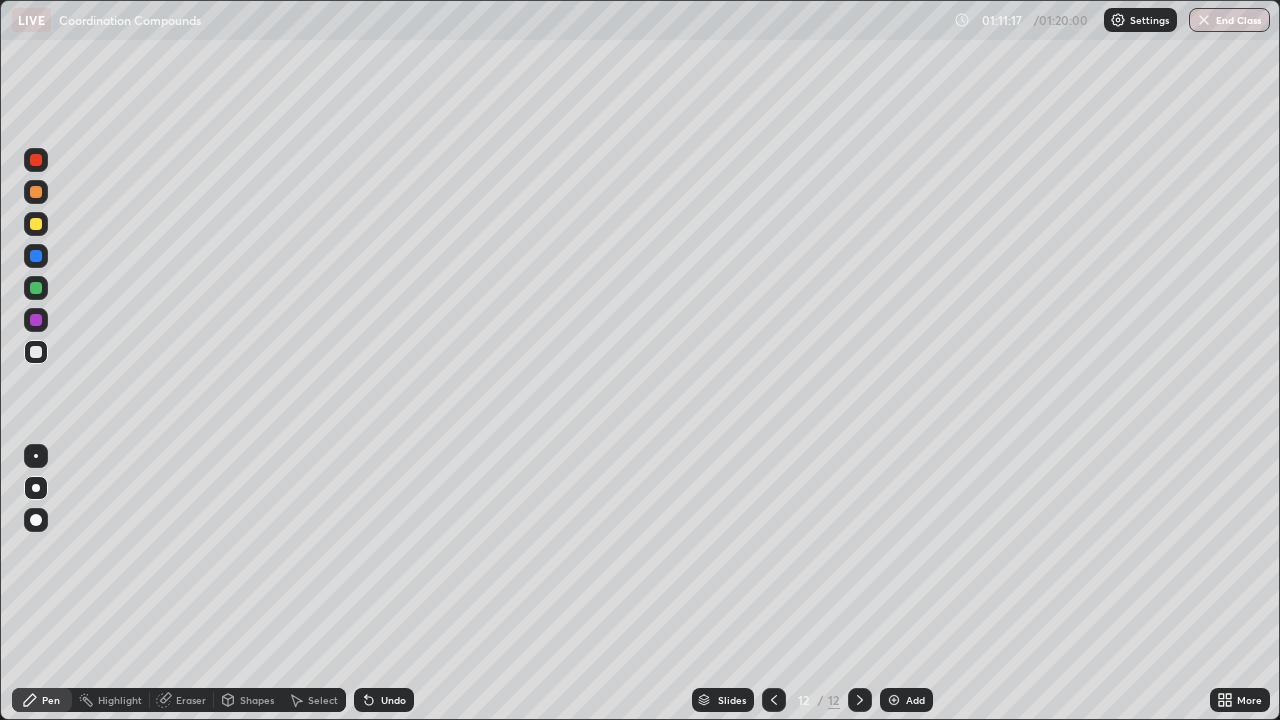 click at bounding box center [36, 352] 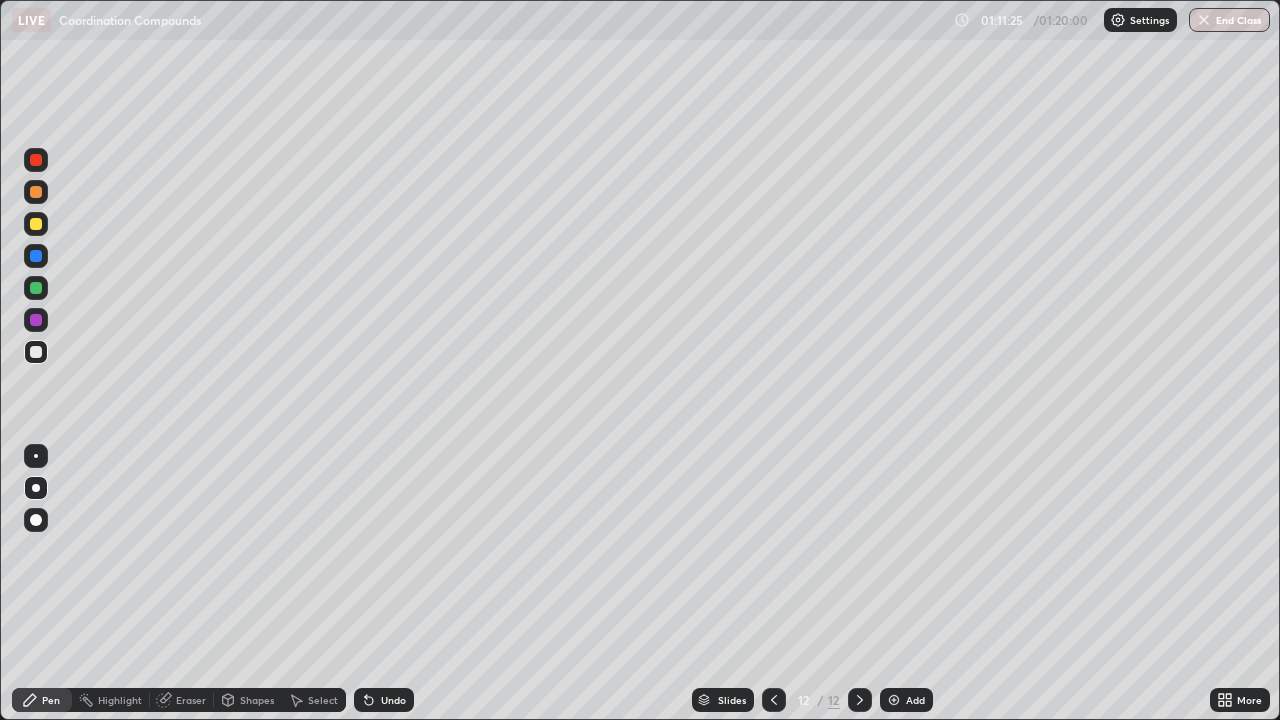 click on "Undo" at bounding box center (384, 700) 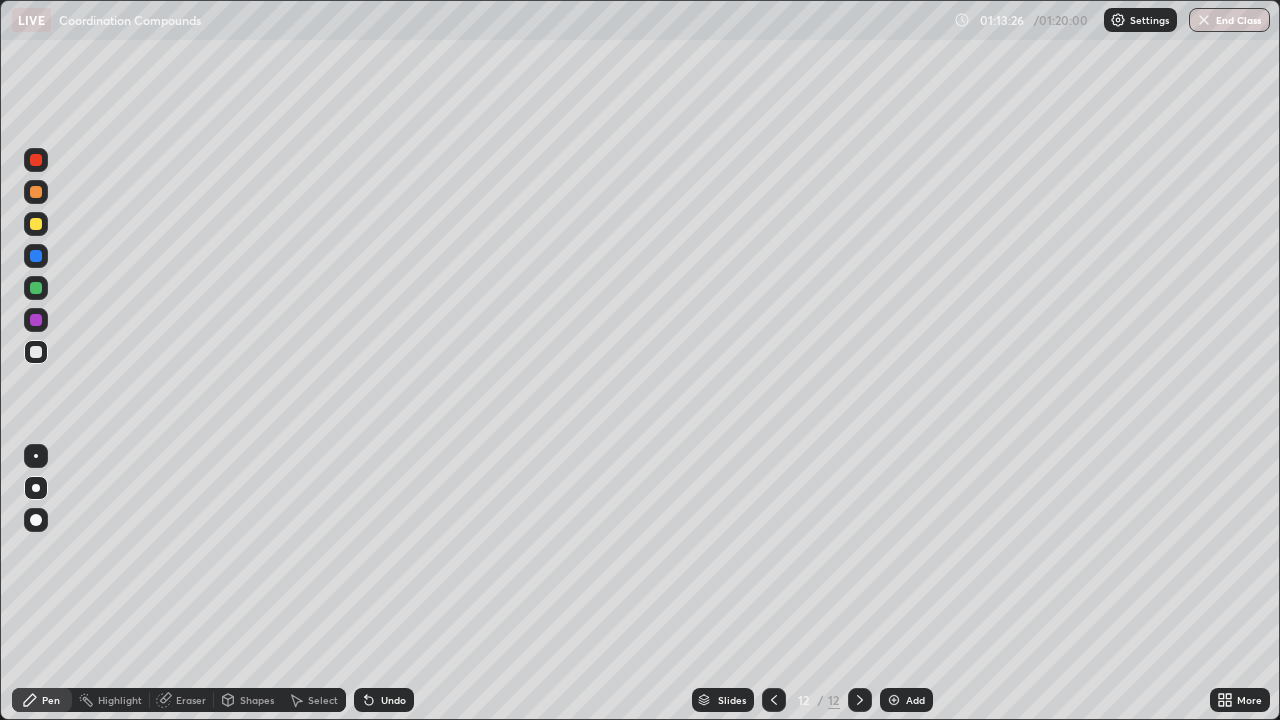 click at bounding box center [894, 700] 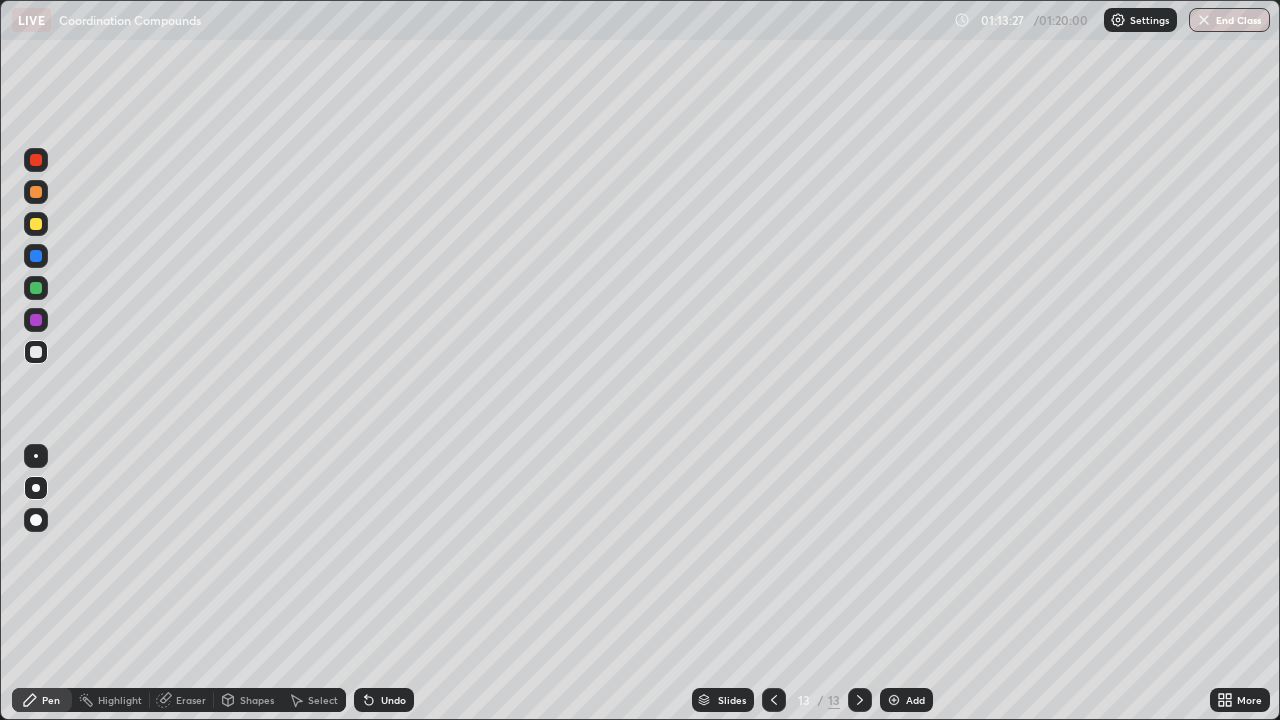 click at bounding box center [36, 352] 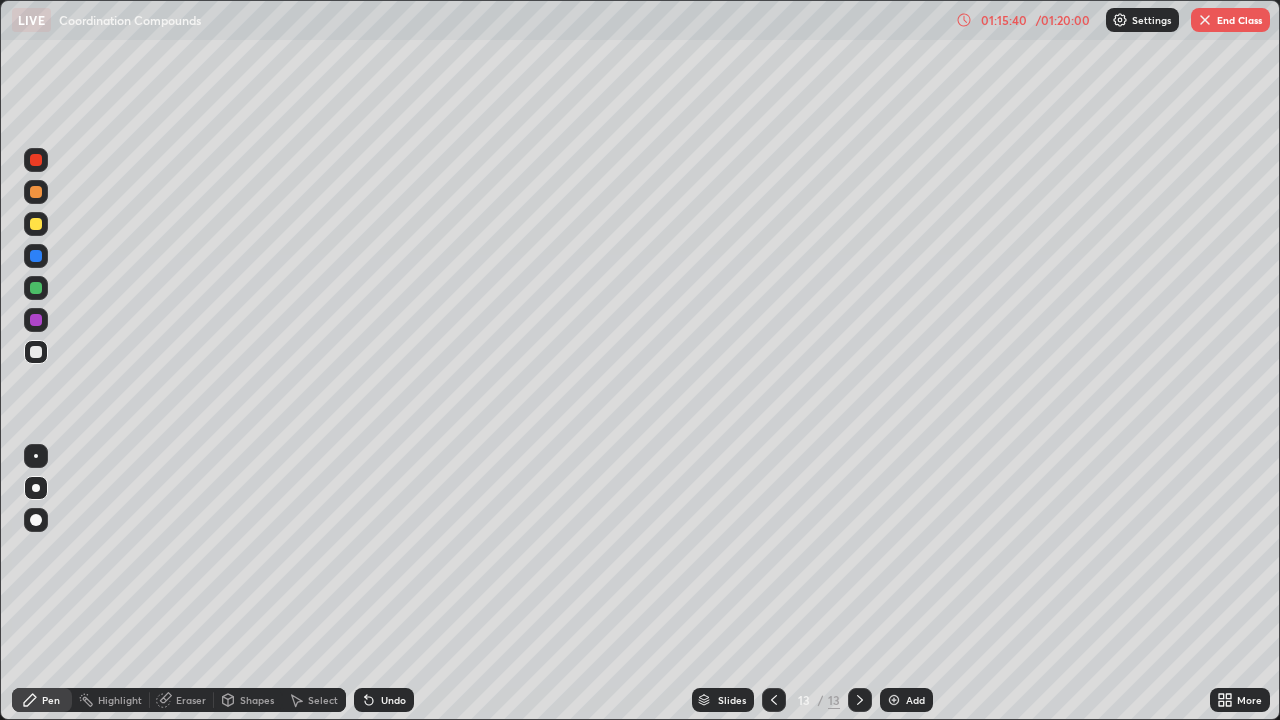 click on "Undo" at bounding box center [393, 700] 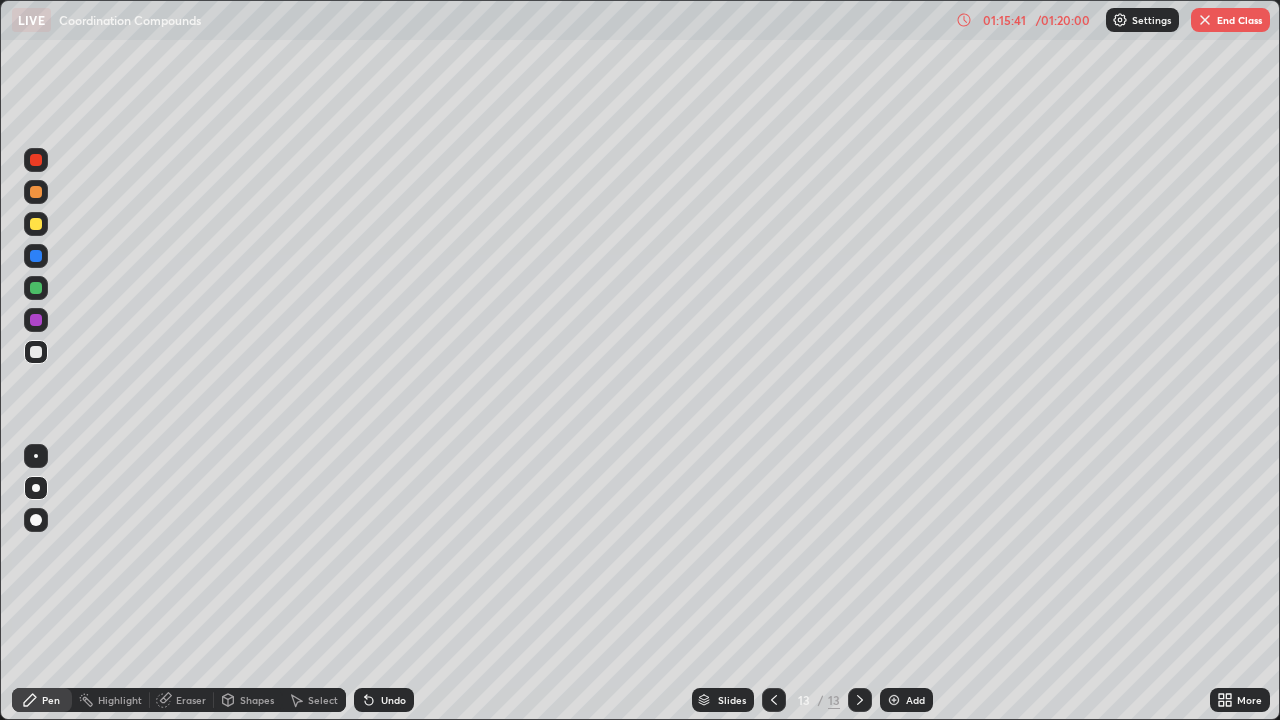 click on "Undo" at bounding box center [393, 700] 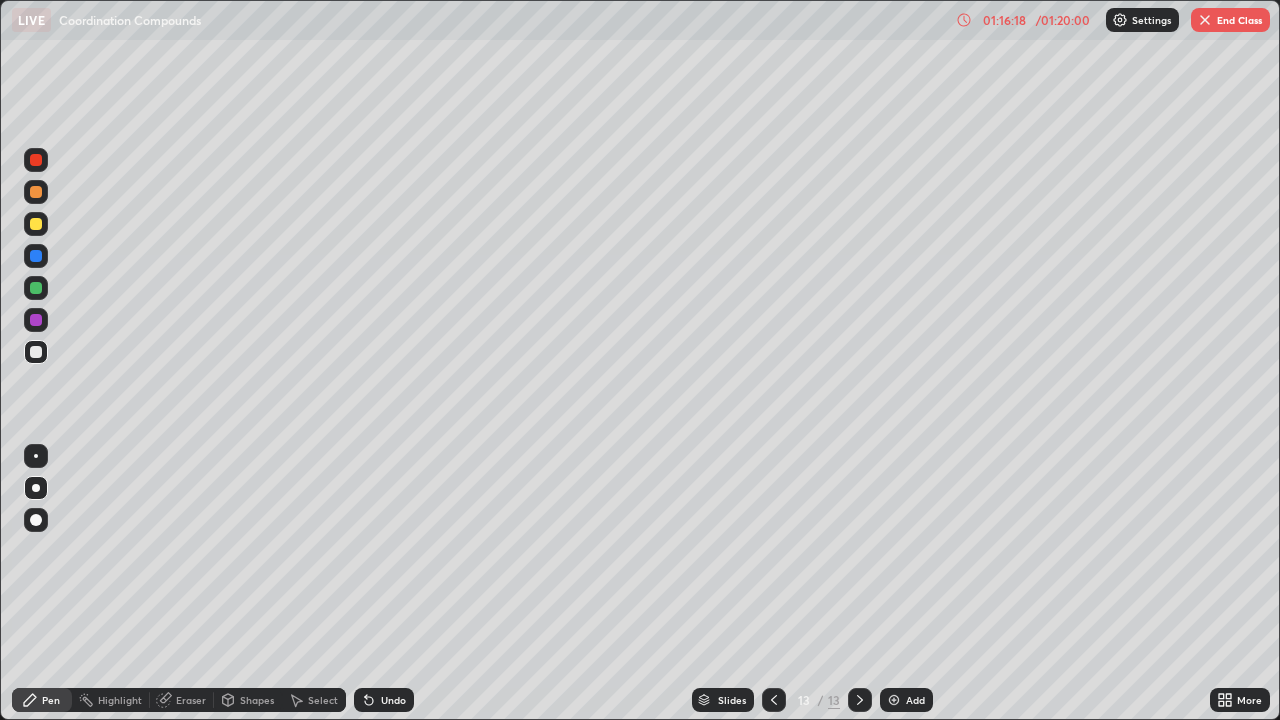 click at bounding box center (36, 320) 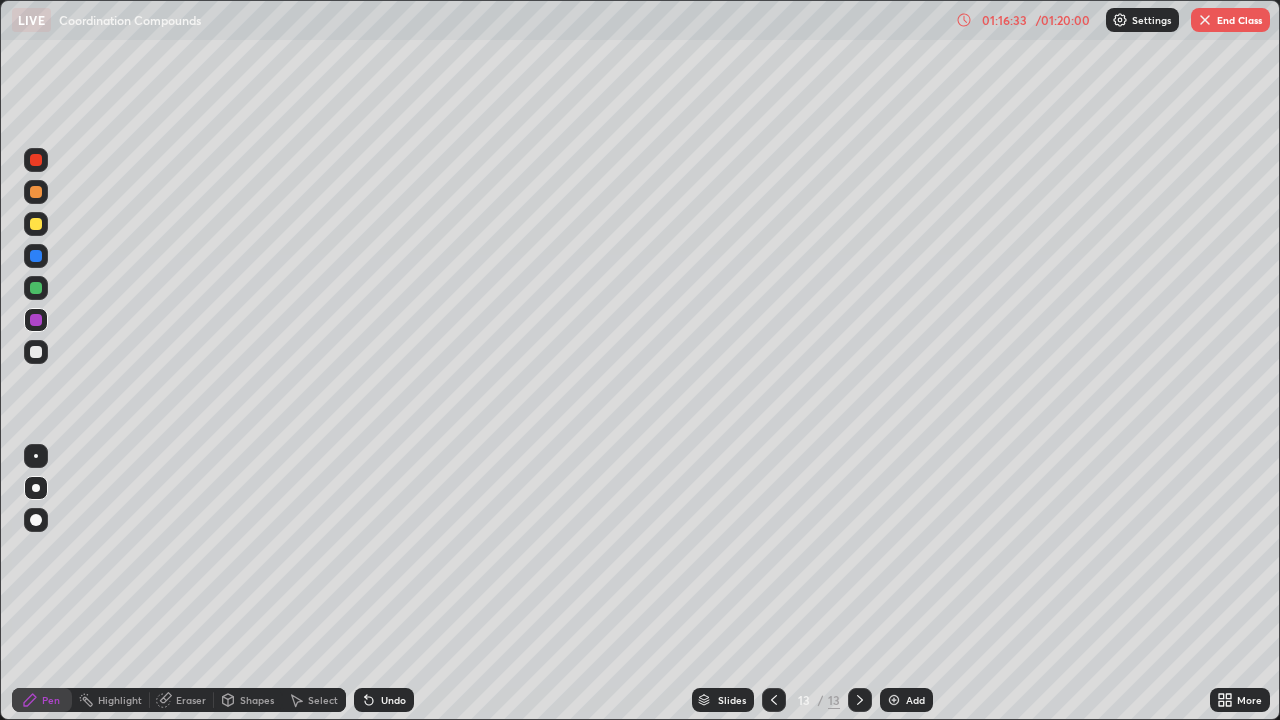 click at bounding box center (36, 224) 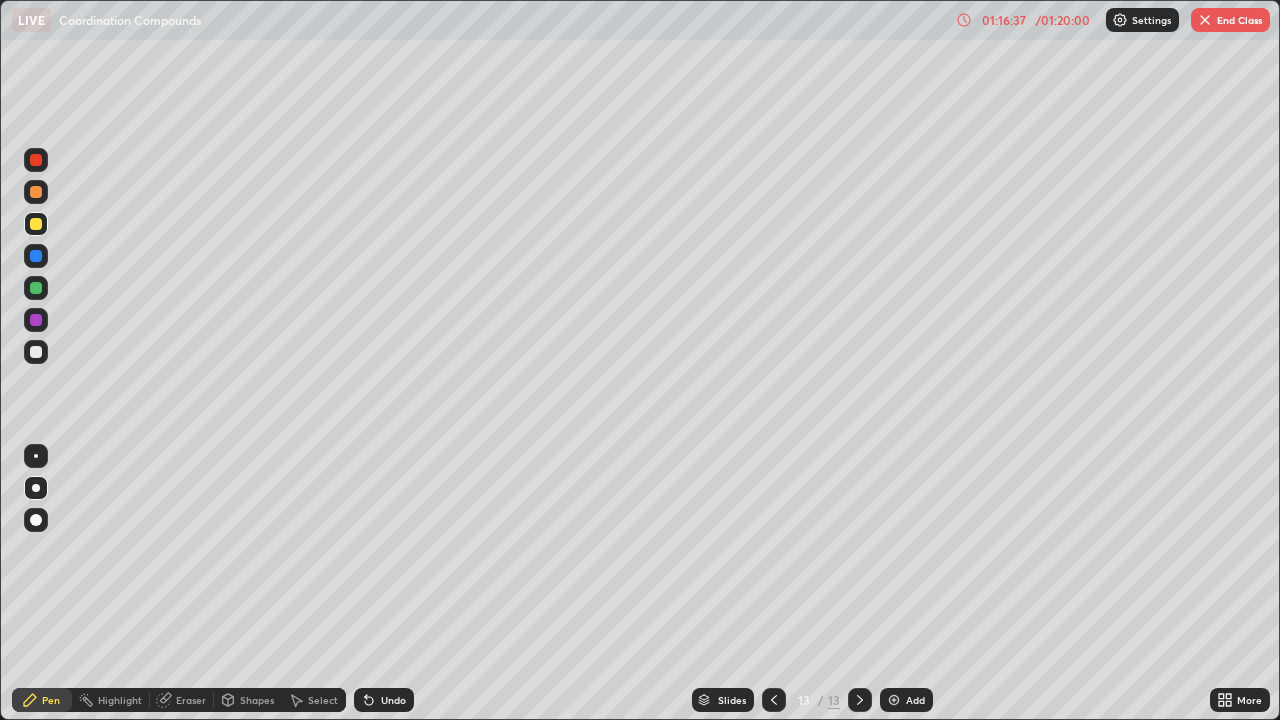 click at bounding box center (36, 352) 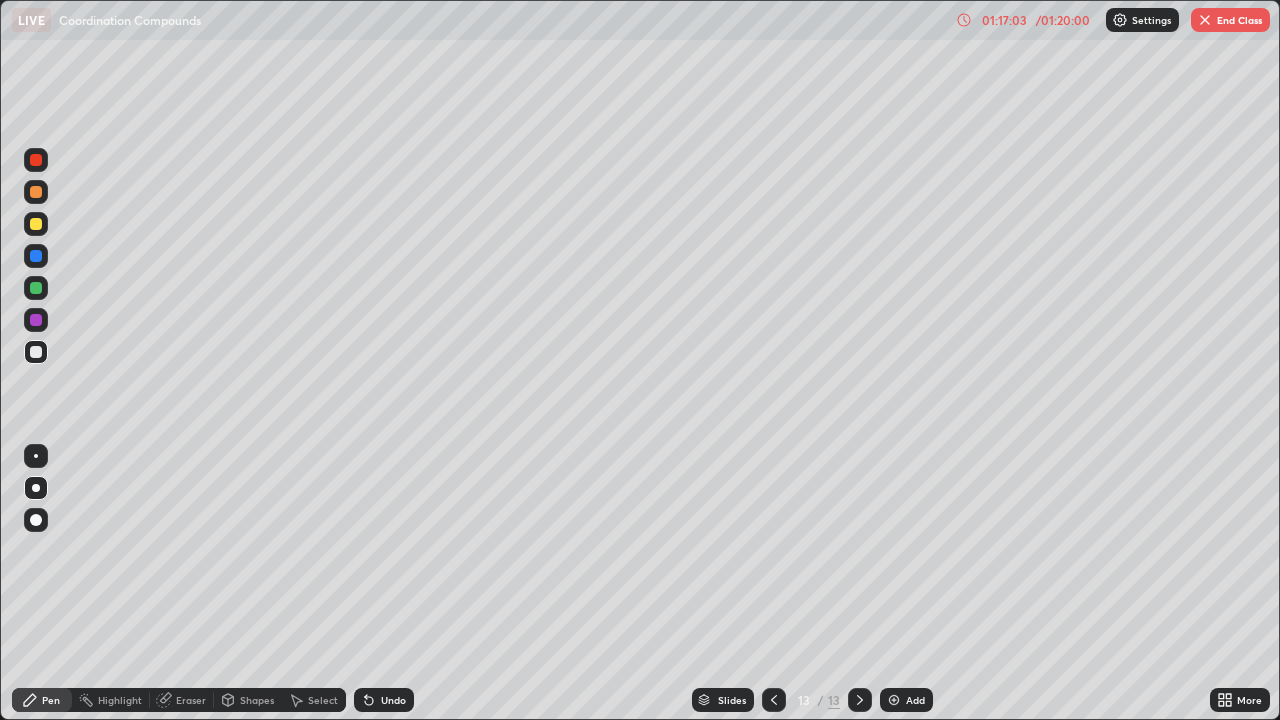click at bounding box center [36, 224] 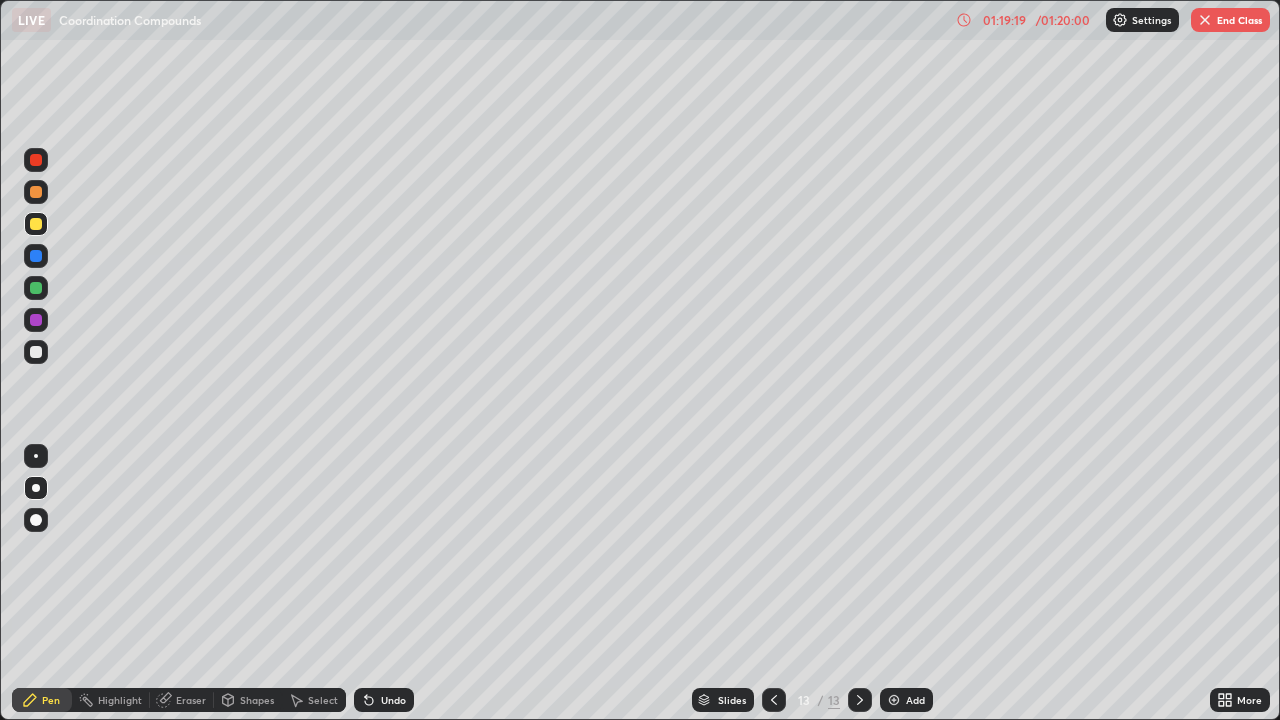 click 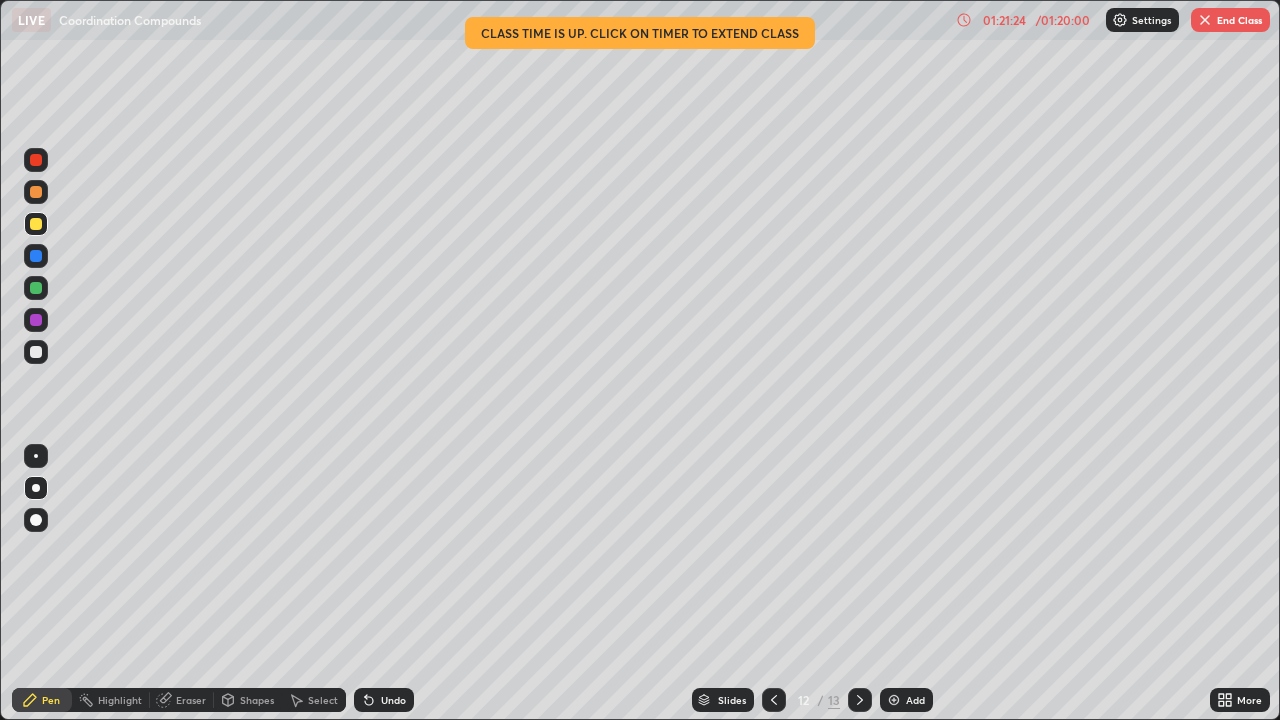 click 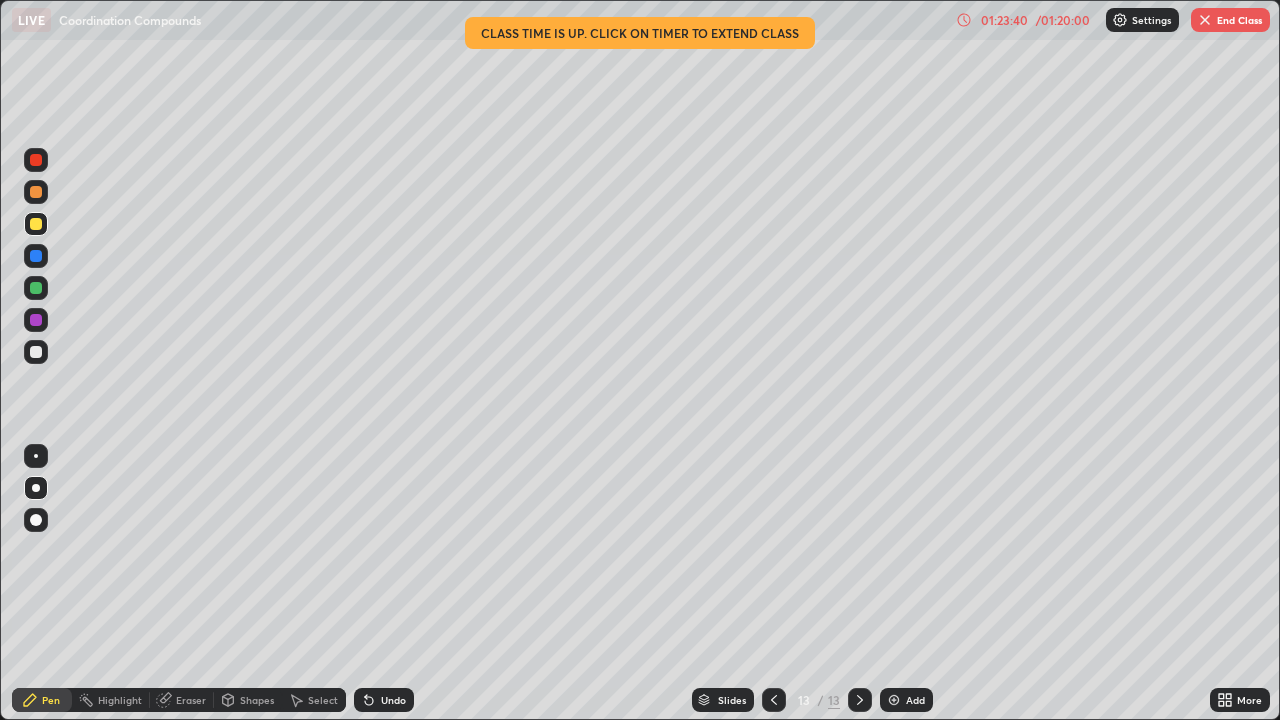 click on "End Class" at bounding box center (1230, 20) 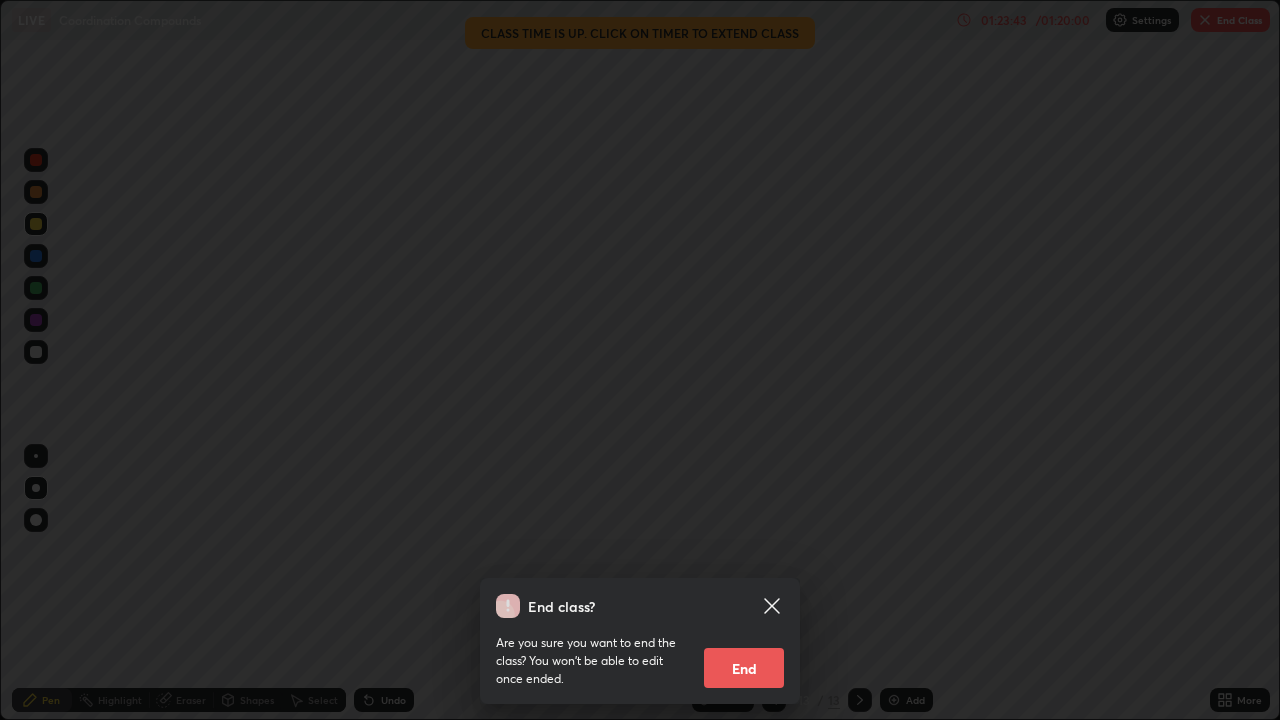 click on "End" at bounding box center [744, 668] 